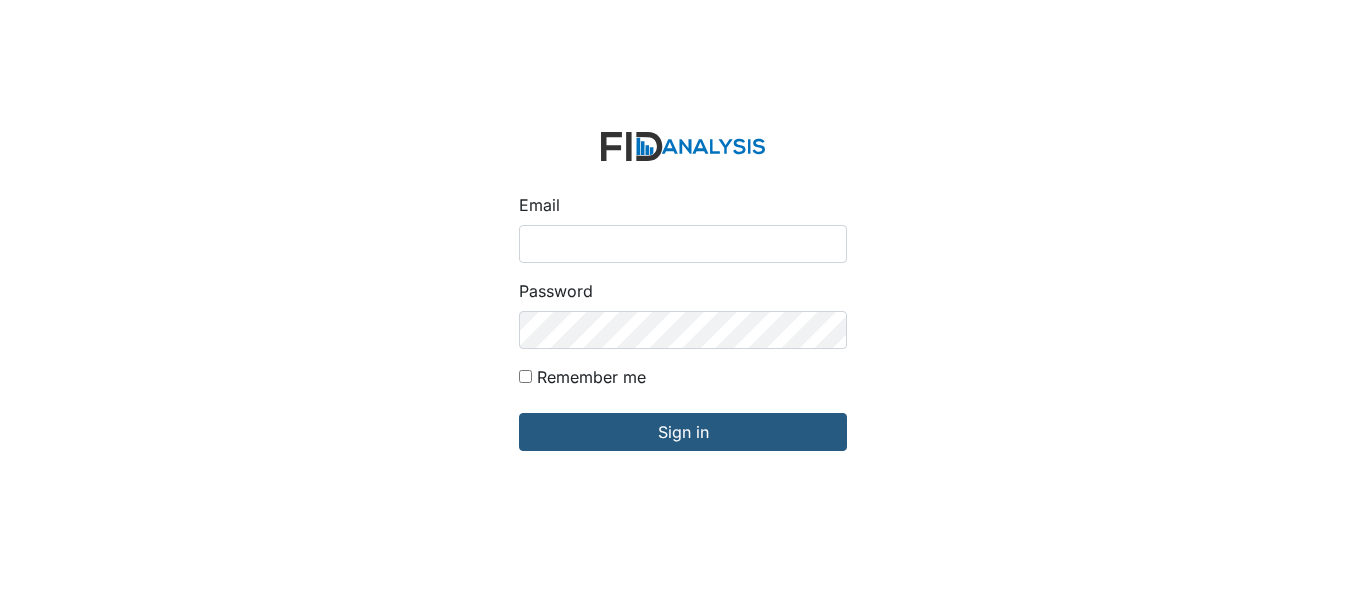 scroll, scrollTop: 0, scrollLeft: 0, axis: both 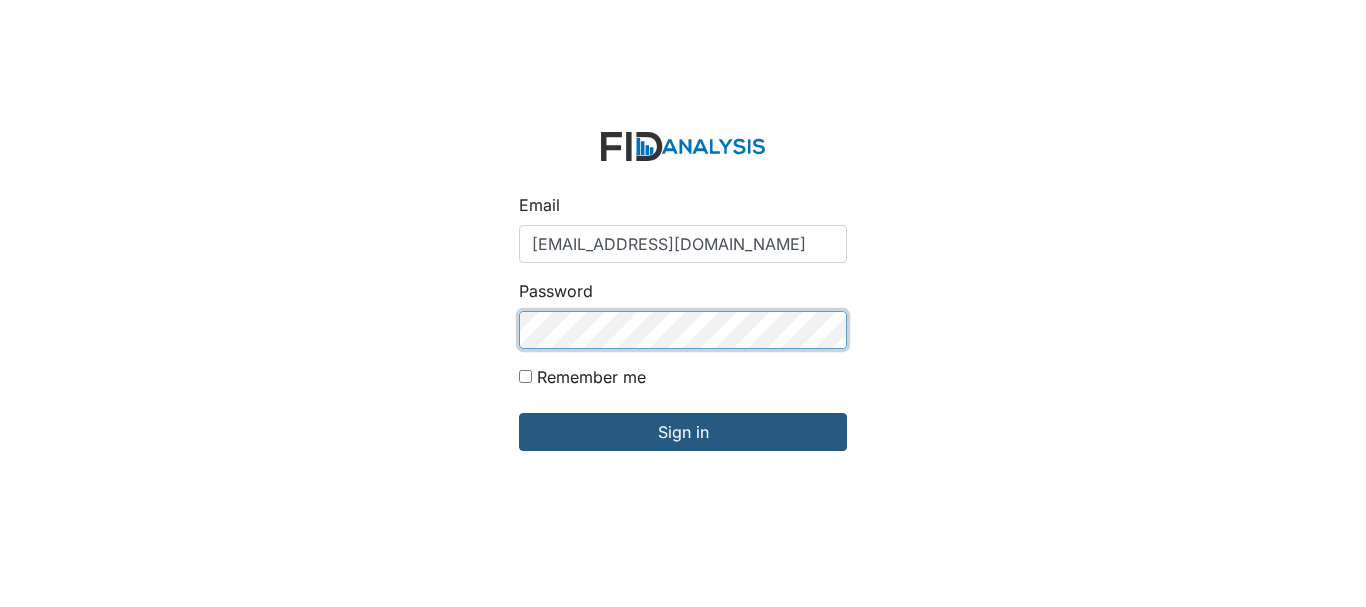 click on "Sign in" at bounding box center [683, 432] 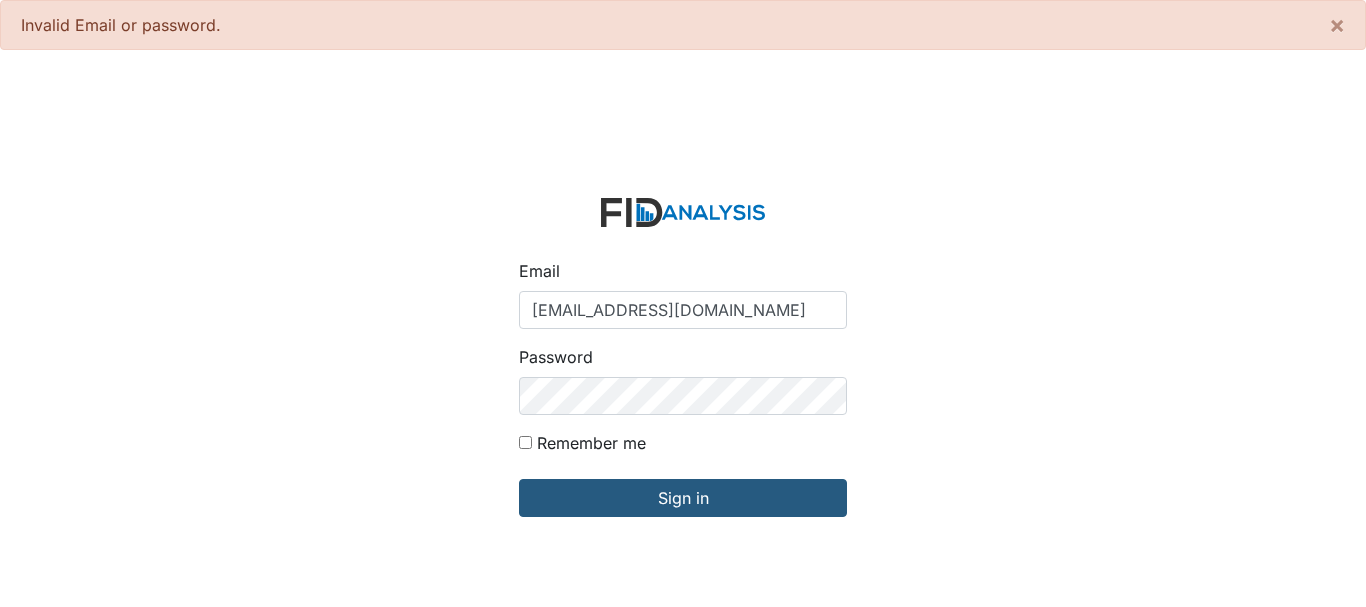 scroll, scrollTop: 0, scrollLeft: 0, axis: both 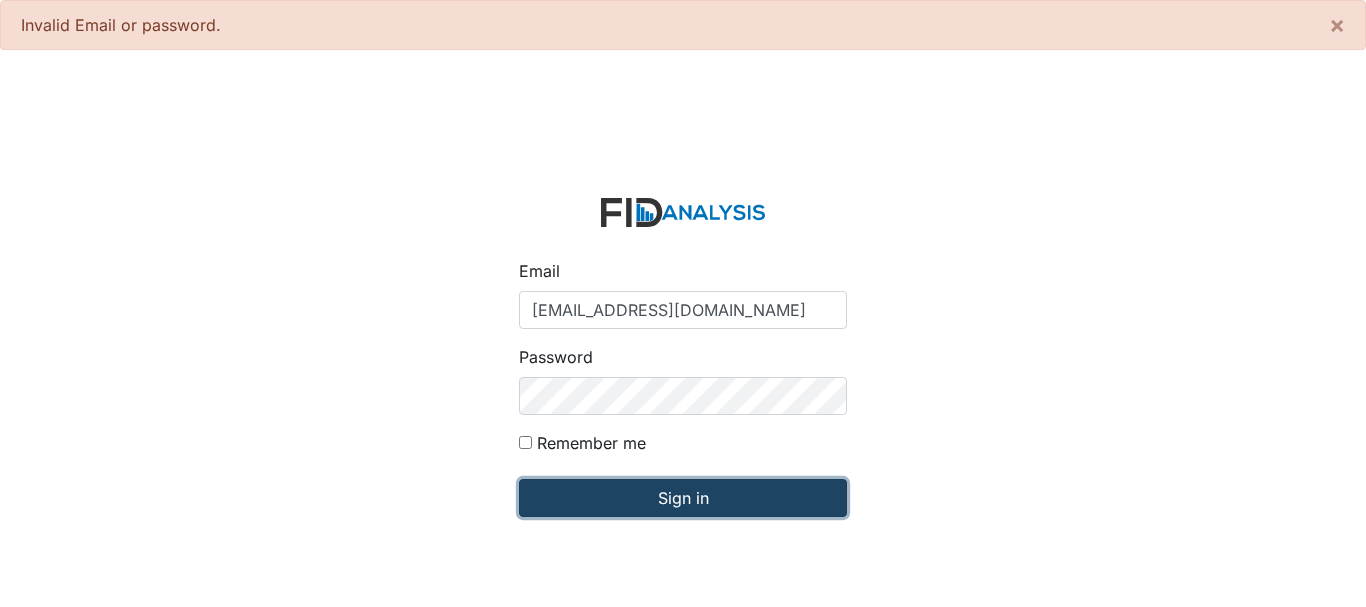 click on "Sign in" at bounding box center [683, 498] 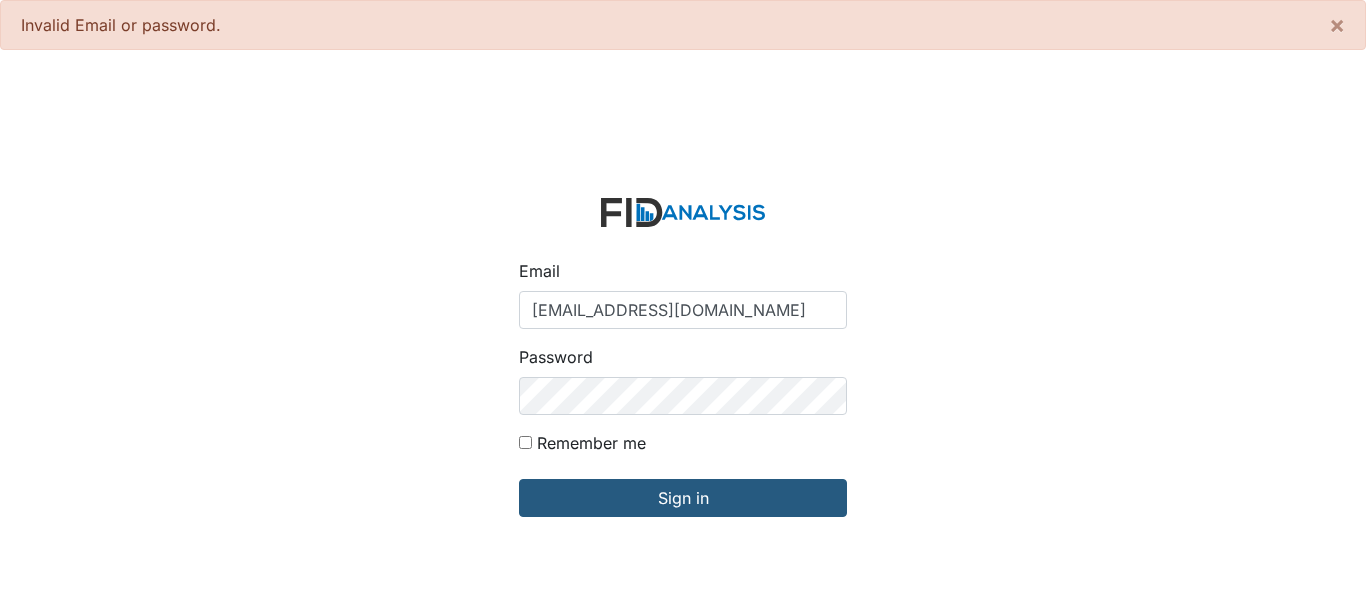 scroll, scrollTop: 0, scrollLeft: 0, axis: both 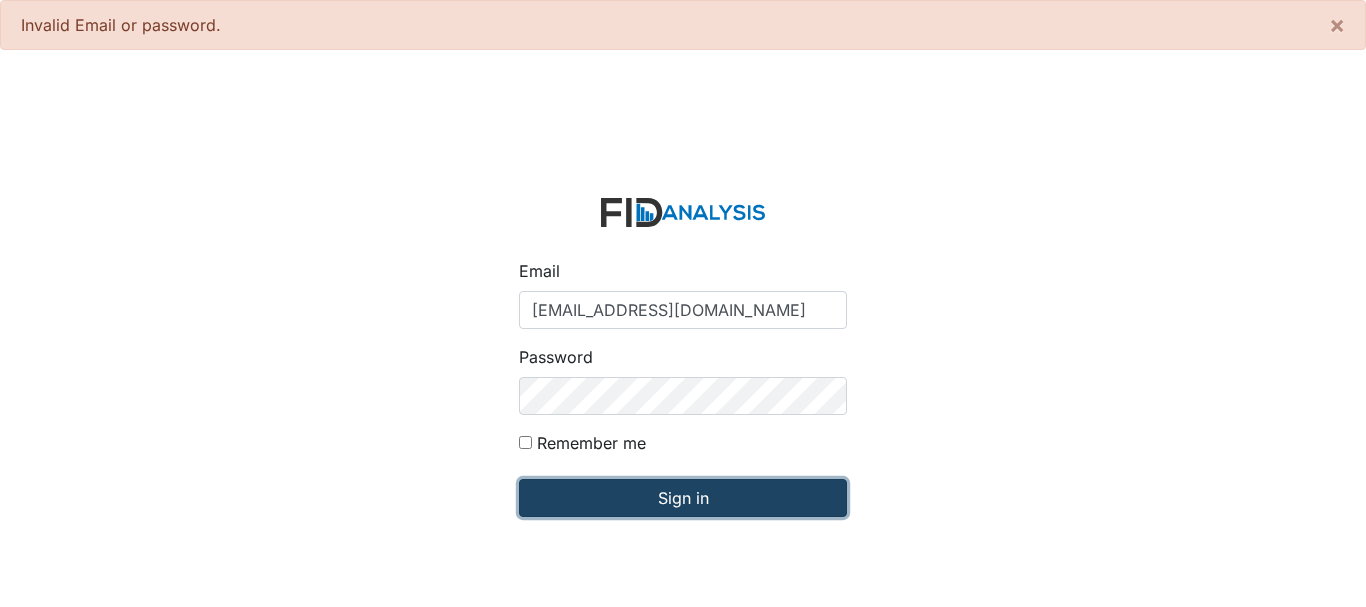 click on "Sign in" at bounding box center (683, 498) 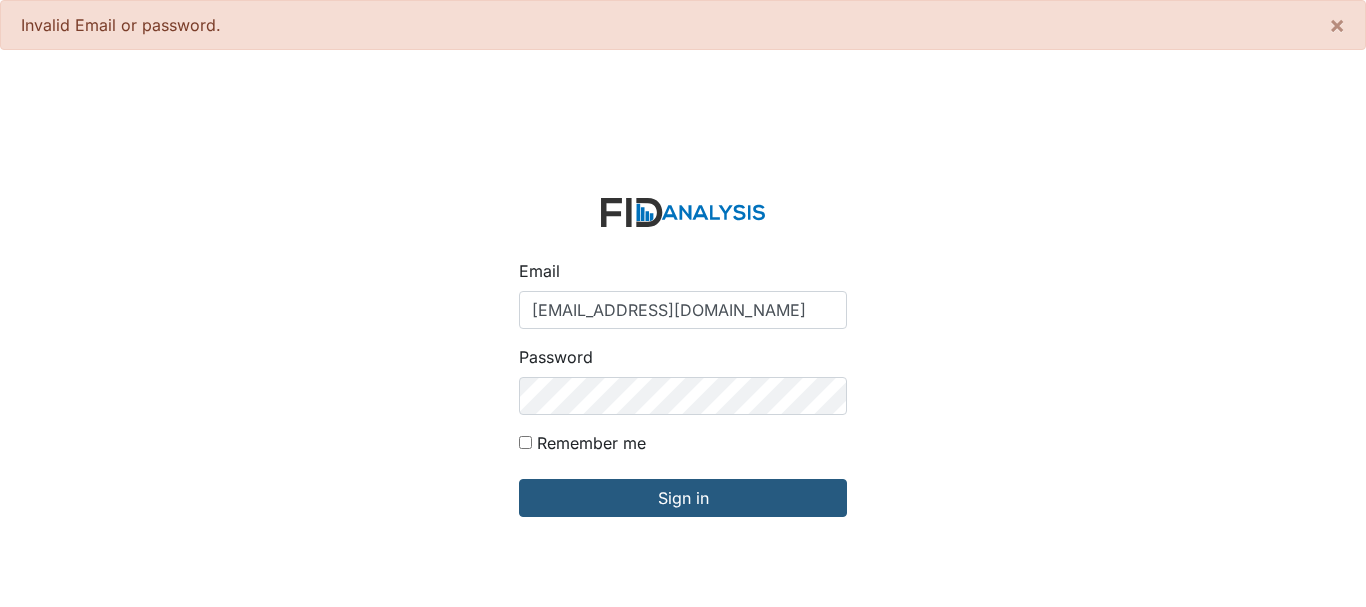scroll, scrollTop: 0, scrollLeft: 0, axis: both 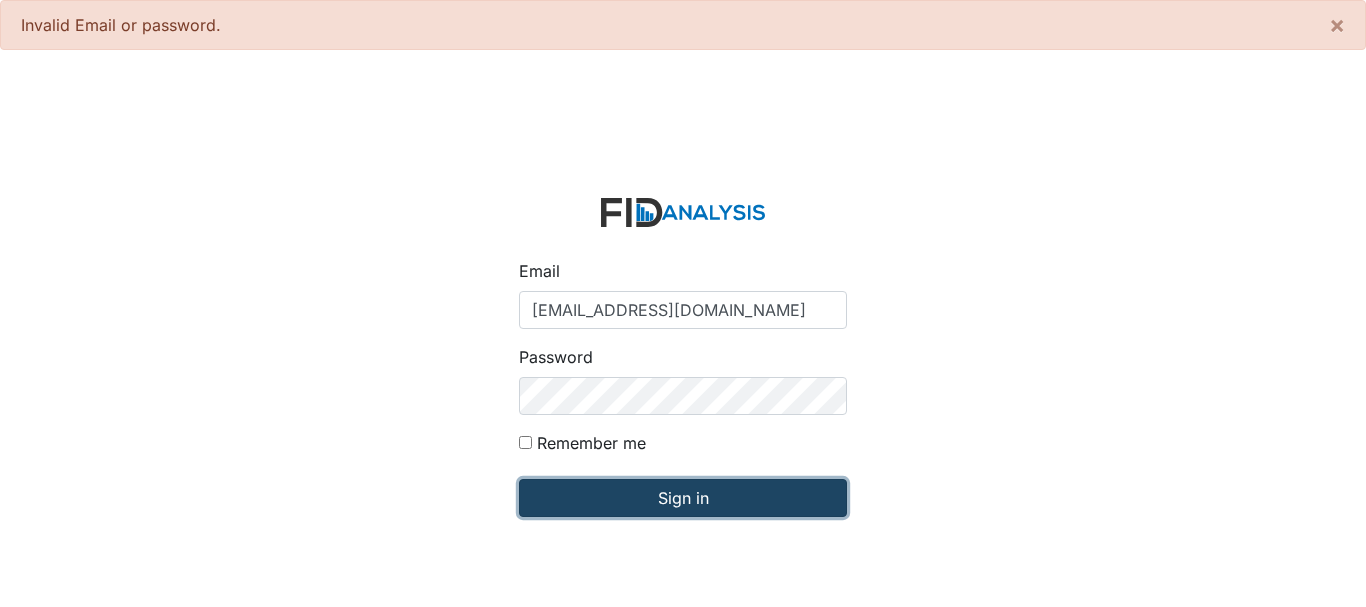 click on "Sign in" at bounding box center [683, 498] 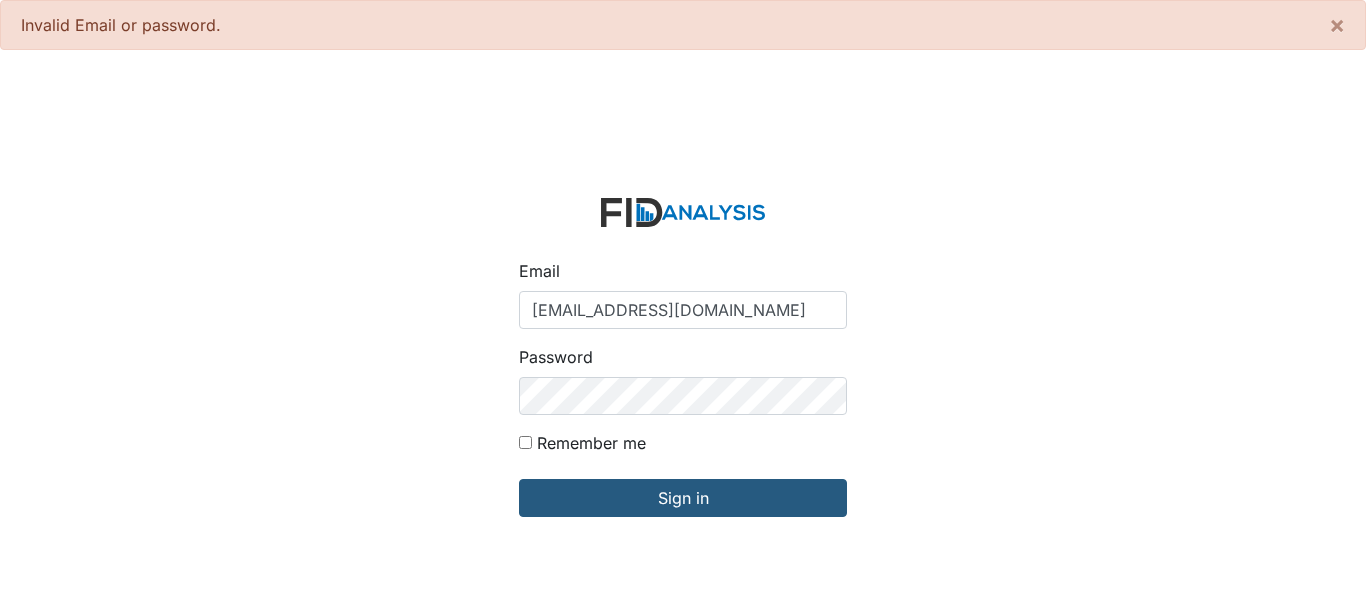 scroll, scrollTop: 0, scrollLeft: 0, axis: both 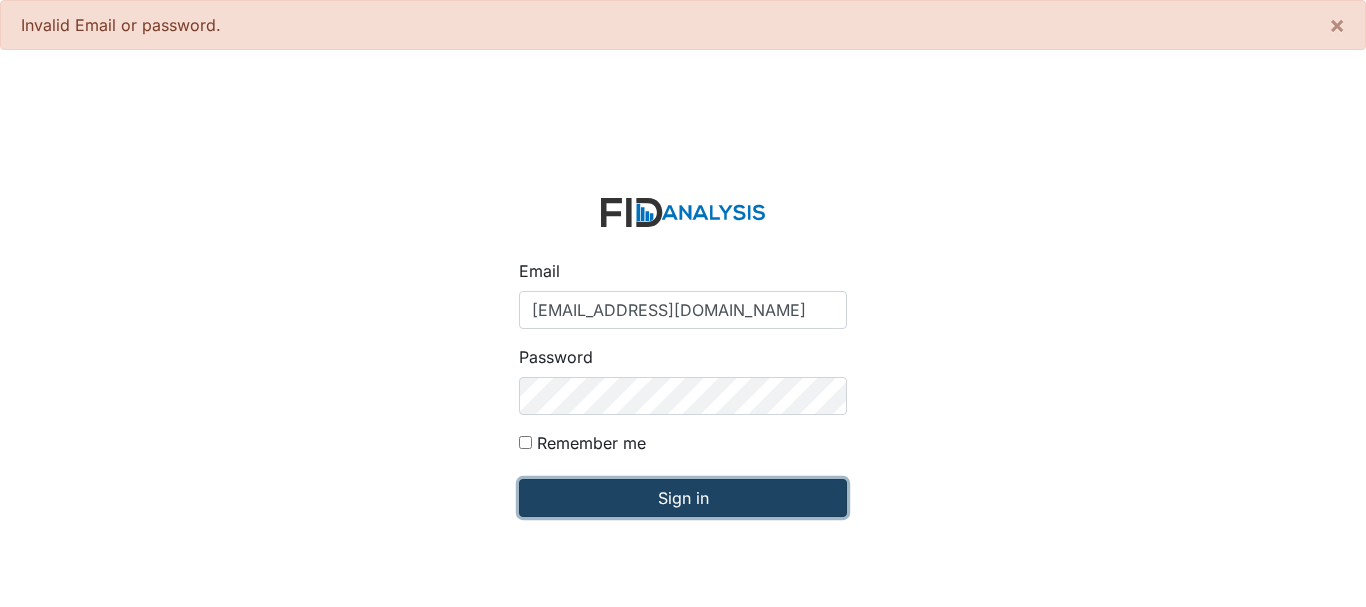 click on "Sign in" at bounding box center (683, 498) 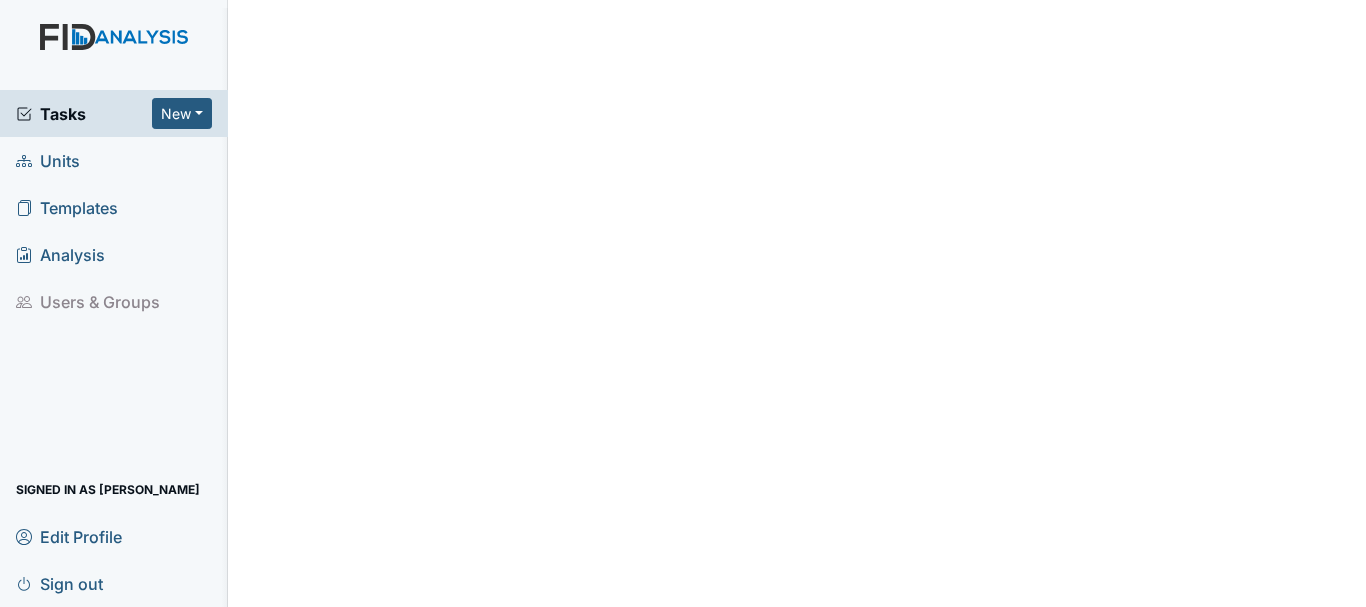 scroll, scrollTop: 0, scrollLeft: 0, axis: both 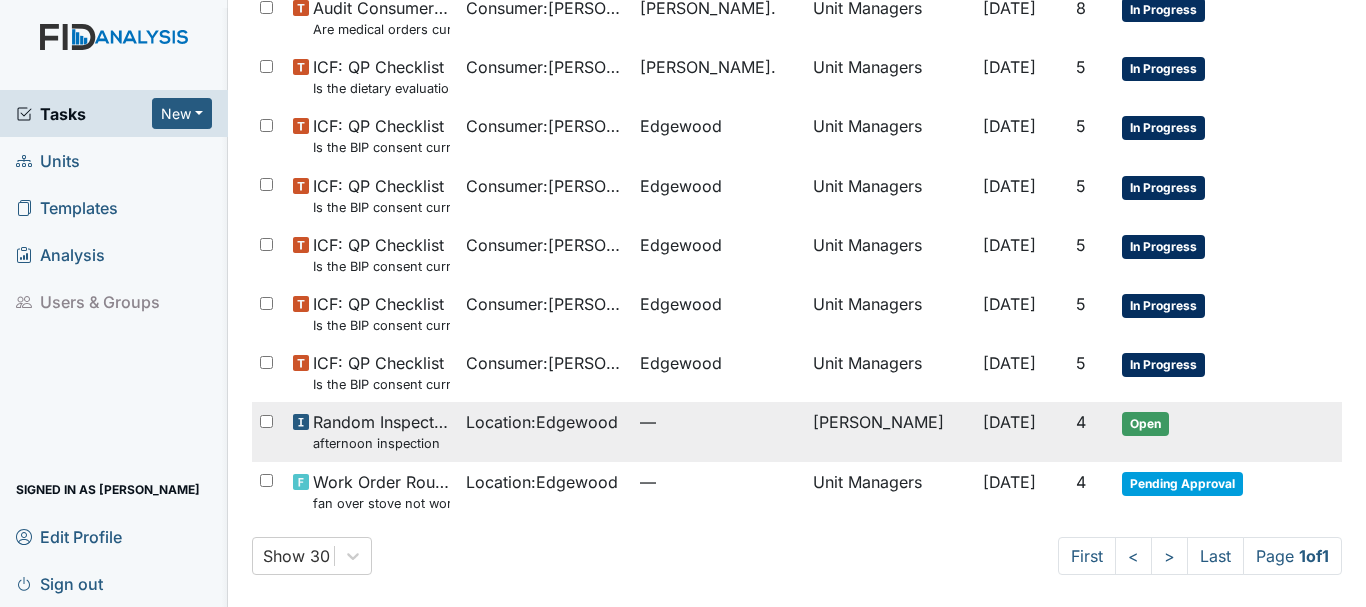 click on "Random Inspection for Afternoon afternoon inspection" at bounding box center (381, 431) 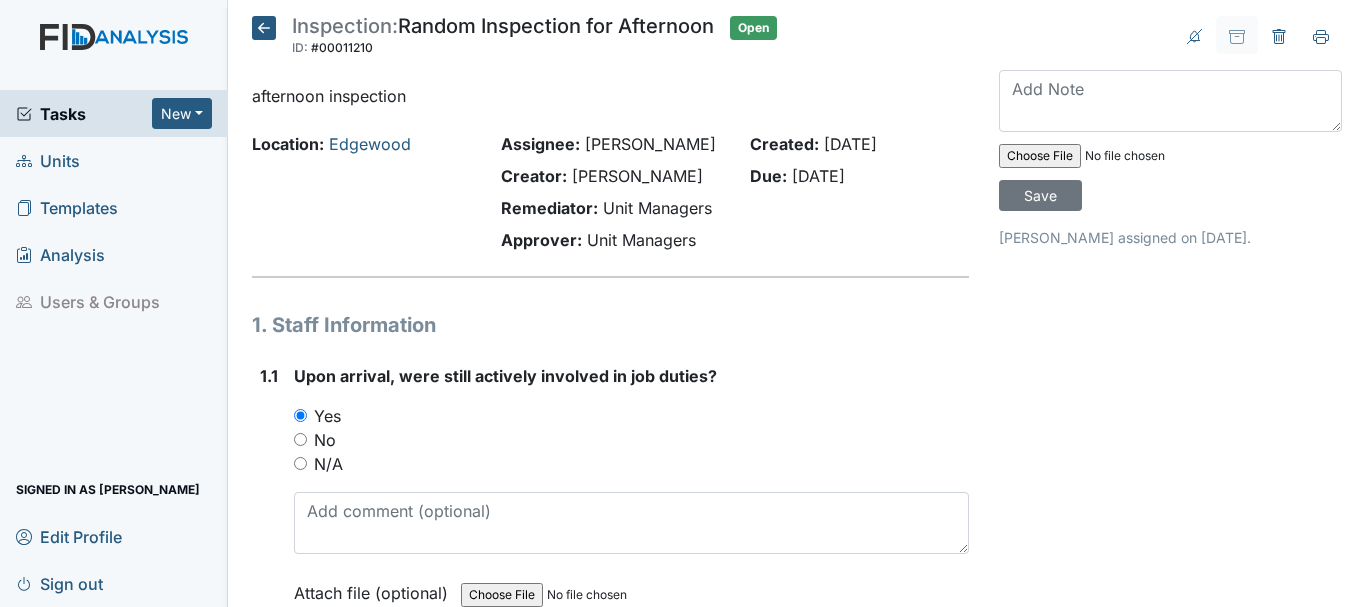 scroll, scrollTop: 0, scrollLeft: 0, axis: both 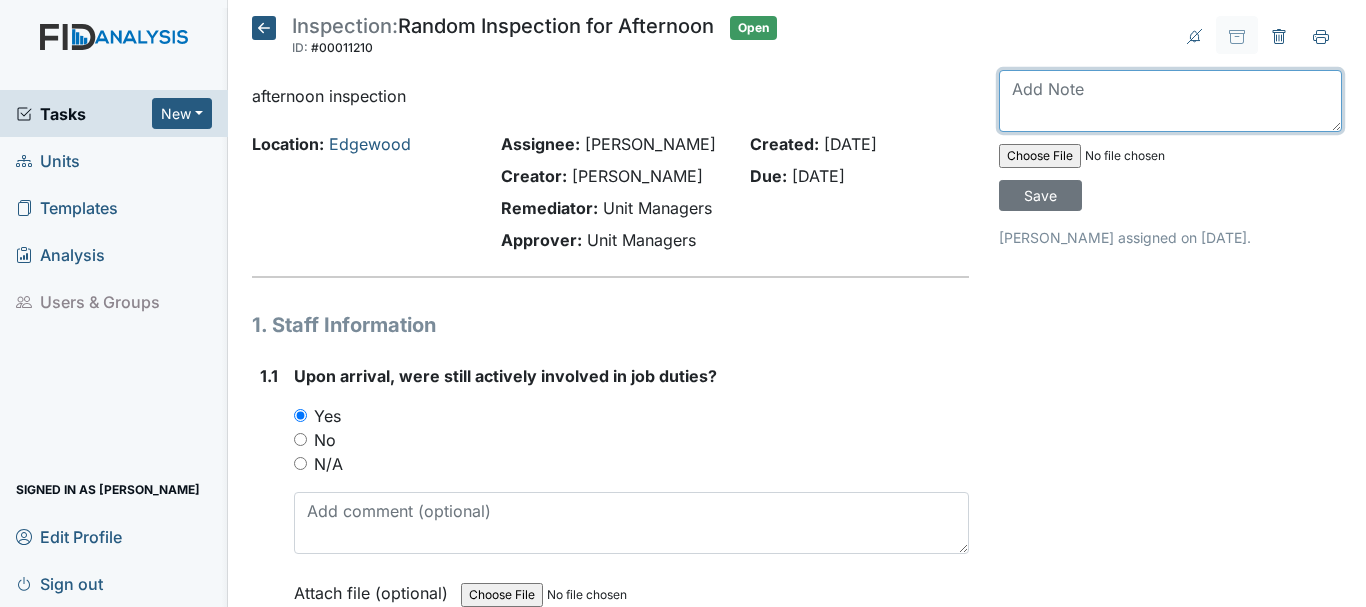 click at bounding box center [1170, 101] 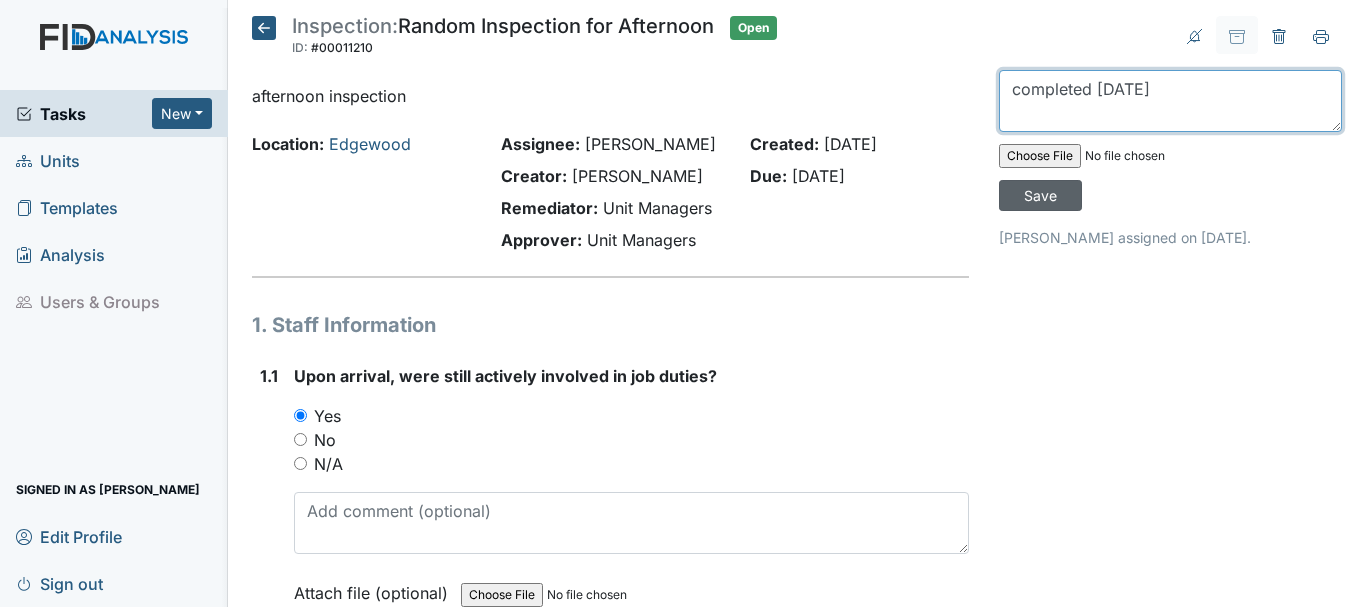 type on "completed 8/25/2025" 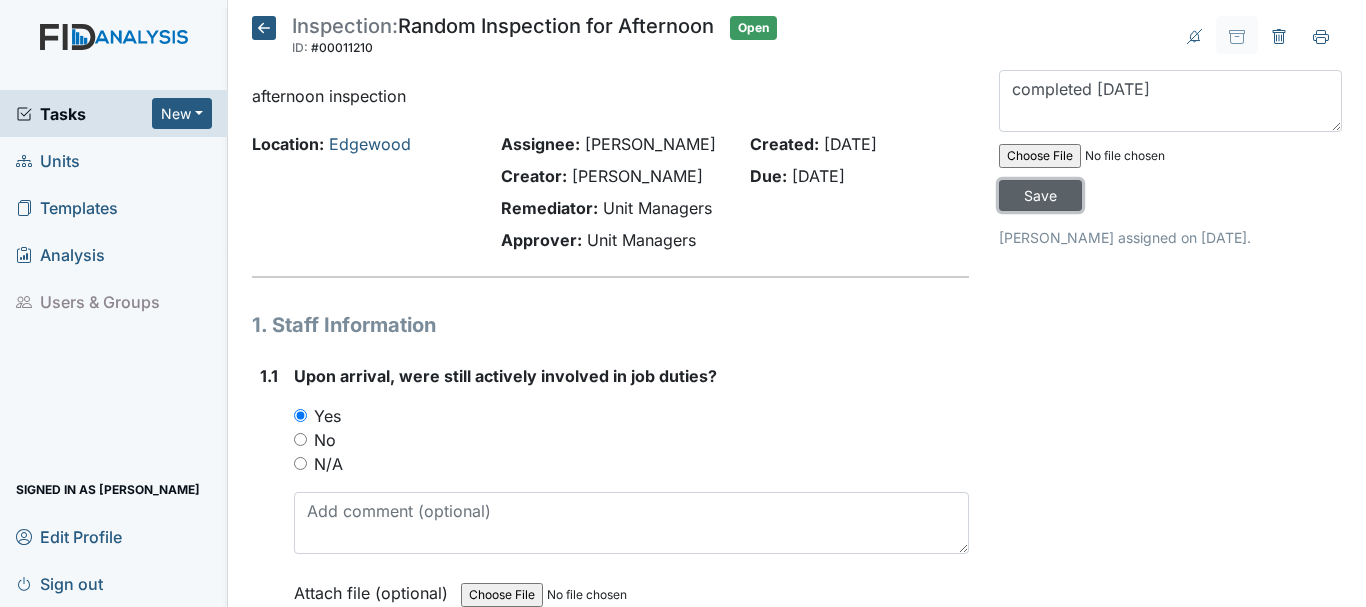 click on "Save" at bounding box center (1040, 195) 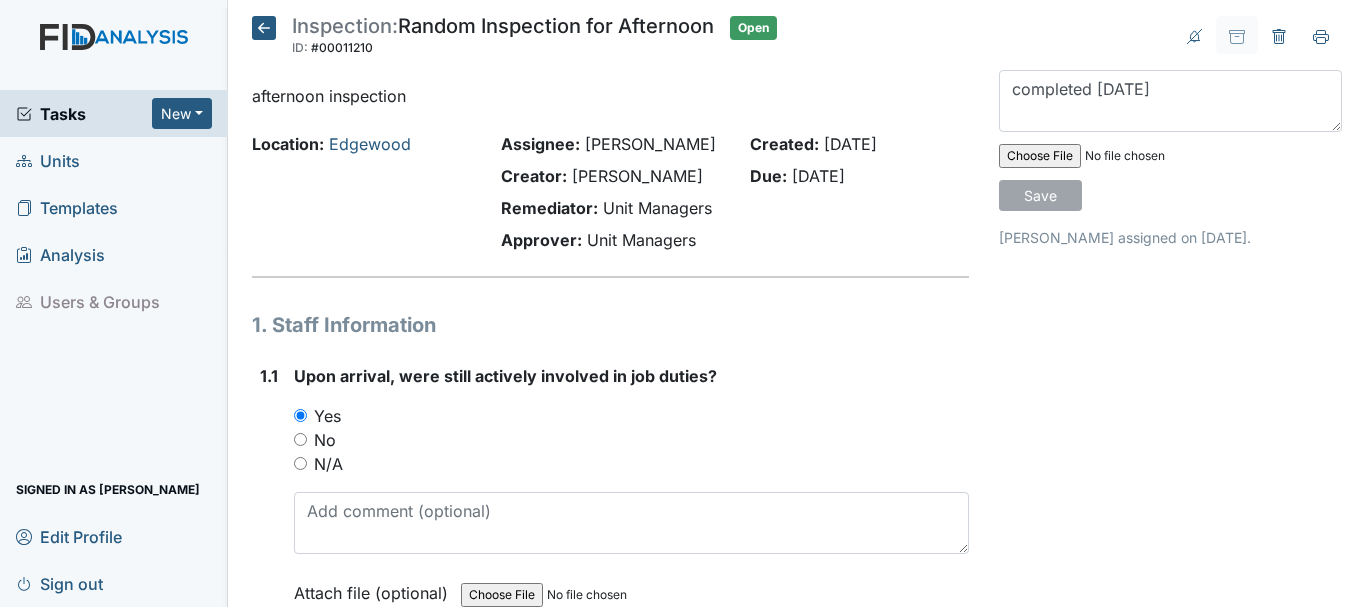 type 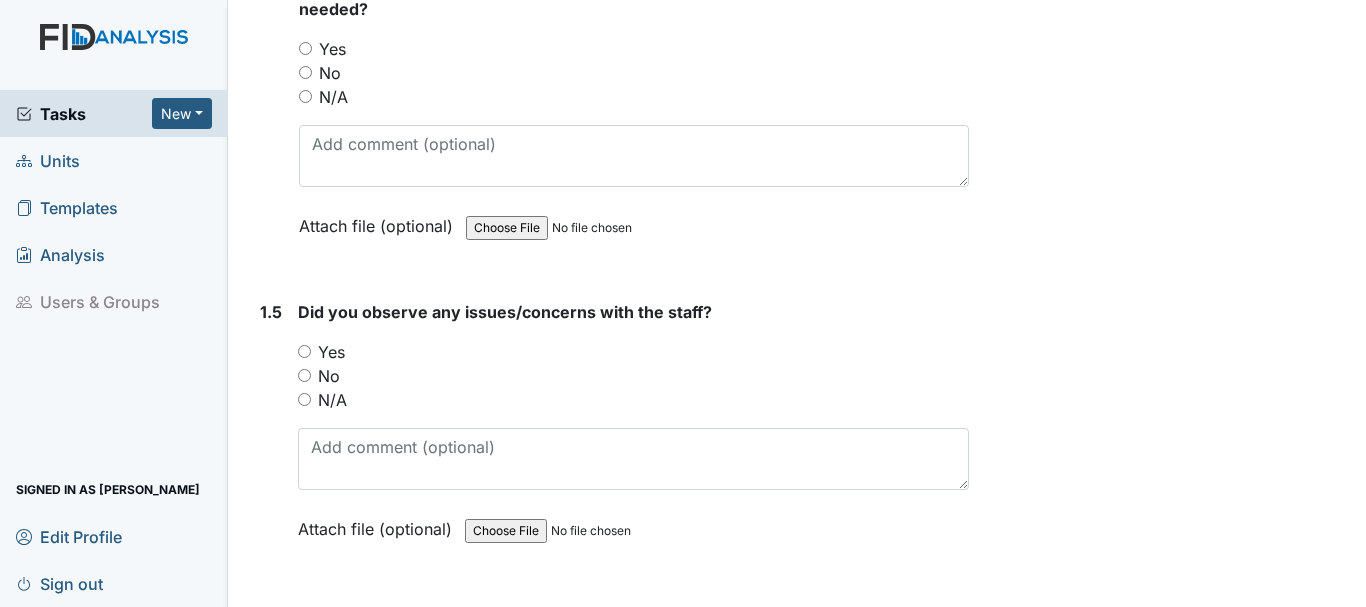 scroll, scrollTop: 900, scrollLeft: 0, axis: vertical 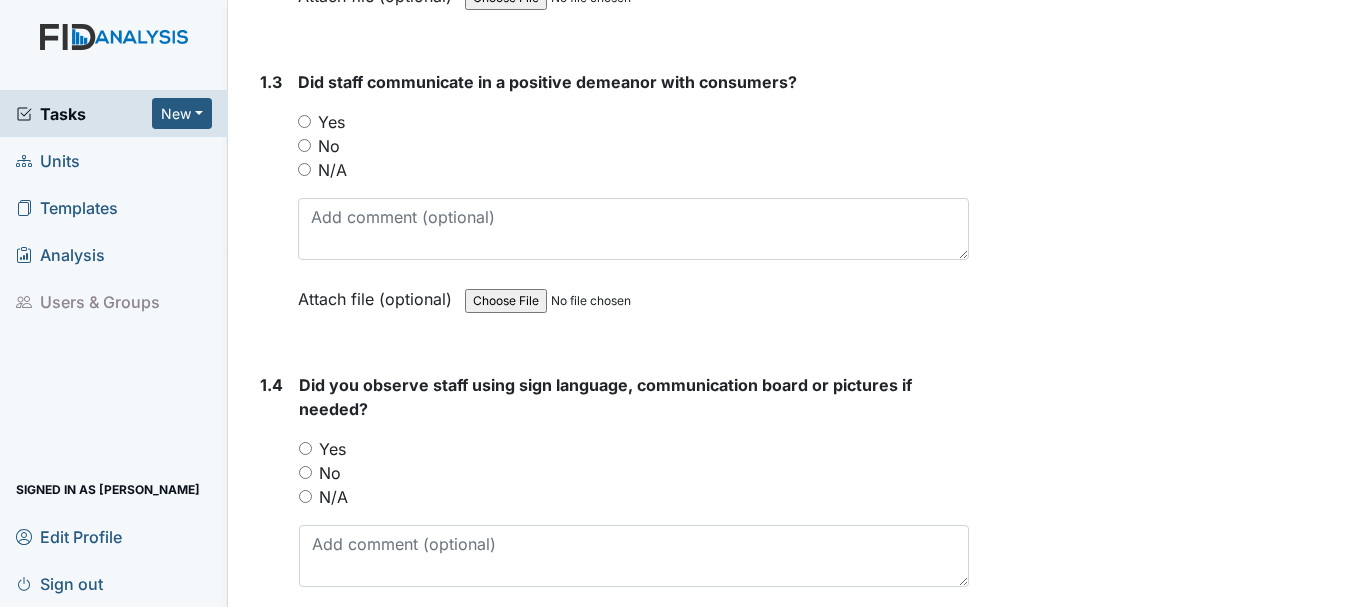 click on "Yes" at bounding box center [305, 448] 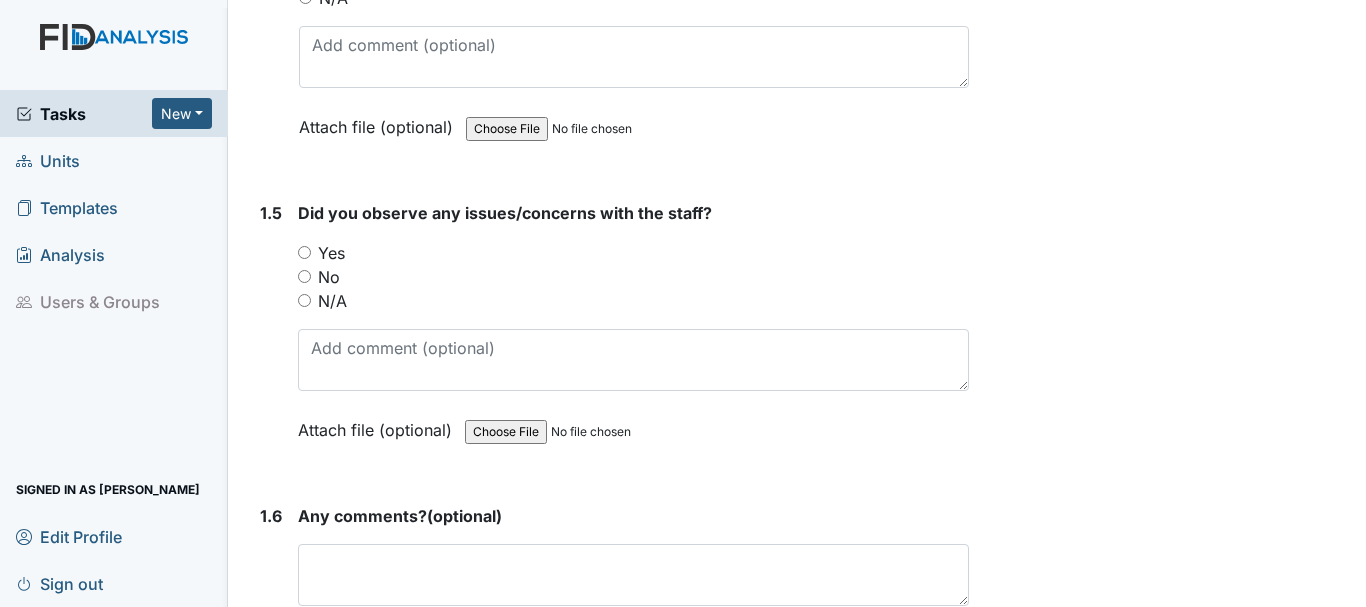scroll, scrollTop: 1400, scrollLeft: 0, axis: vertical 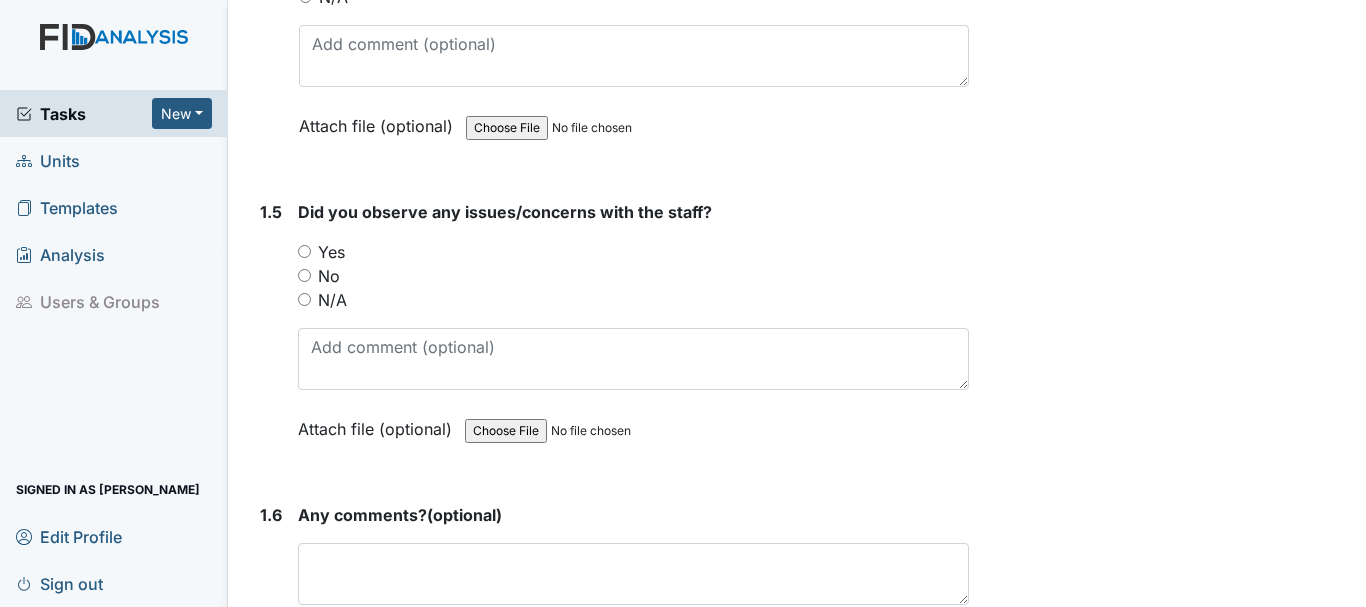 click on "No" at bounding box center [304, 275] 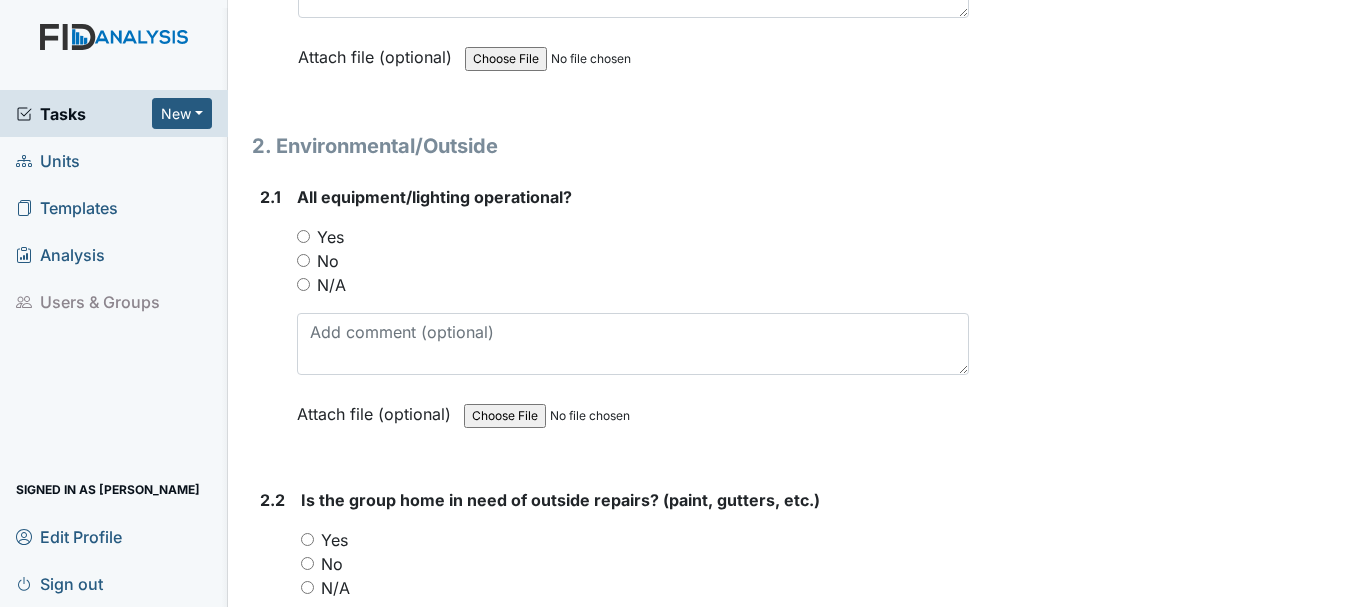 scroll, scrollTop: 2000, scrollLeft: 0, axis: vertical 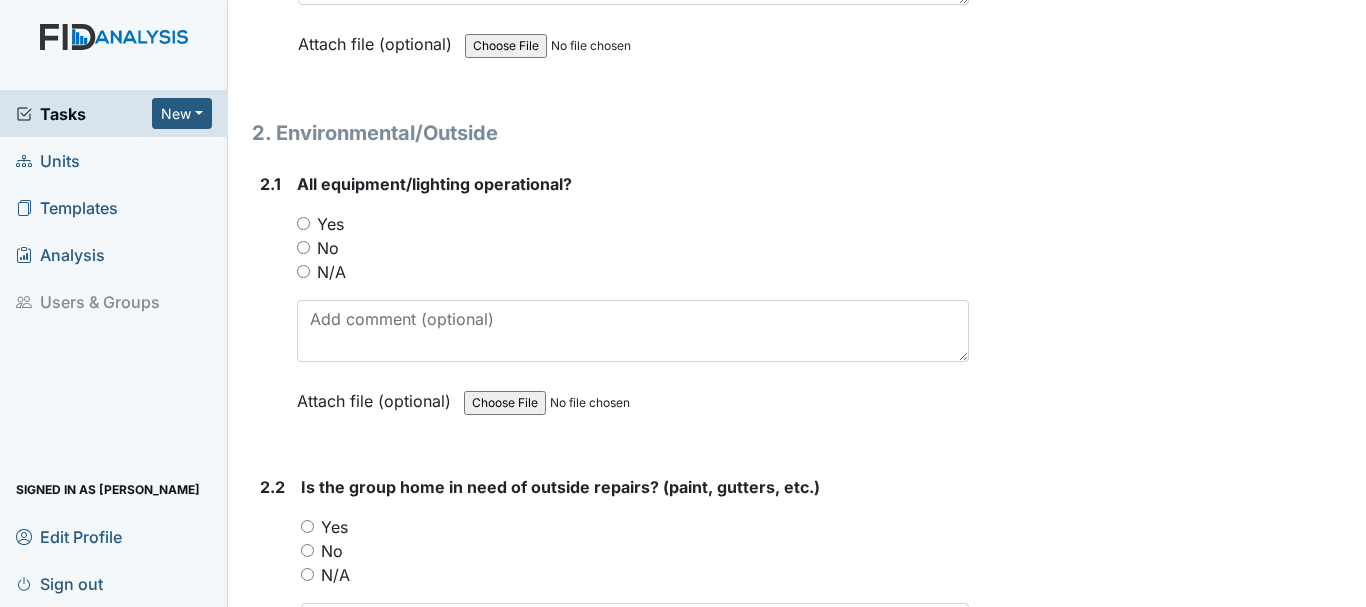 click on "Yes" at bounding box center (303, 223) 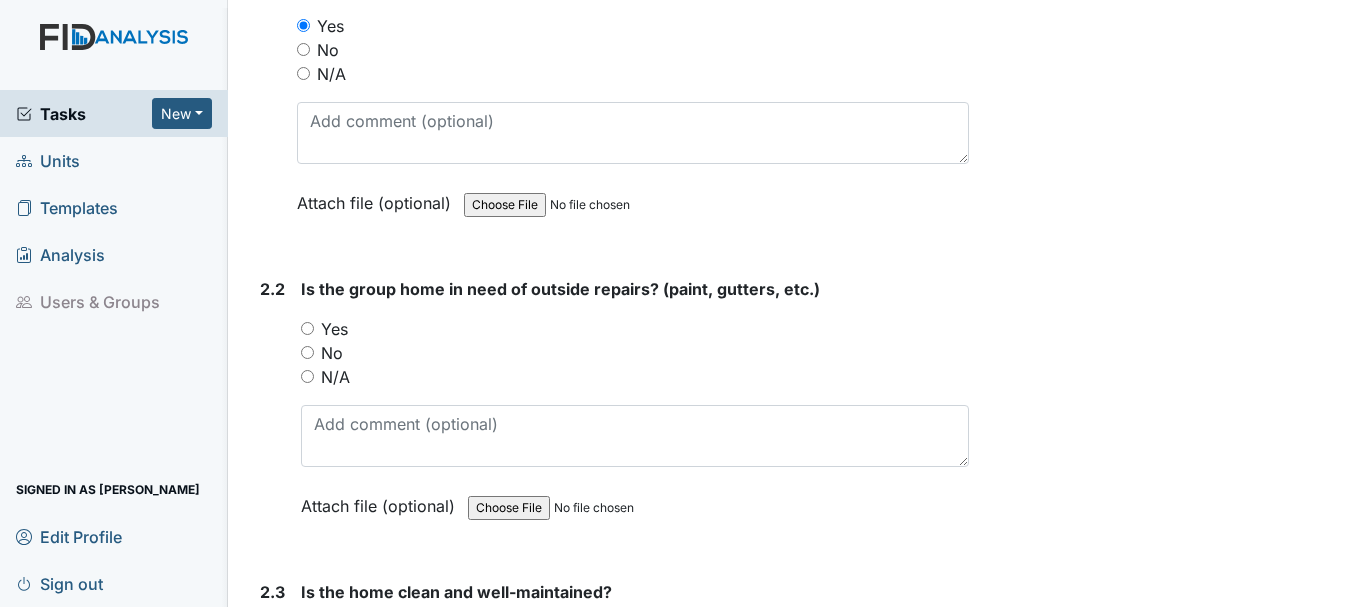 scroll, scrollTop: 2200, scrollLeft: 0, axis: vertical 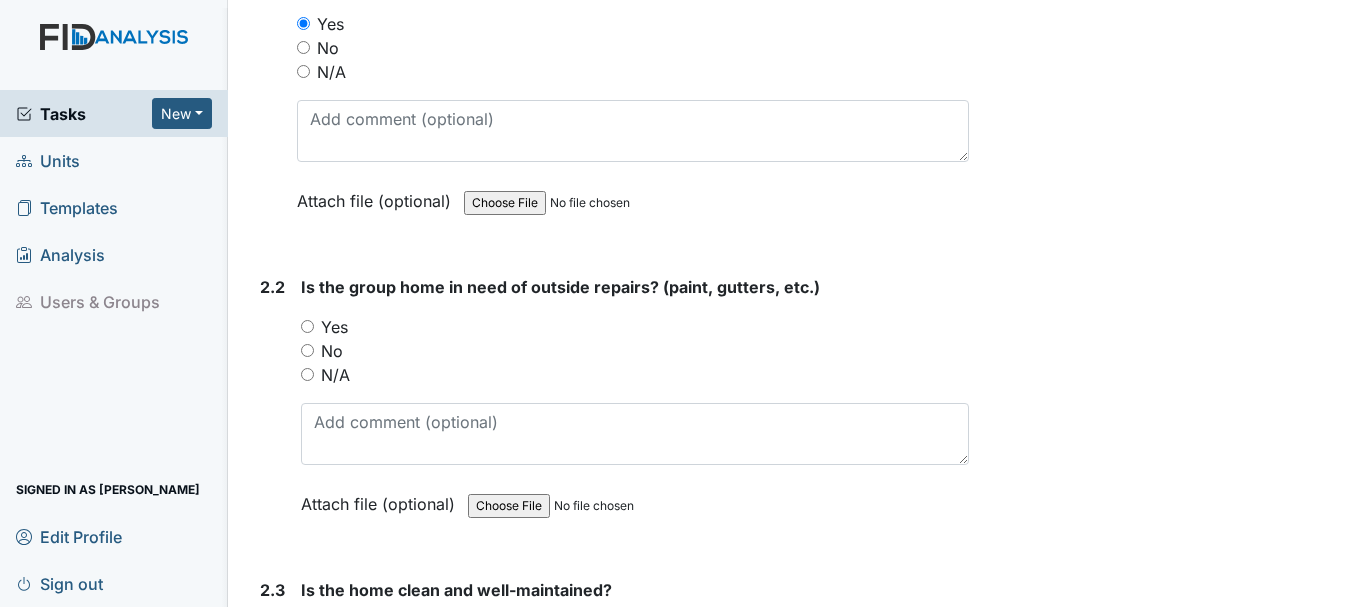 drag, startPoint x: 309, startPoint y: 351, endPoint x: 406, endPoint y: 343, distance: 97.32934 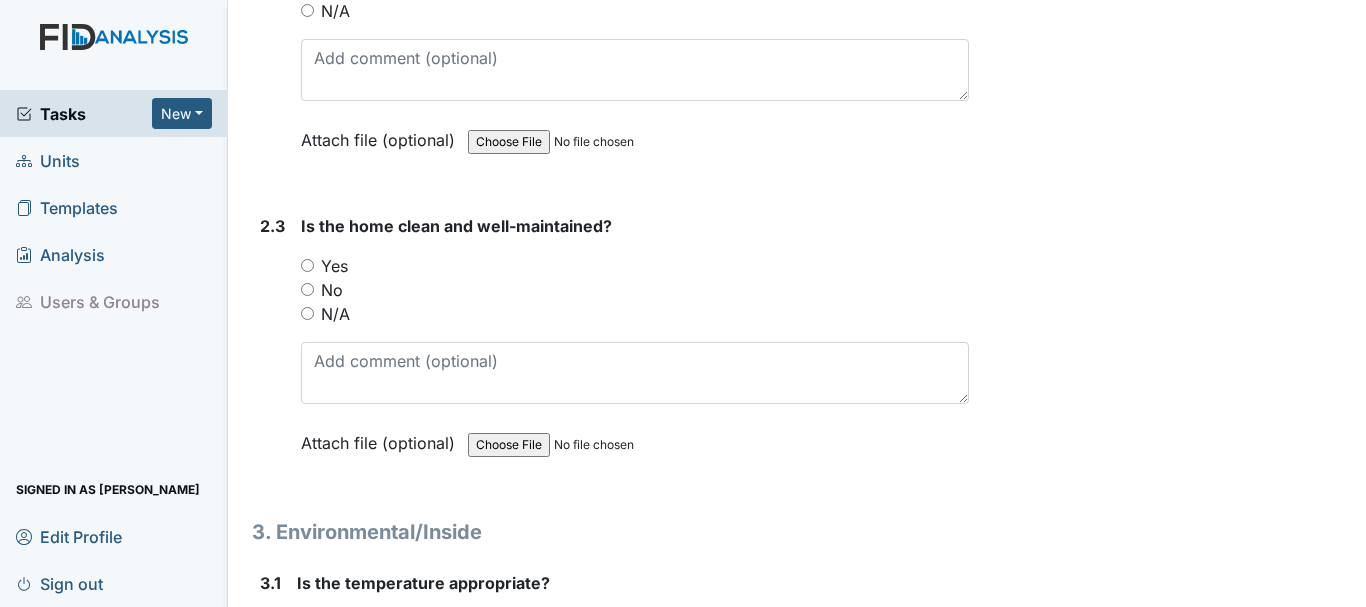 scroll, scrollTop: 2600, scrollLeft: 0, axis: vertical 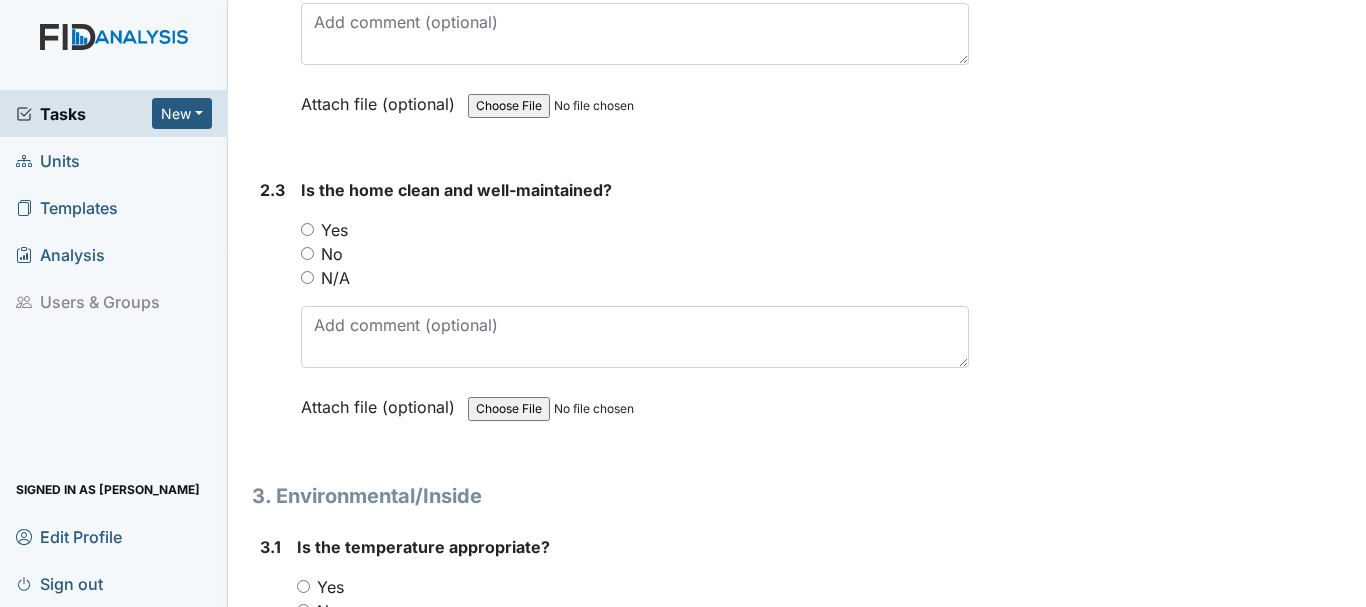 click on "Yes" at bounding box center [307, 229] 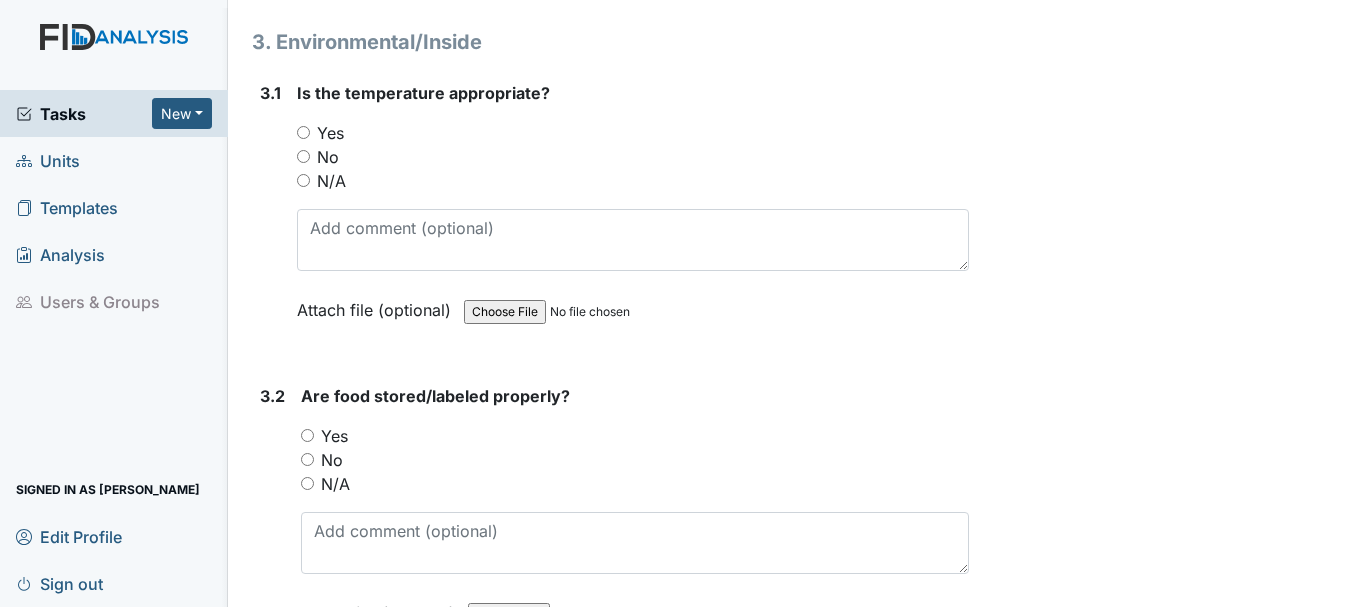 scroll, scrollTop: 3100, scrollLeft: 0, axis: vertical 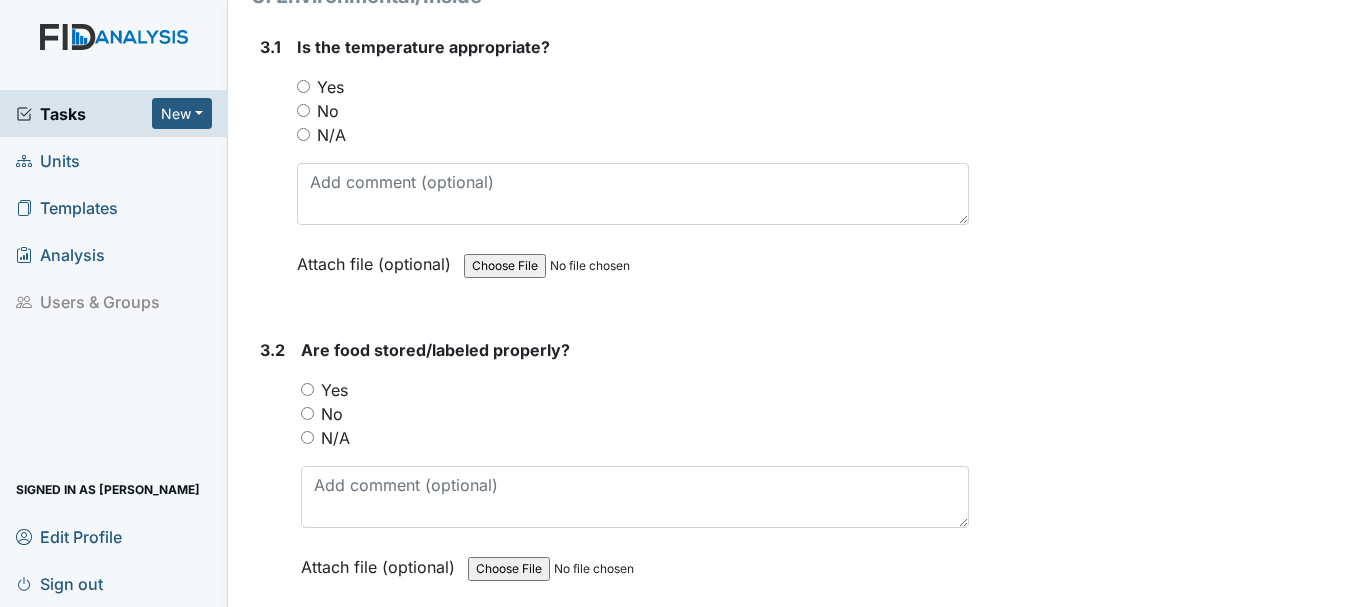 drag, startPoint x: 301, startPoint y: 87, endPoint x: 371, endPoint y: 93, distance: 70.256676 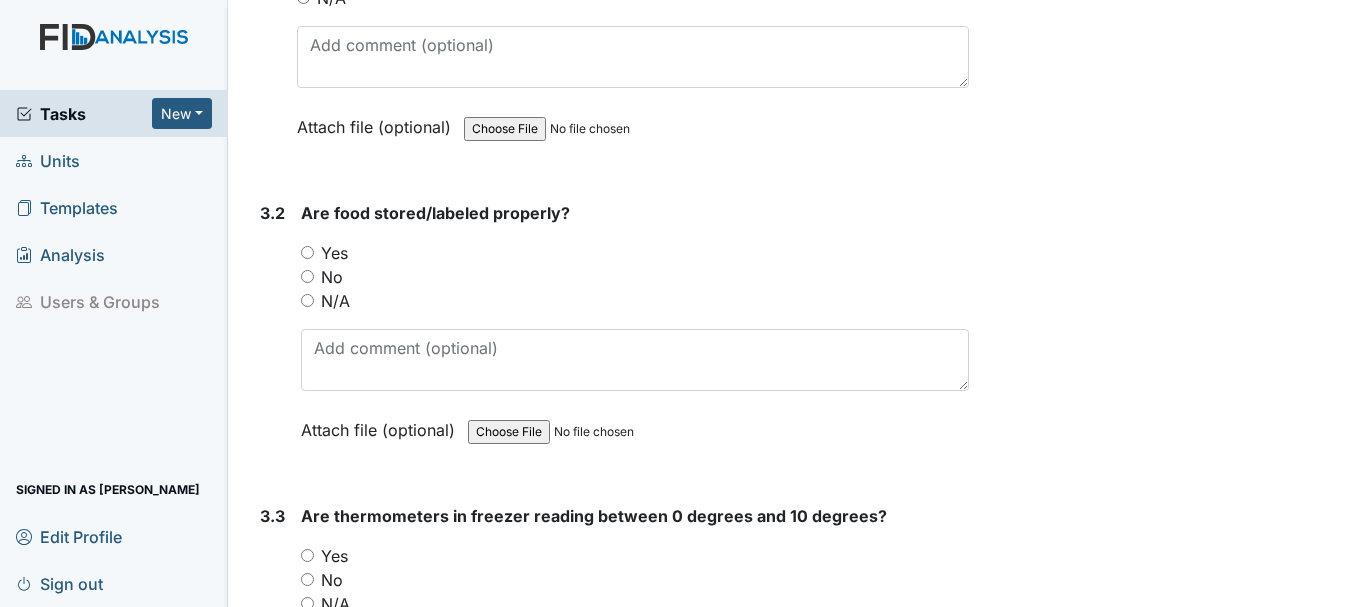 scroll, scrollTop: 3400, scrollLeft: 0, axis: vertical 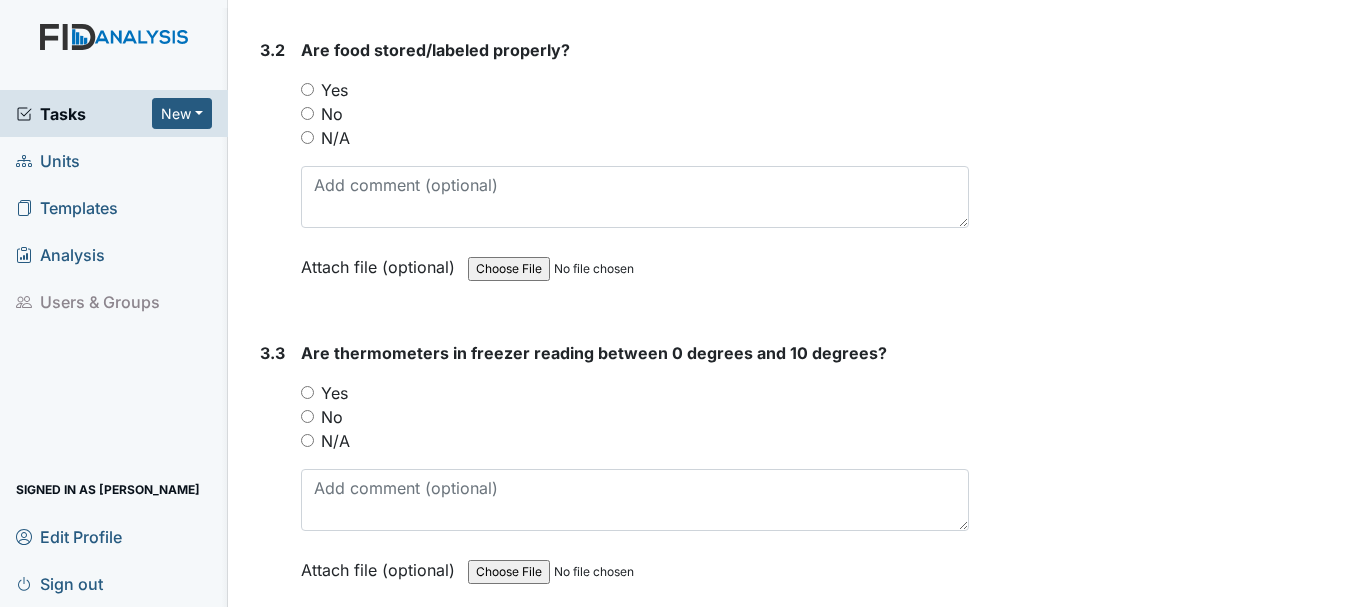 click on "Yes" at bounding box center [307, 89] 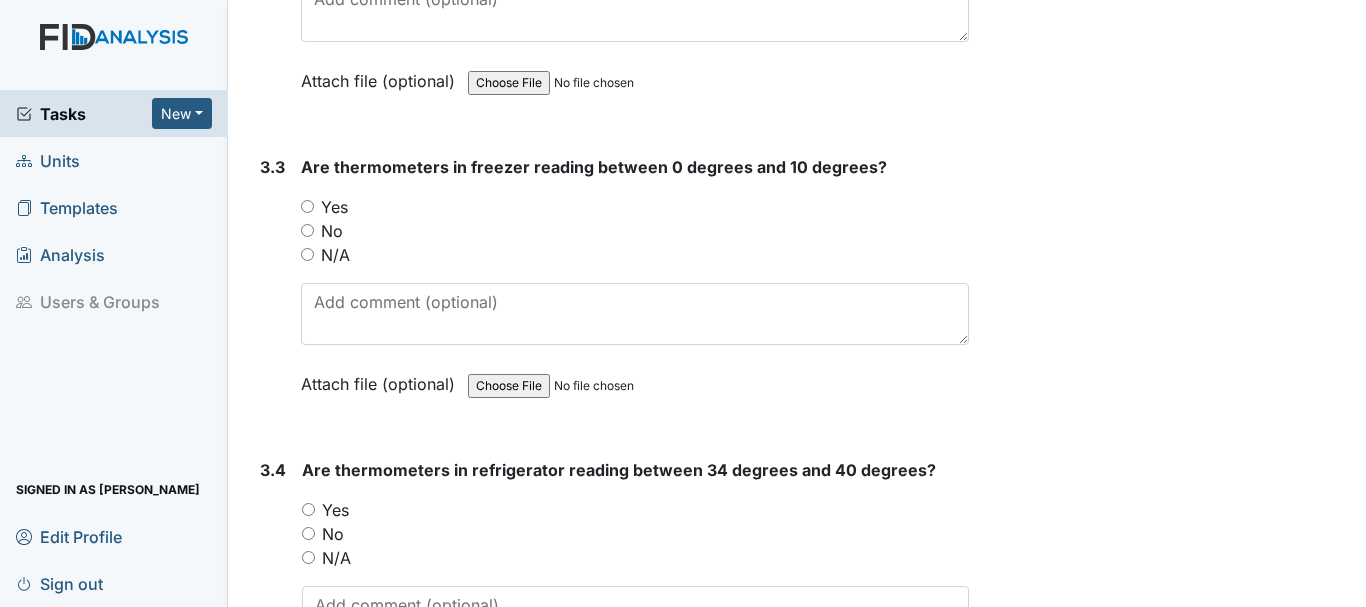 scroll, scrollTop: 3600, scrollLeft: 0, axis: vertical 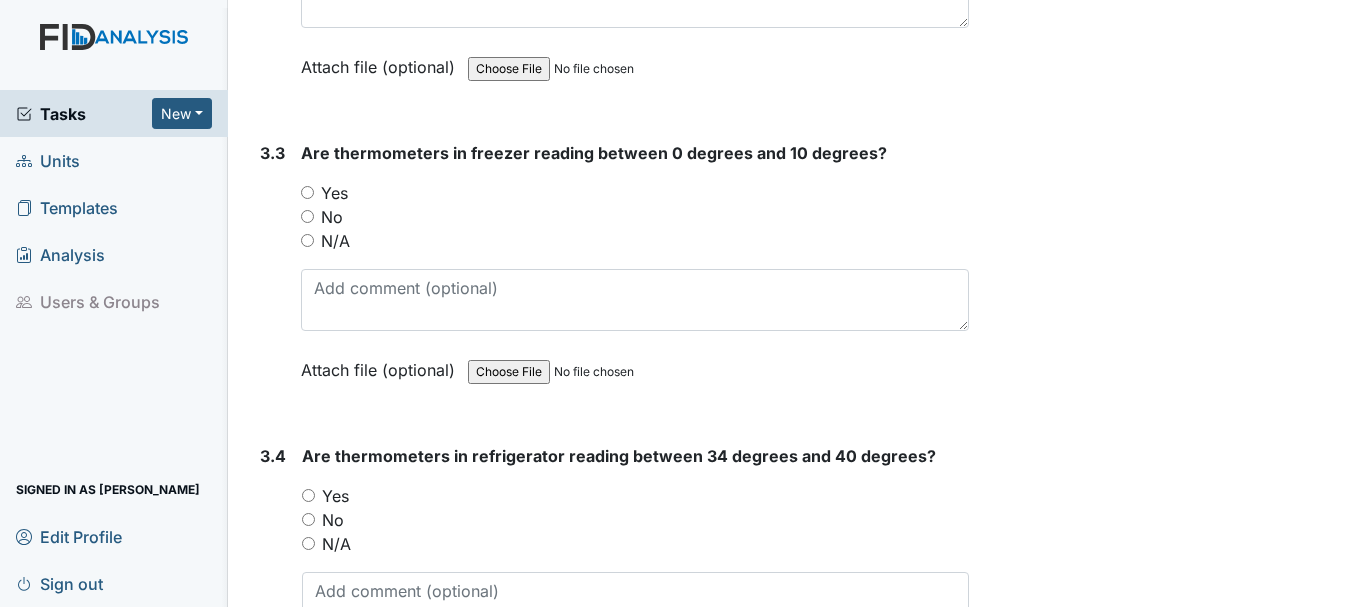 click on "Yes" at bounding box center [307, 192] 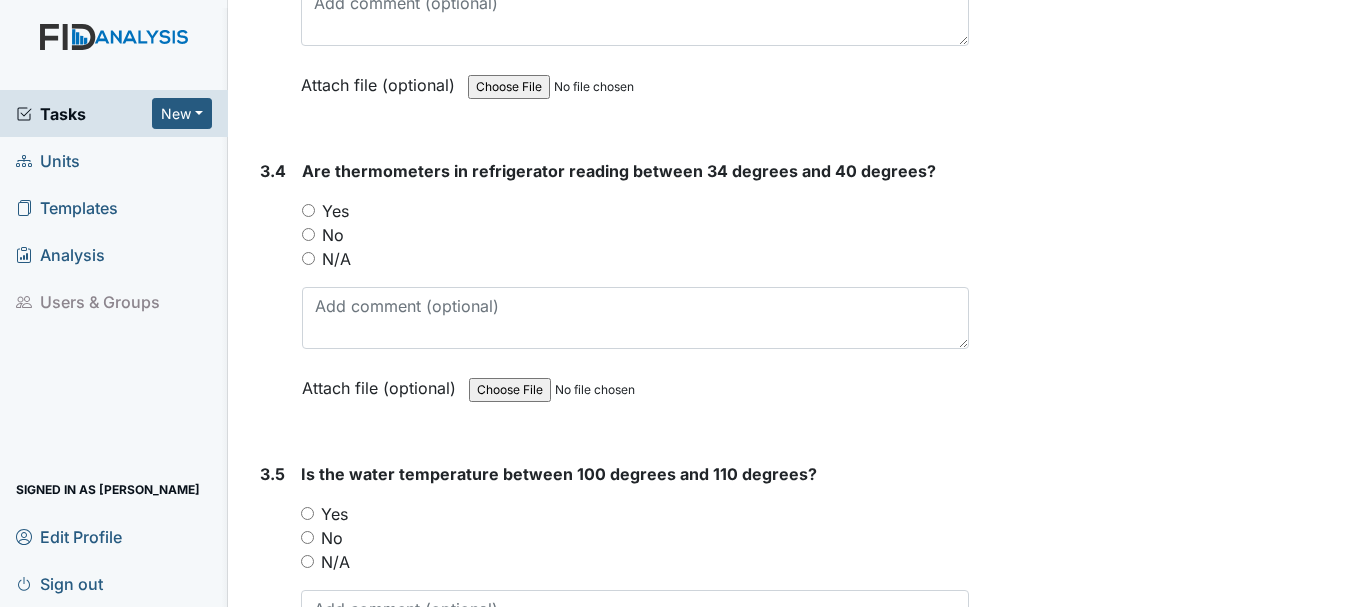 scroll, scrollTop: 4000, scrollLeft: 0, axis: vertical 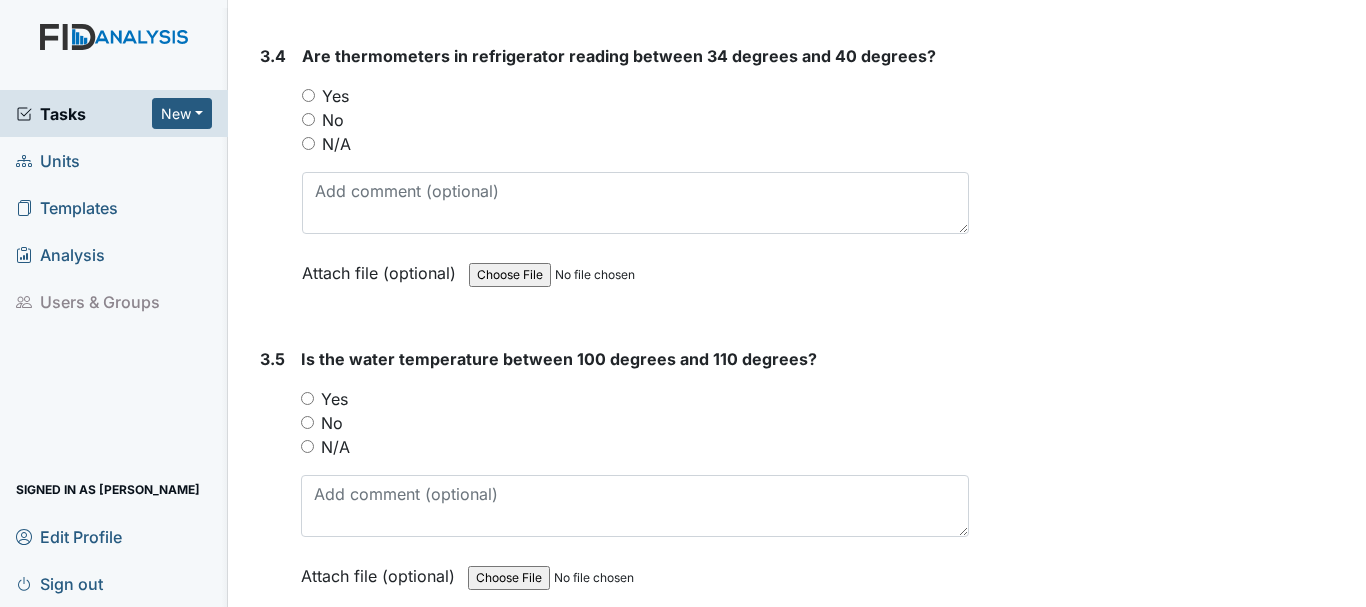 click on "Yes" at bounding box center [308, 95] 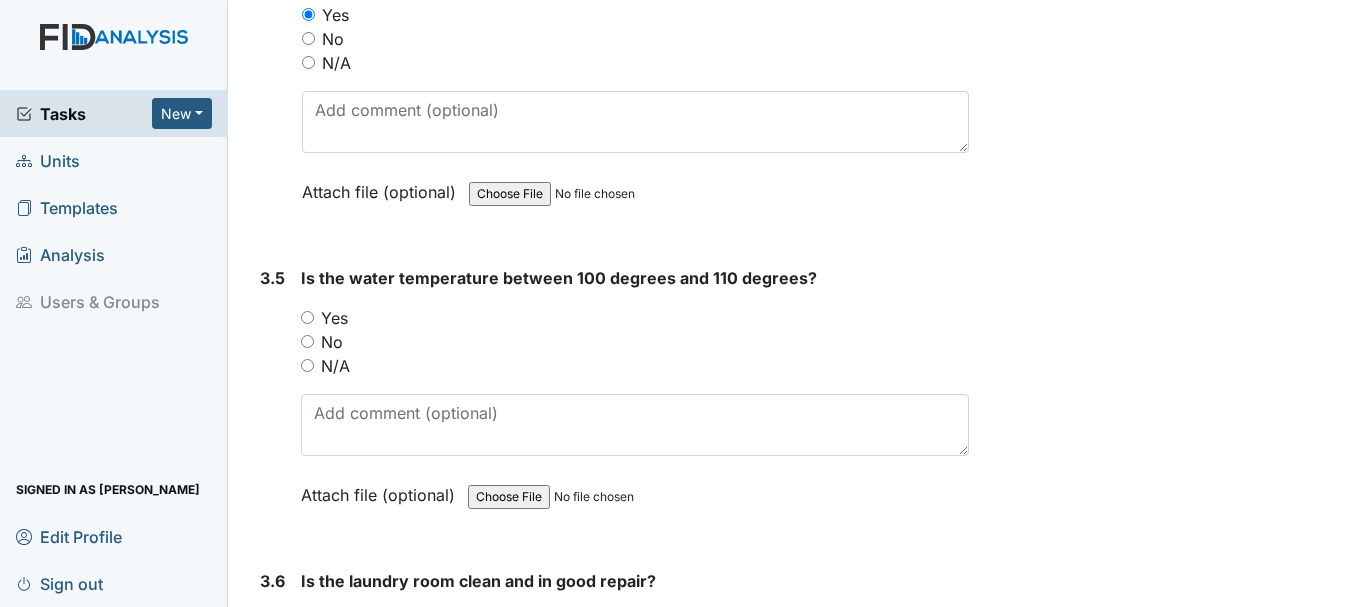 scroll, scrollTop: 4200, scrollLeft: 0, axis: vertical 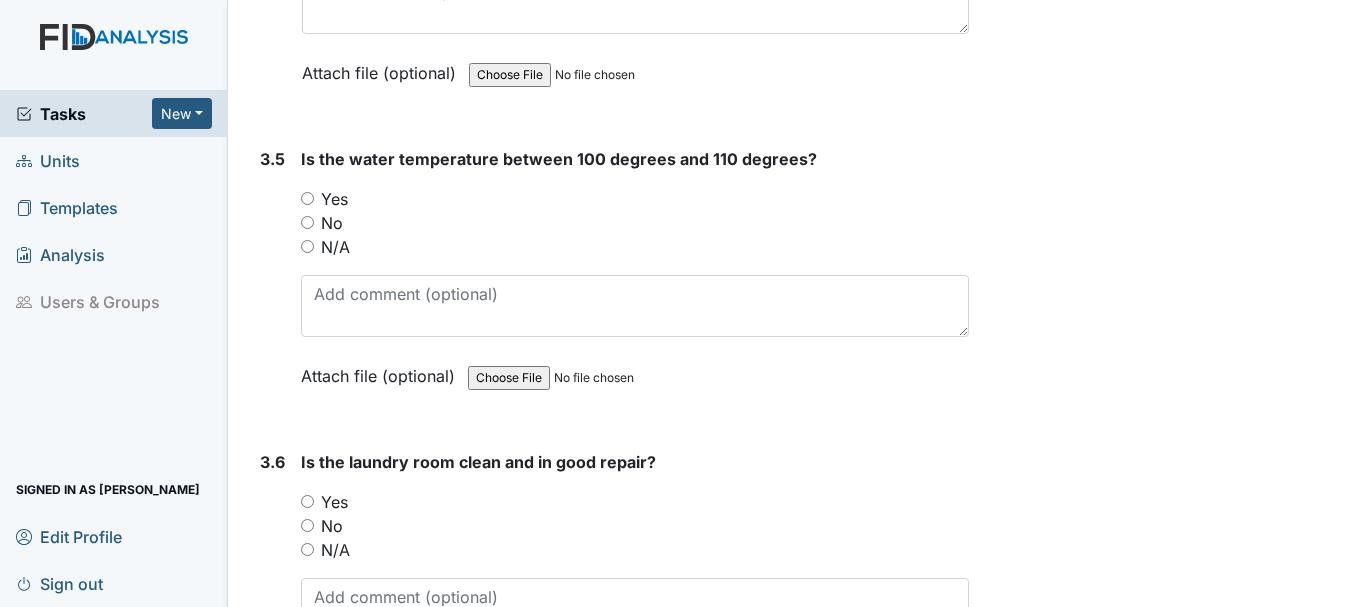 click on "Yes" at bounding box center (307, 198) 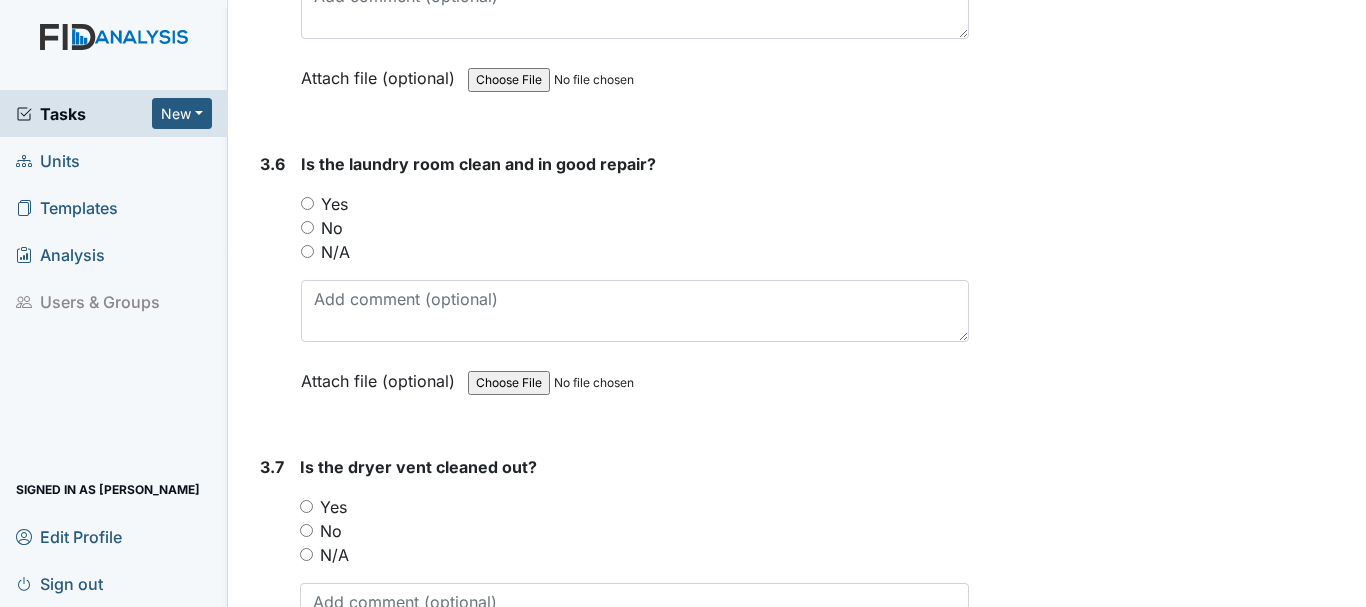 scroll, scrollTop: 4500, scrollLeft: 0, axis: vertical 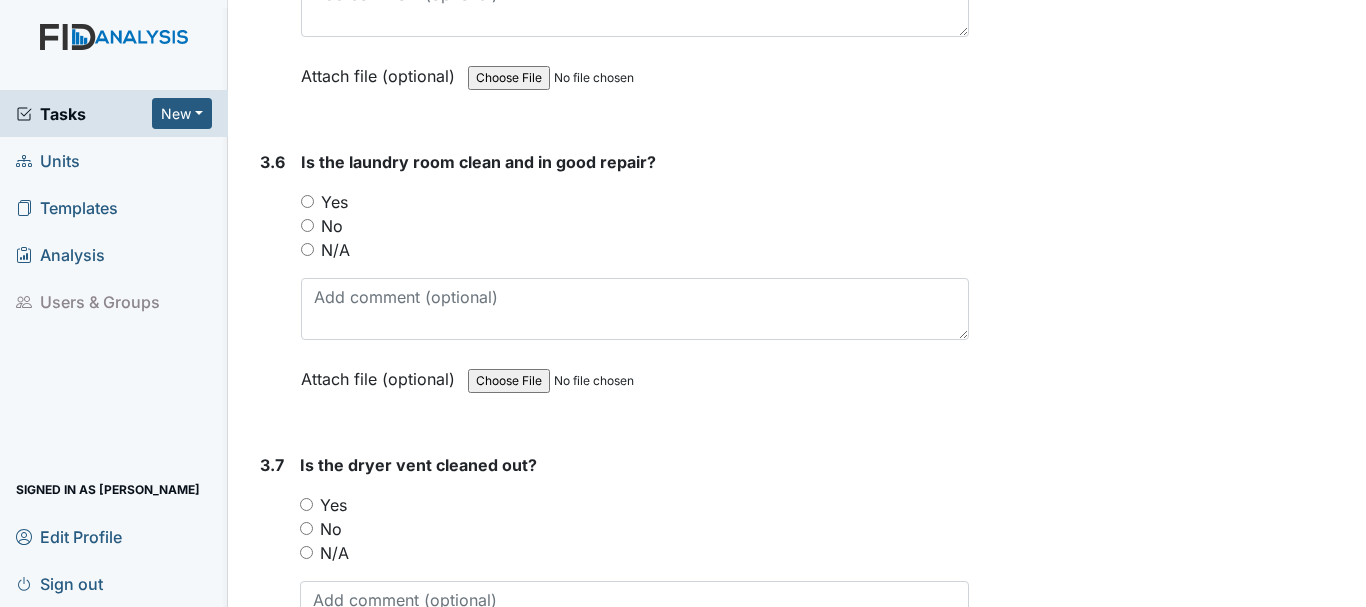 click on "Yes" at bounding box center [307, 201] 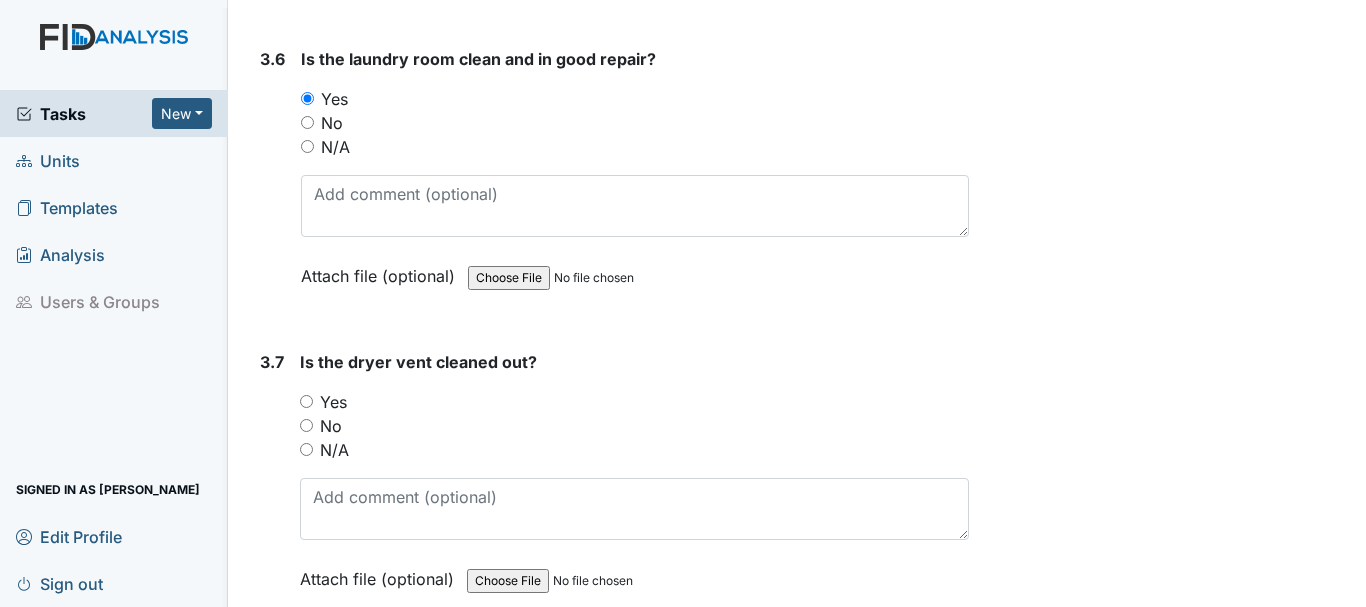 scroll, scrollTop: 4700, scrollLeft: 0, axis: vertical 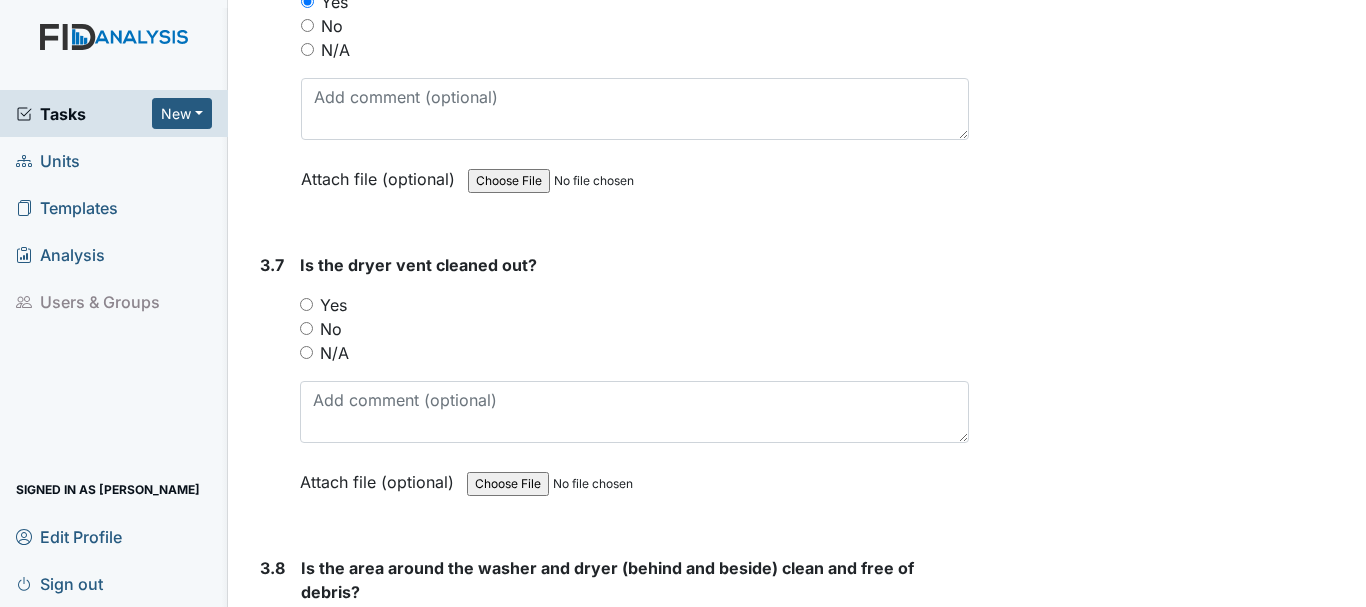 click on "Yes" at bounding box center (306, 304) 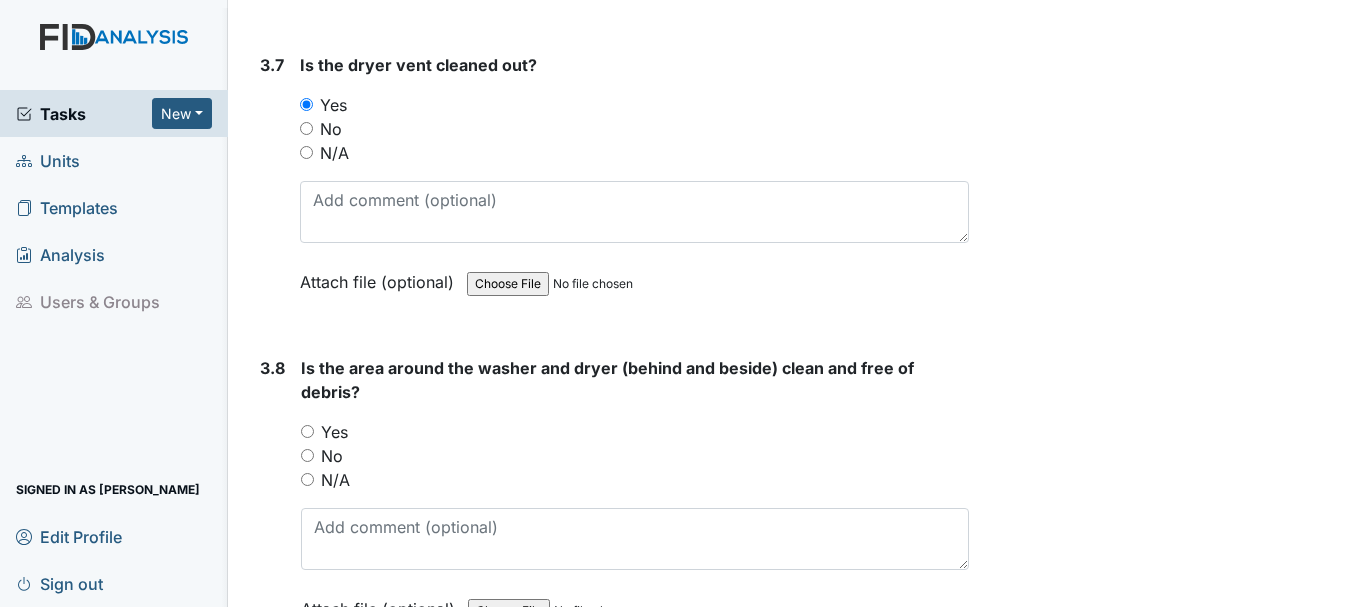 scroll, scrollTop: 5000, scrollLeft: 0, axis: vertical 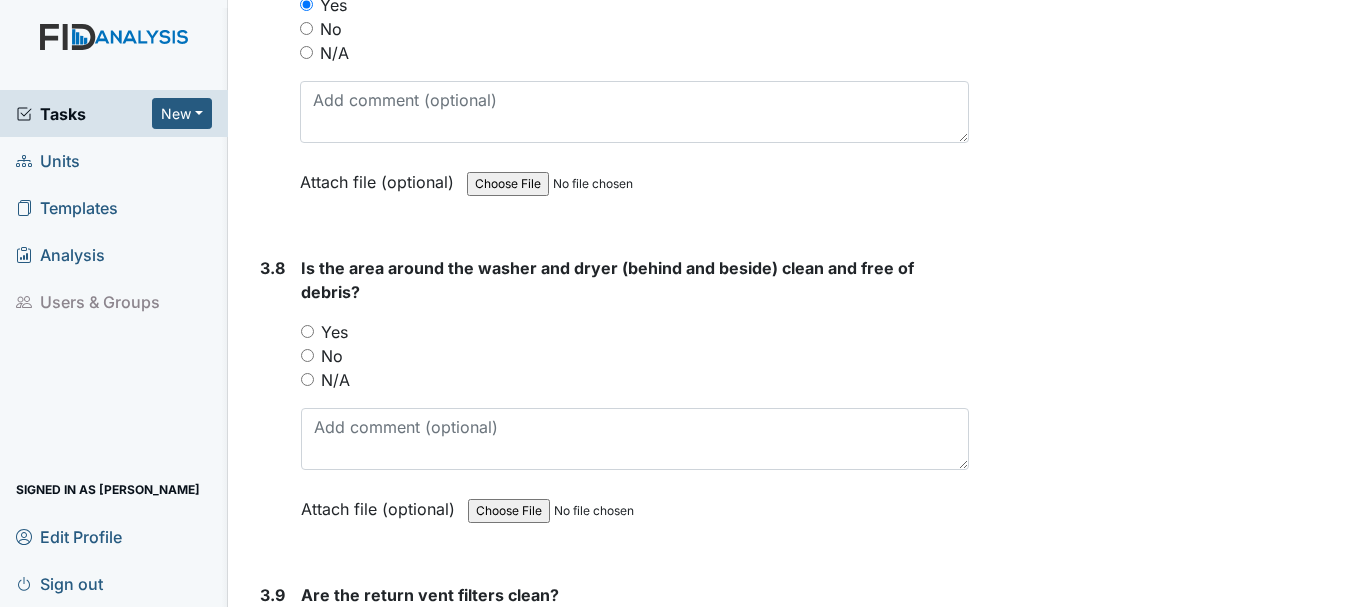 click on "Yes" at bounding box center (307, 331) 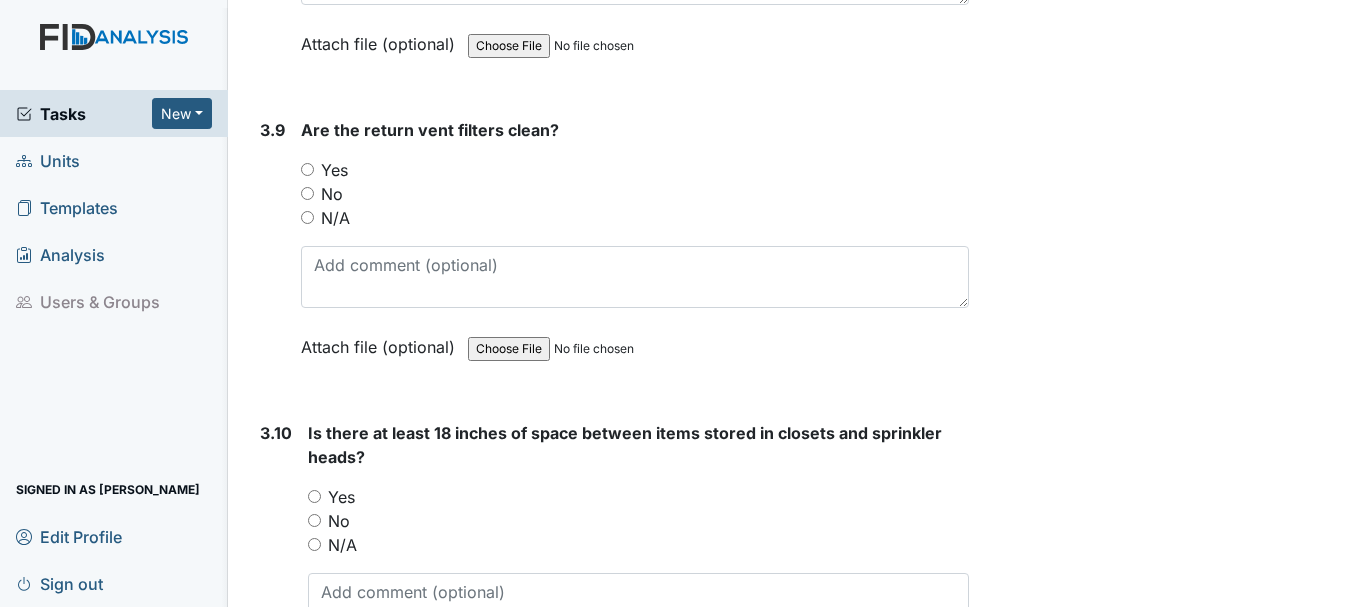 scroll, scrollTop: 5500, scrollLeft: 0, axis: vertical 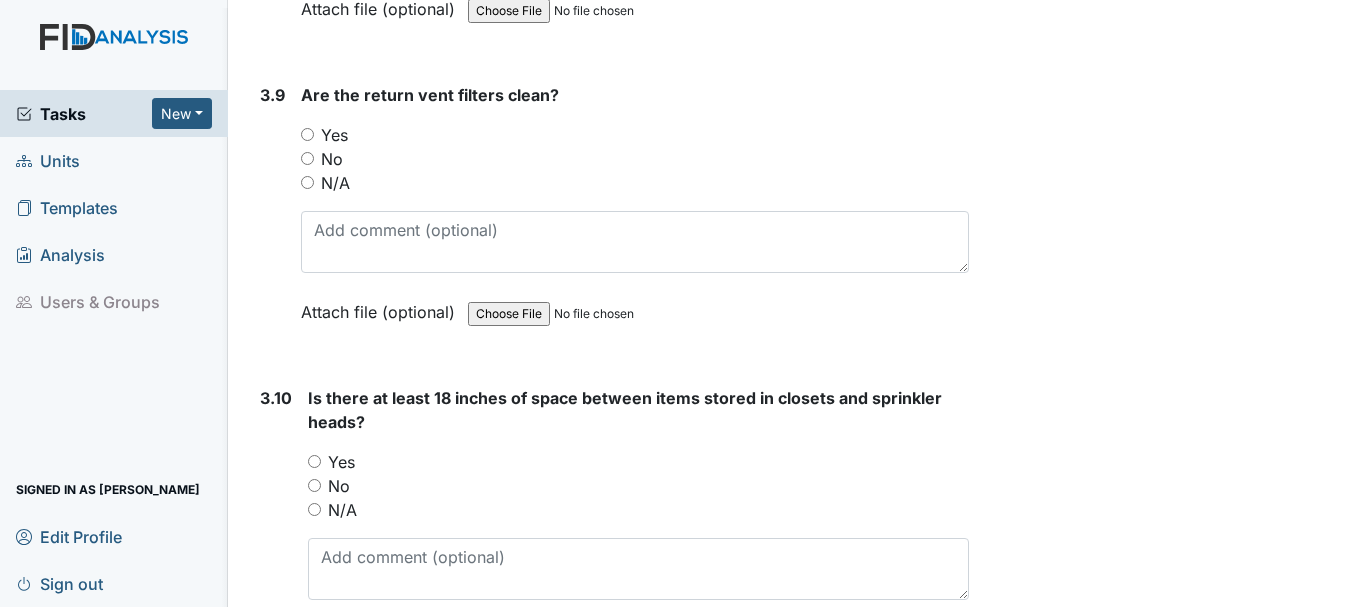 click on "Yes" at bounding box center [307, 134] 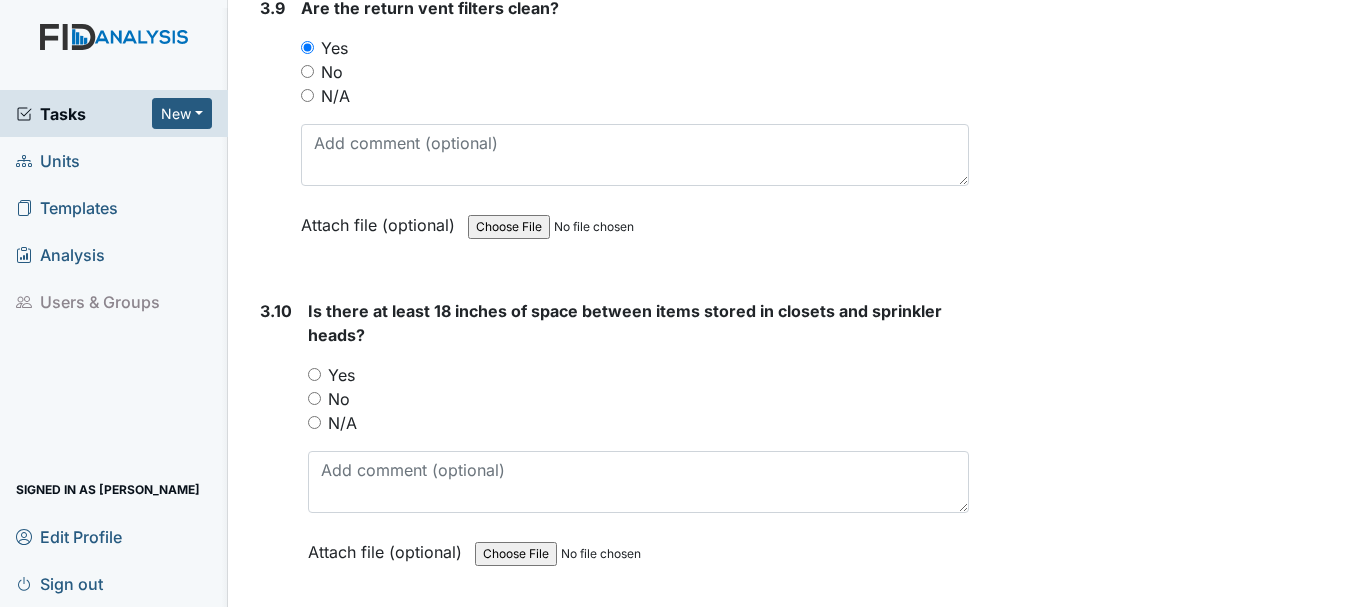 scroll, scrollTop: 5700, scrollLeft: 0, axis: vertical 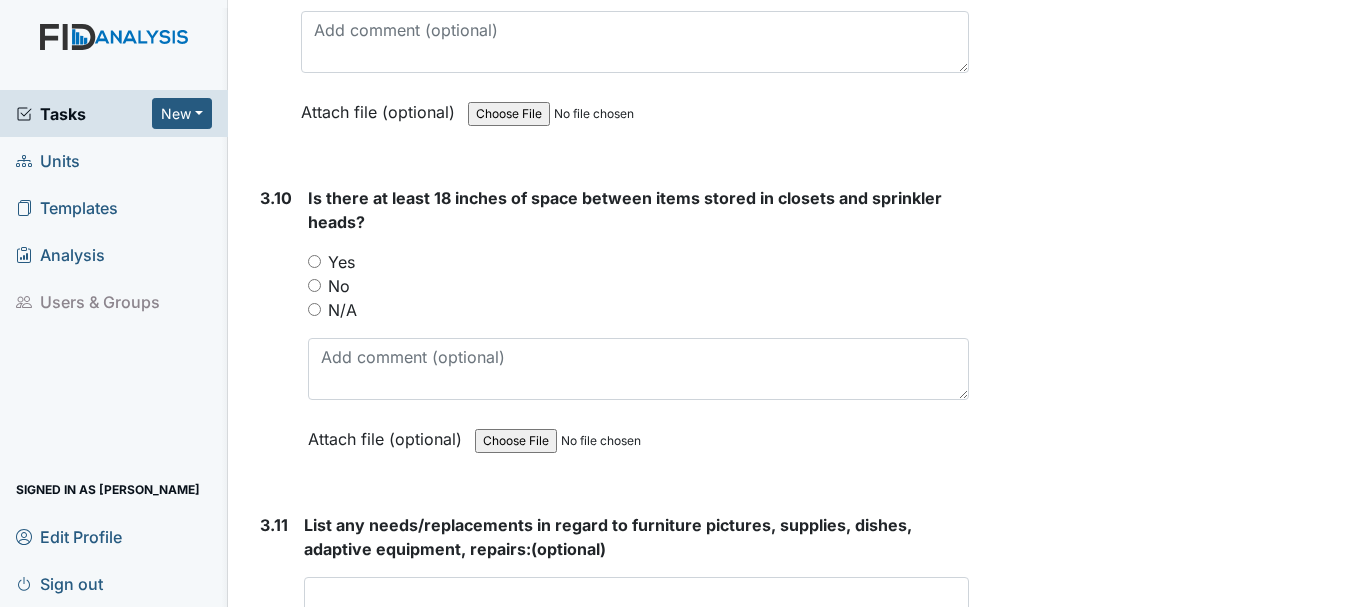 click on "Yes" at bounding box center [314, 261] 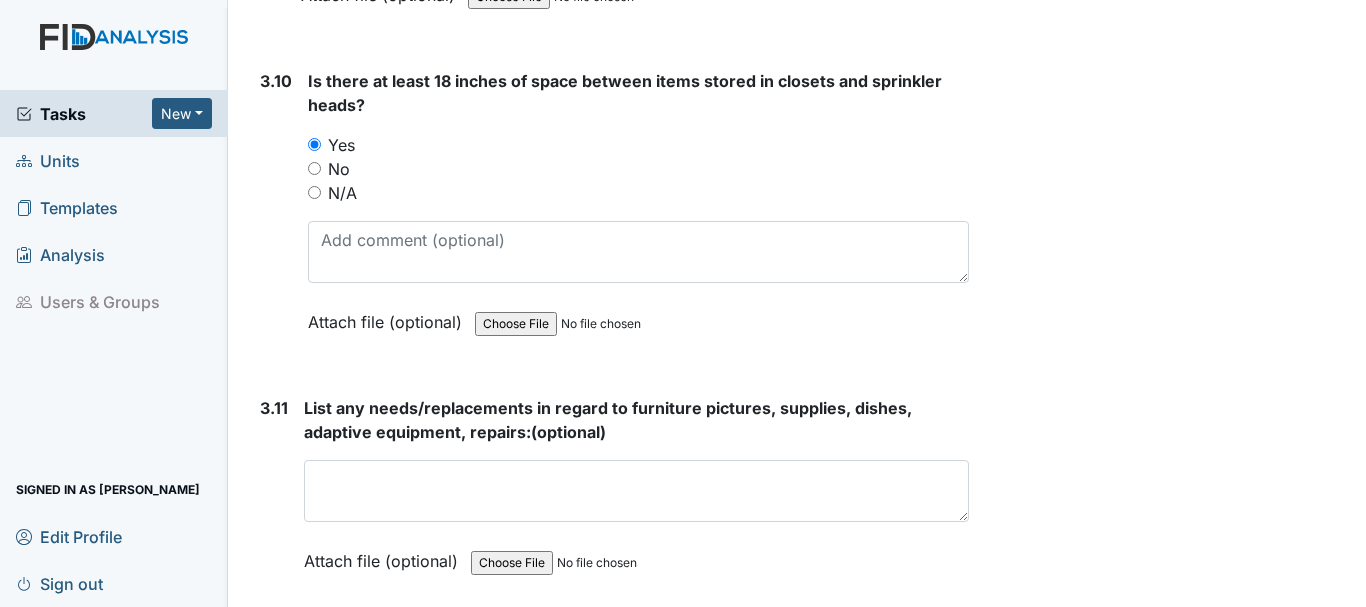 scroll, scrollTop: 6000, scrollLeft: 0, axis: vertical 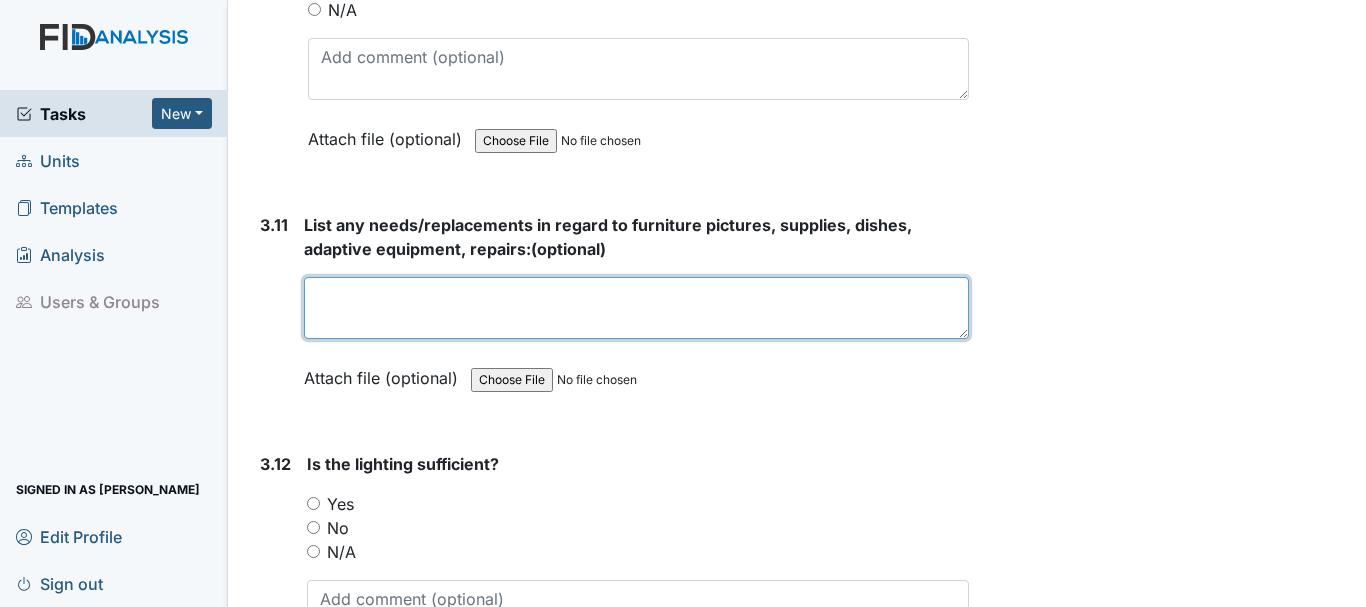 click at bounding box center [636, 308] 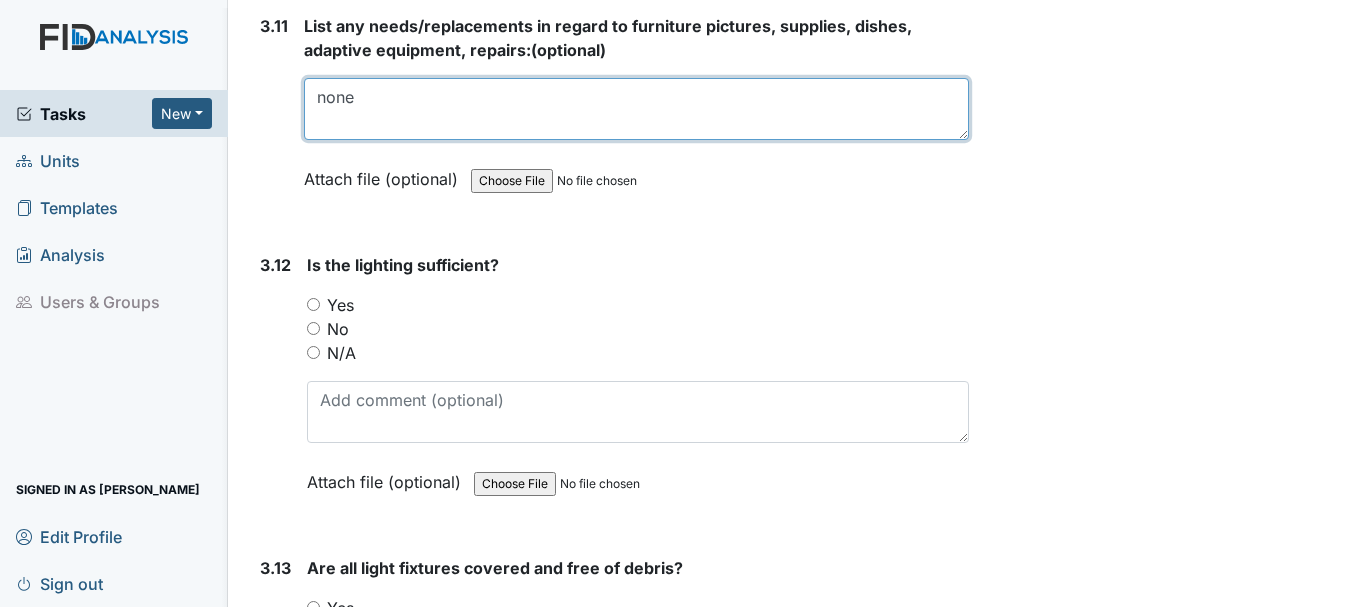 scroll, scrollTop: 6200, scrollLeft: 0, axis: vertical 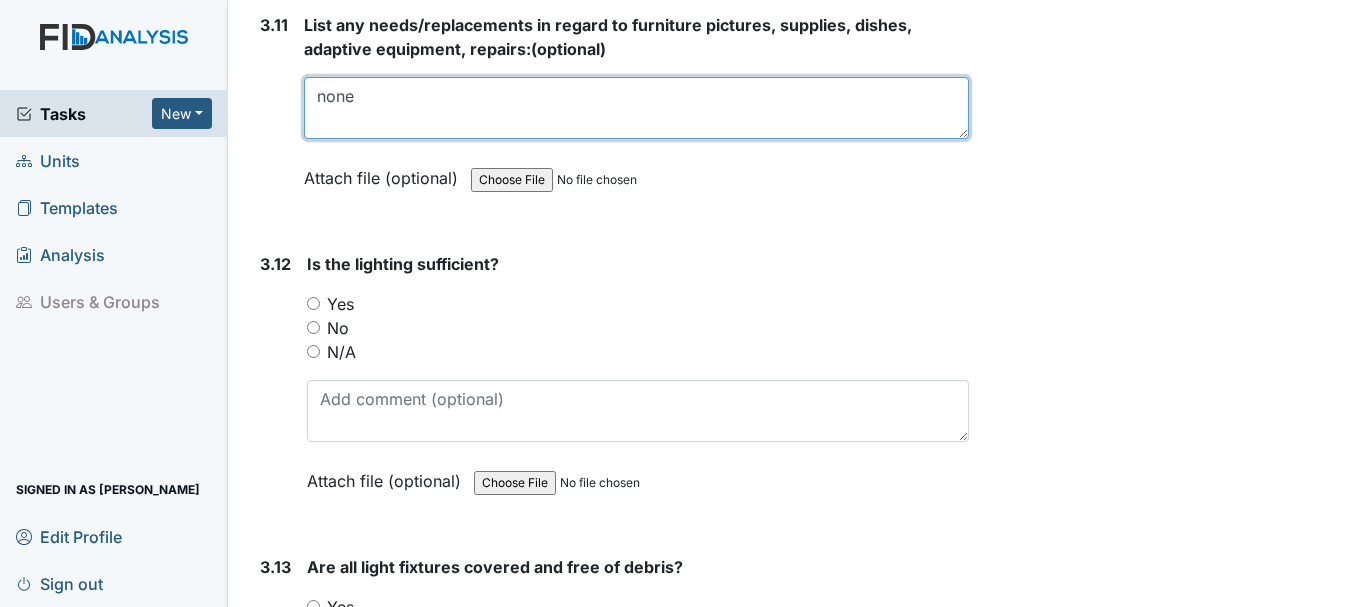 type on "none" 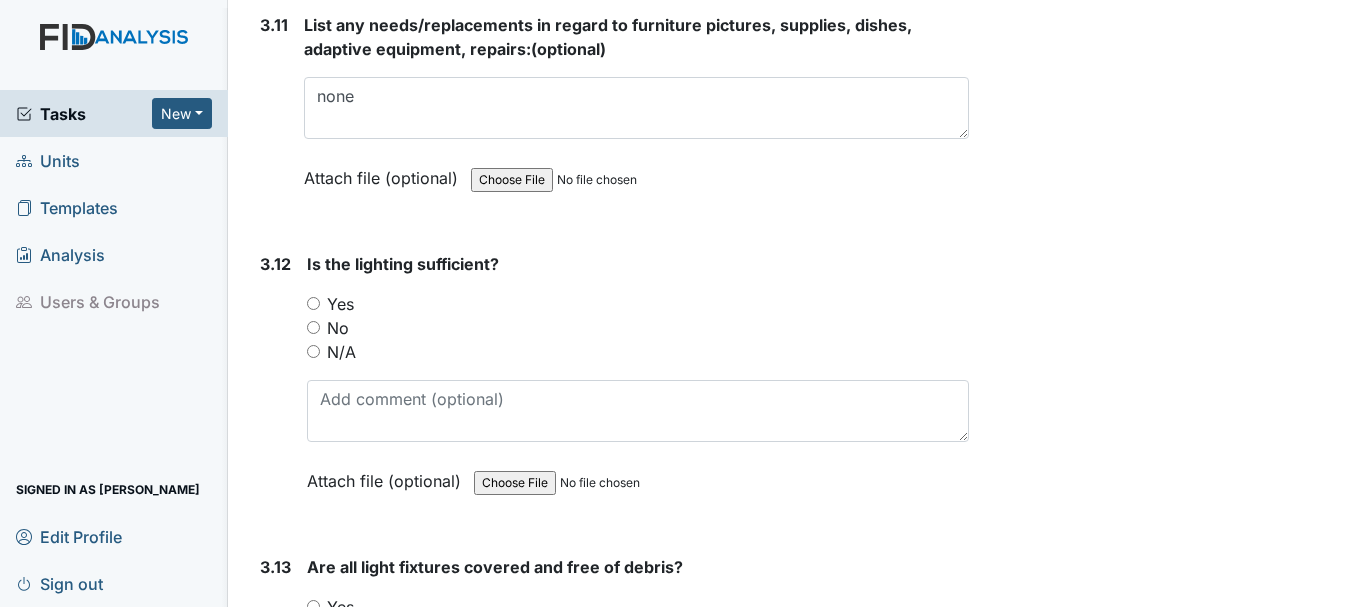 click on "Yes" at bounding box center [313, 303] 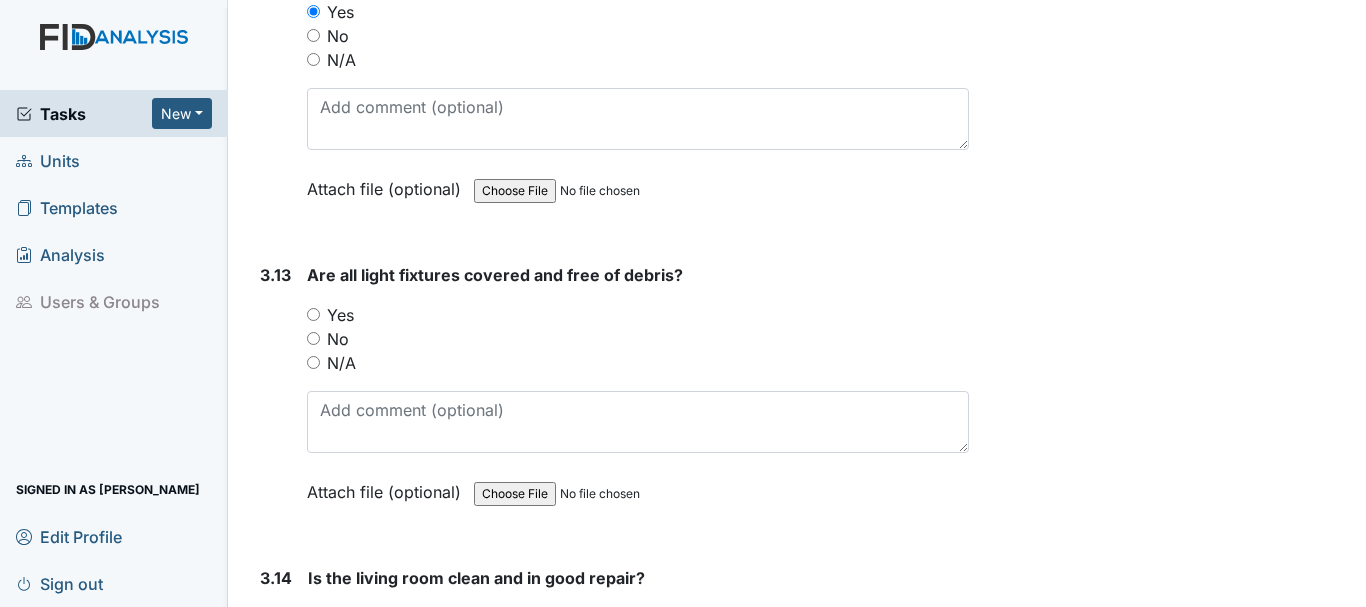 scroll, scrollTop: 6500, scrollLeft: 0, axis: vertical 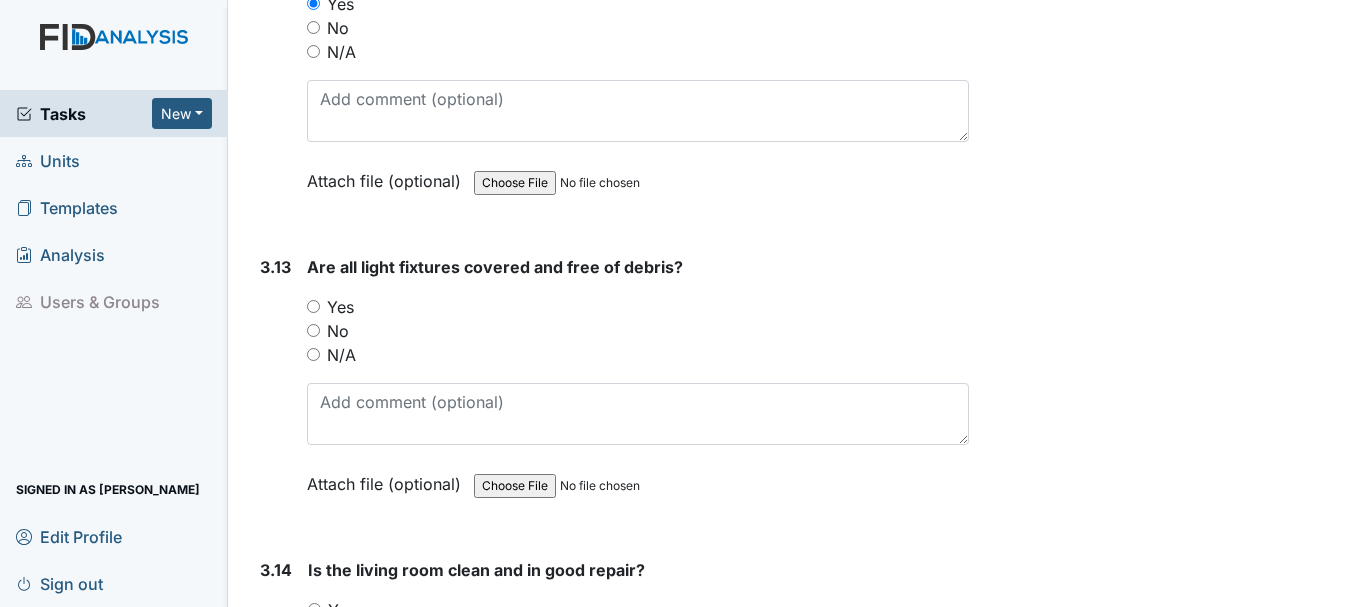 click on "Yes" at bounding box center [313, 306] 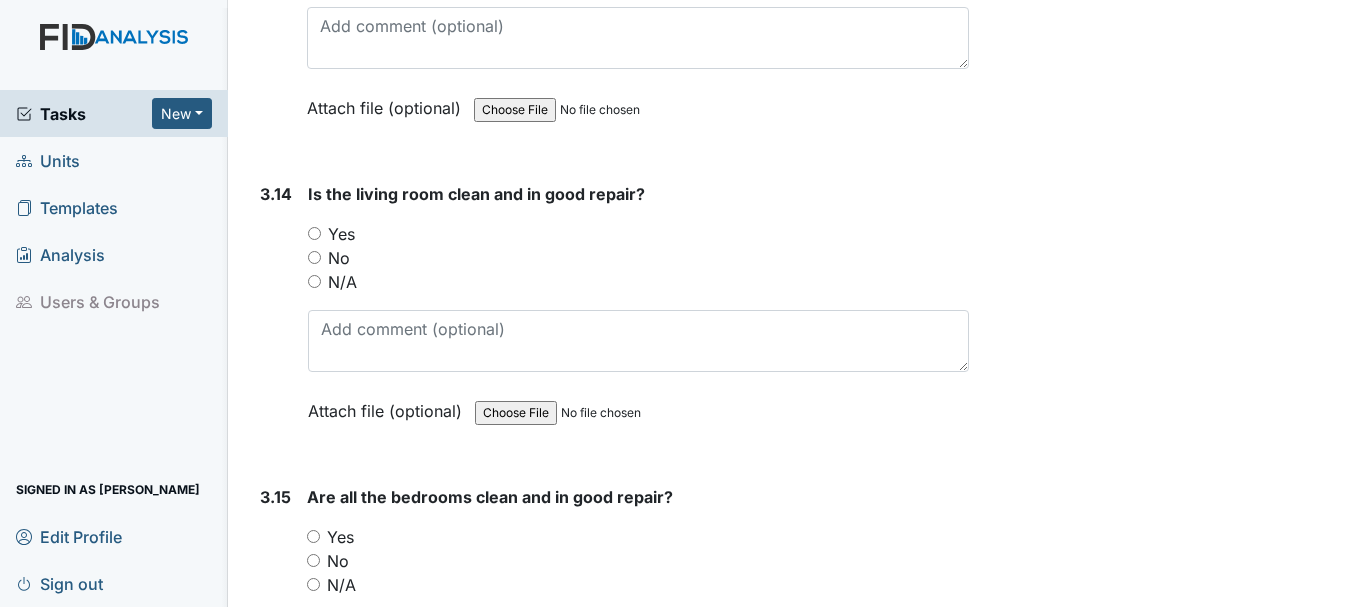 scroll, scrollTop: 6900, scrollLeft: 0, axis: vertical 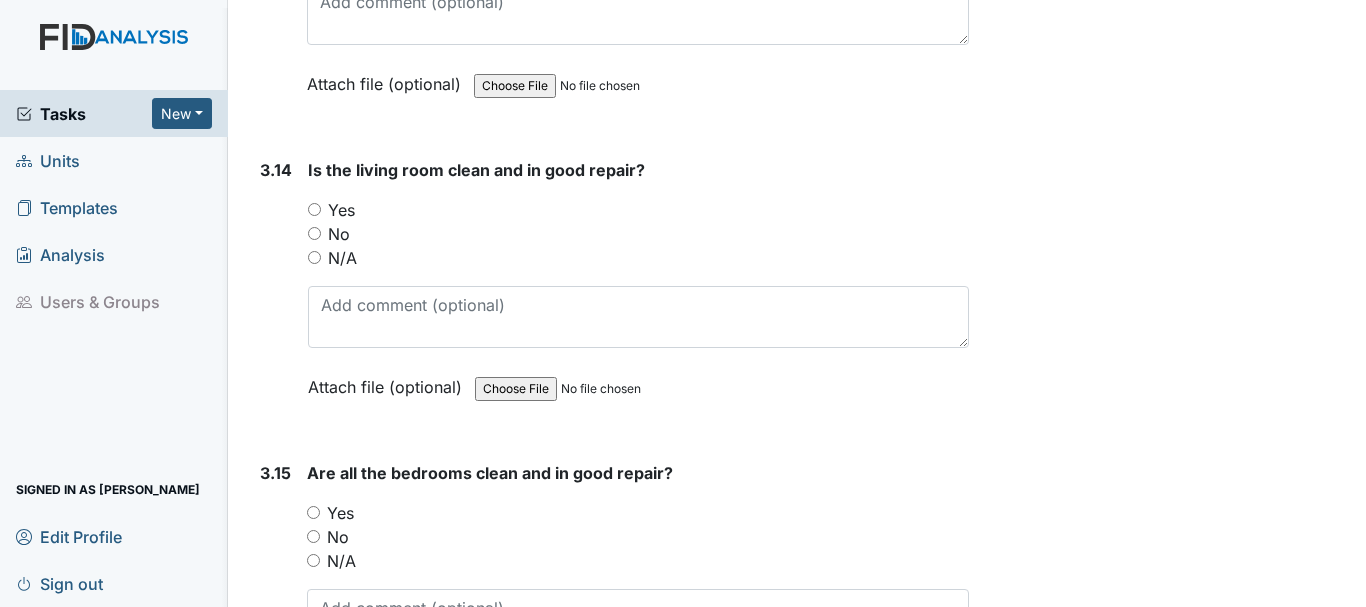 click on "Yes" at bounding box center (314, 209) 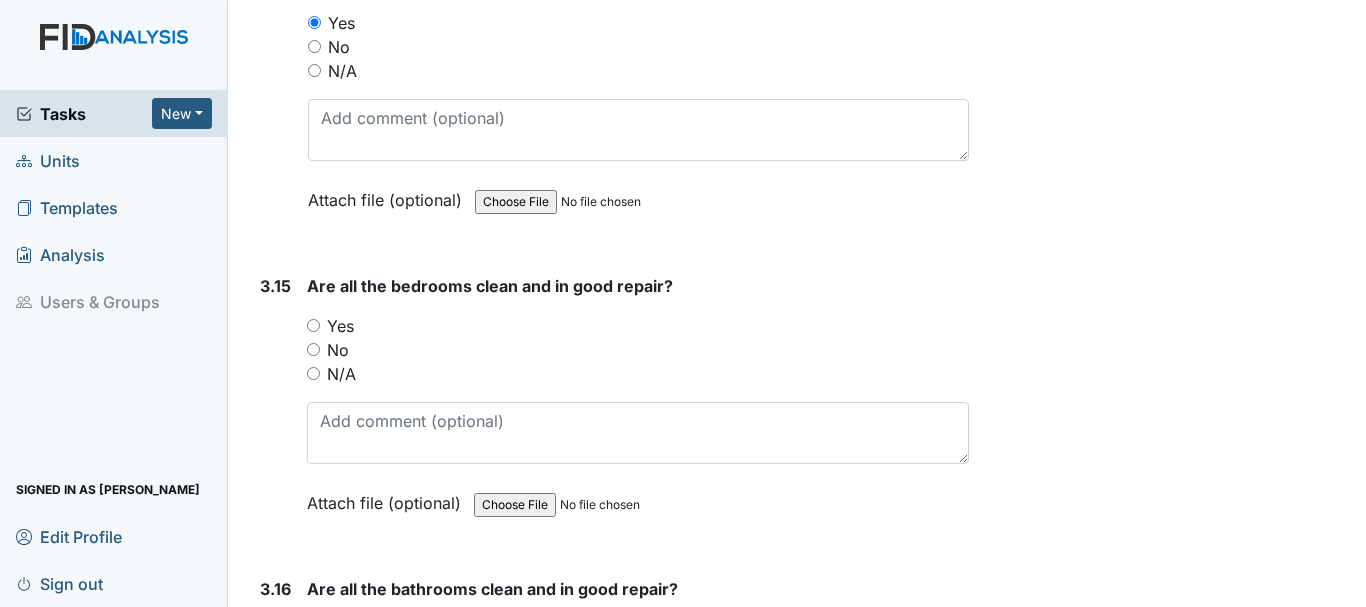 scroll, scrollTop: 7100, scrollLeft: 0, axis: vertical 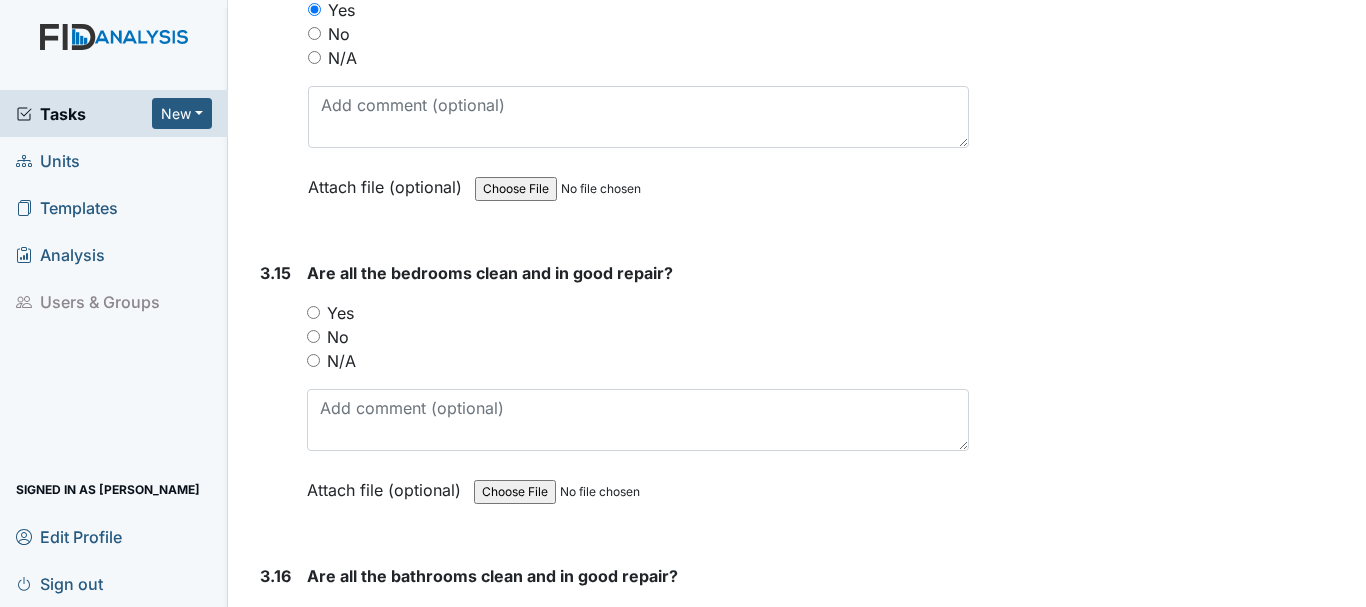 click on "Yes" at bounding box center [313, 312] 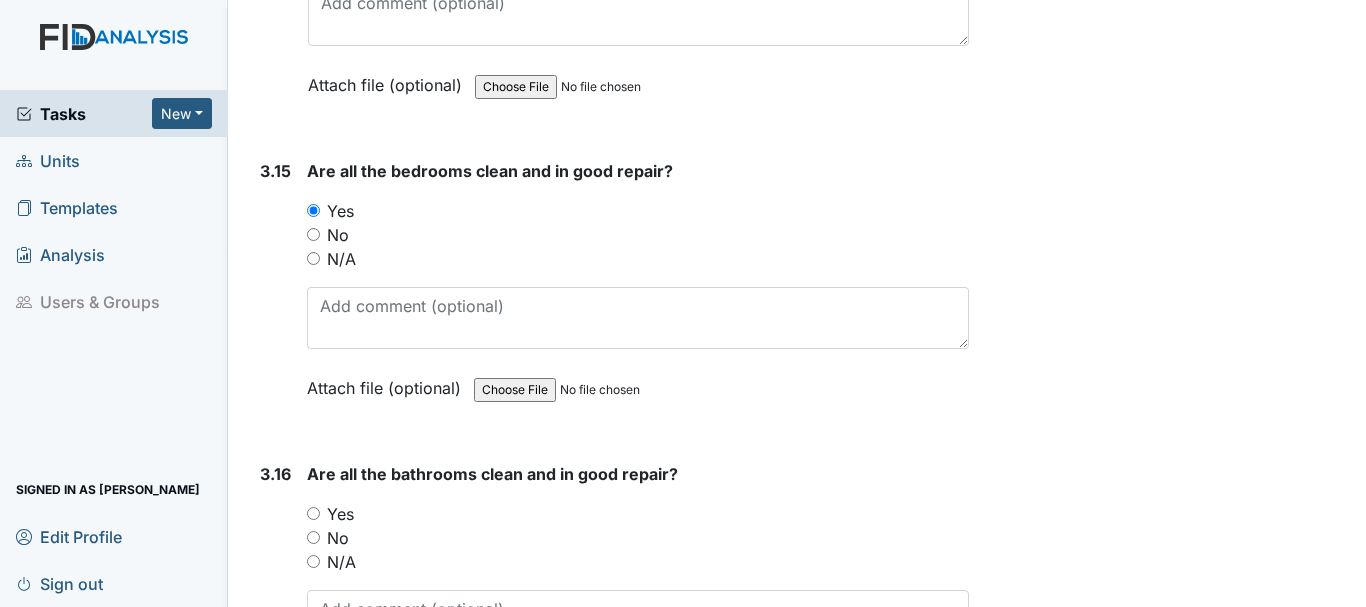 scroll, scrollTop: 7300, scrollLeft: 0, axis: vertical 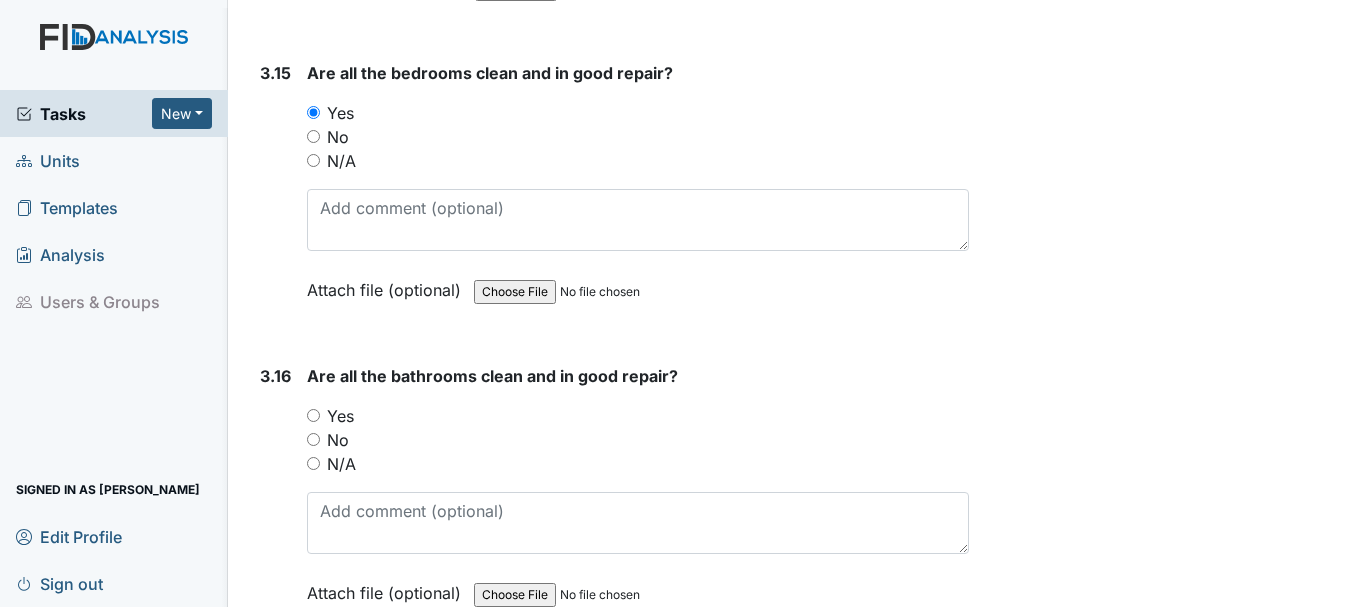 click on "Yes" at bounding box center [313, 415] 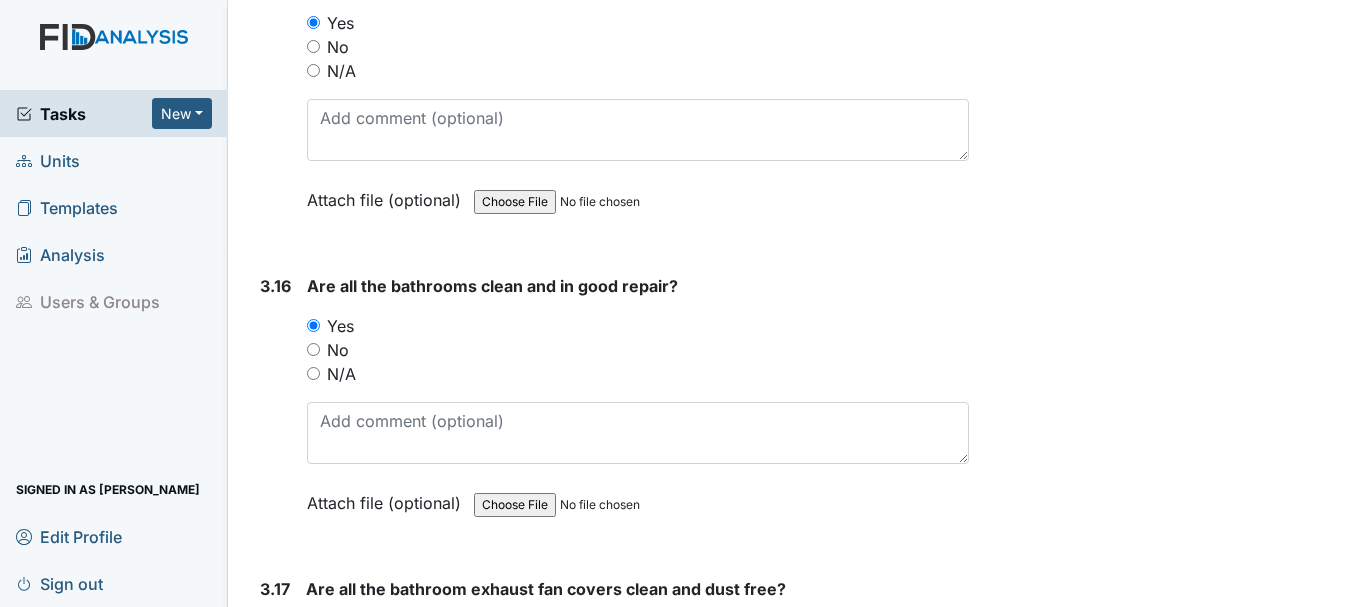 scroll, scrollTop: 7600, scrollLeft: 0, axis: vertical 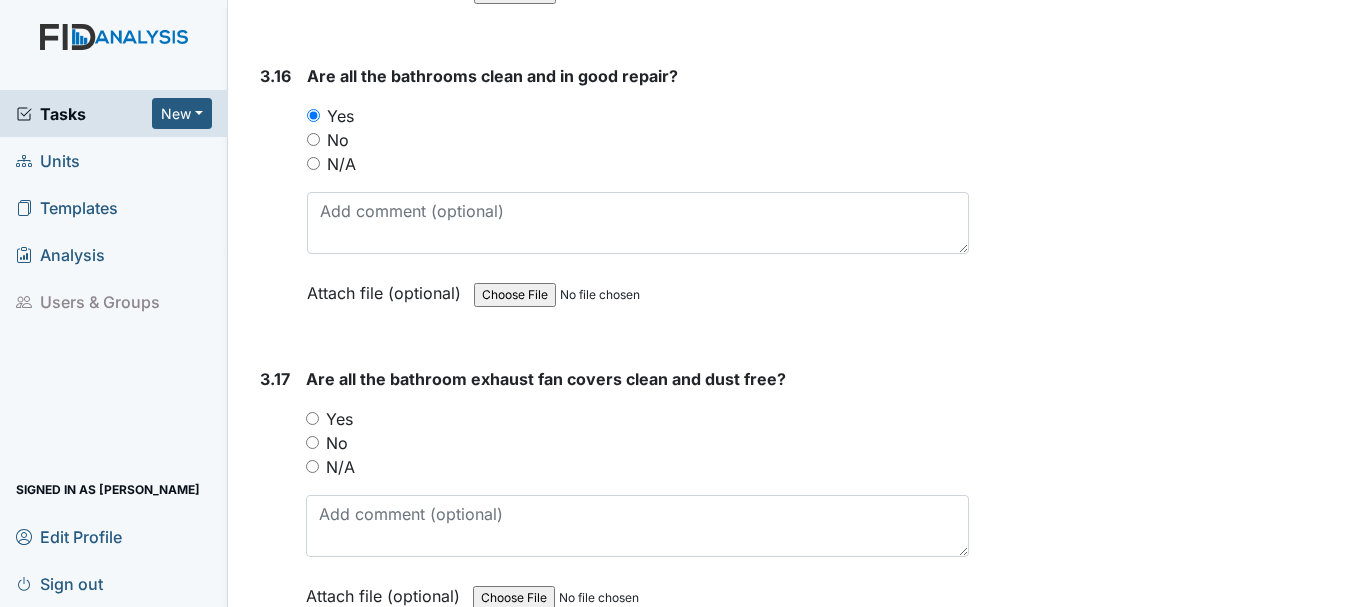 drag, startPoint x: 320, startPoint y: 419, endPoint x: 342, endPoint y: 414, distance: 22.561028 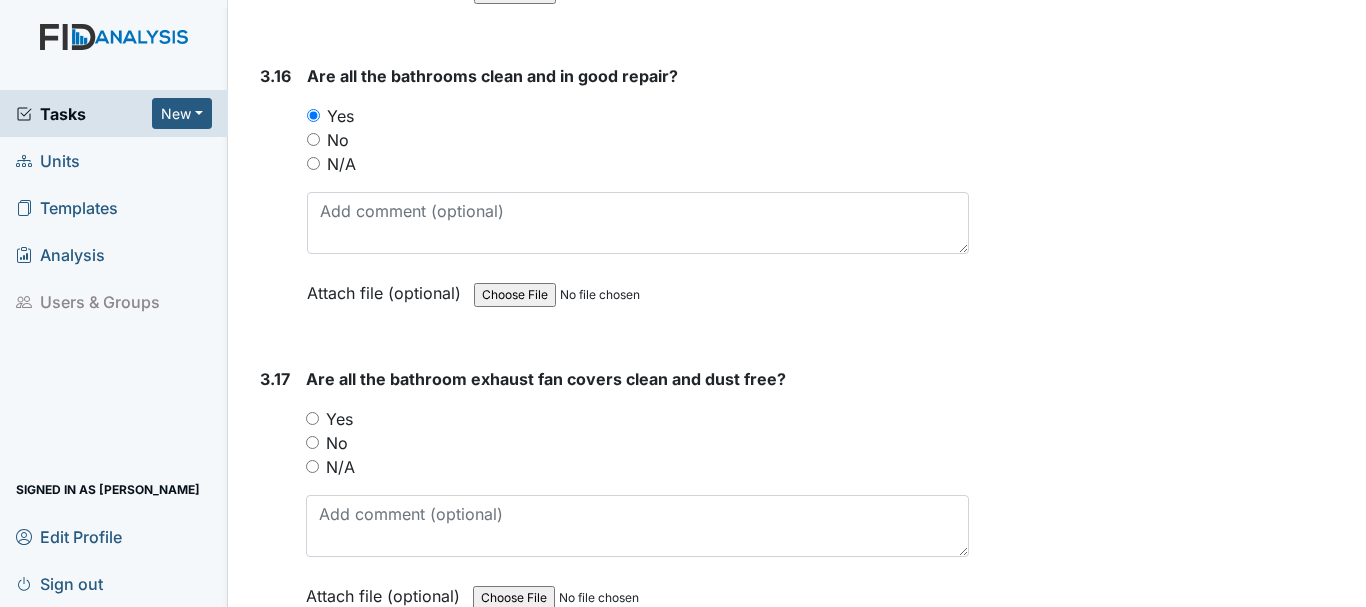 click on "Yes" at bounding box center (637, 419) 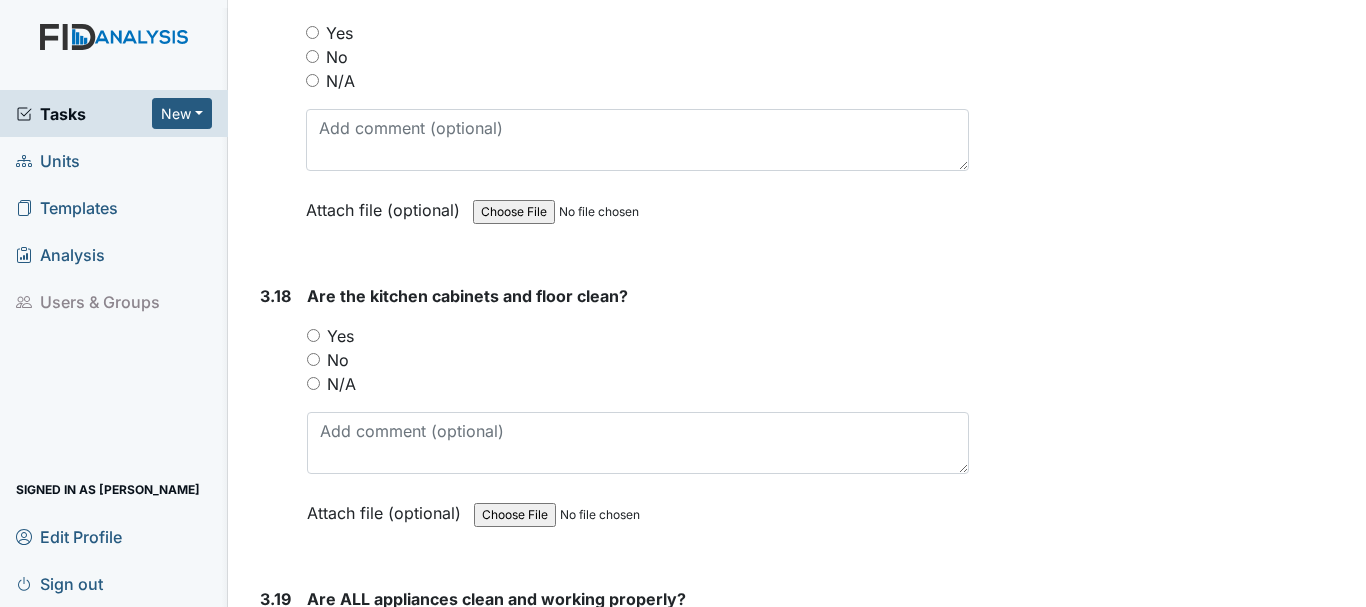scroll, scrollTop: 8000, scrollLeft: 0, axis: vertical 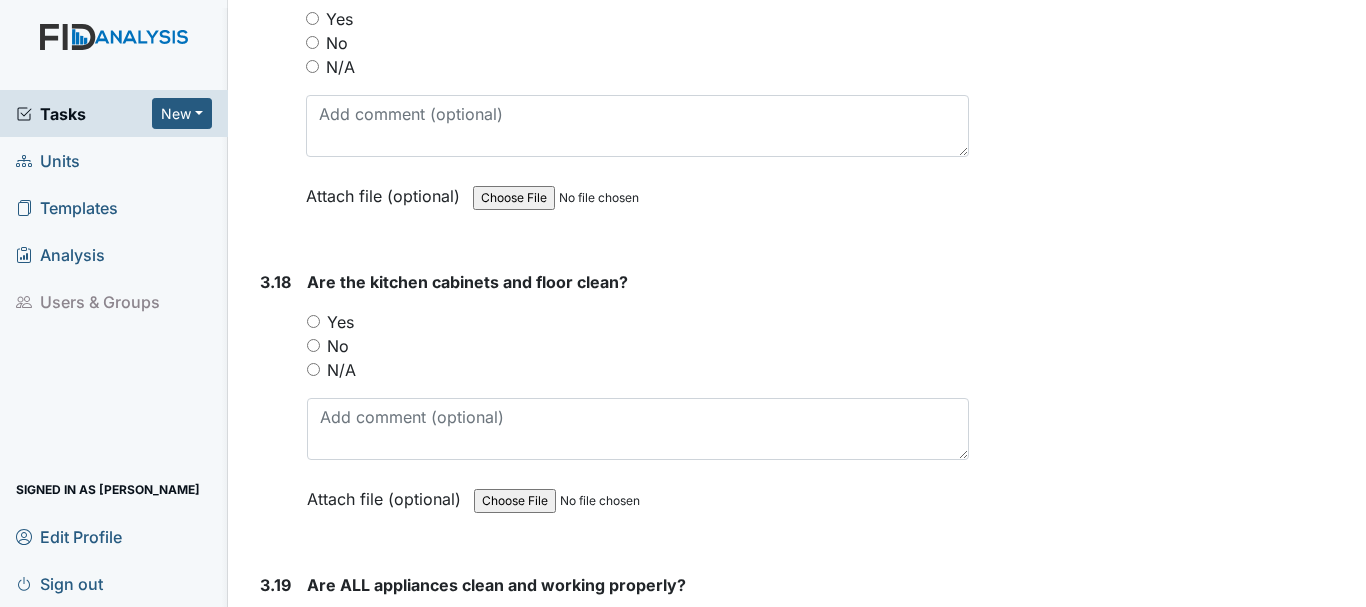 click on "Yes" at bounding box center (313, 321) 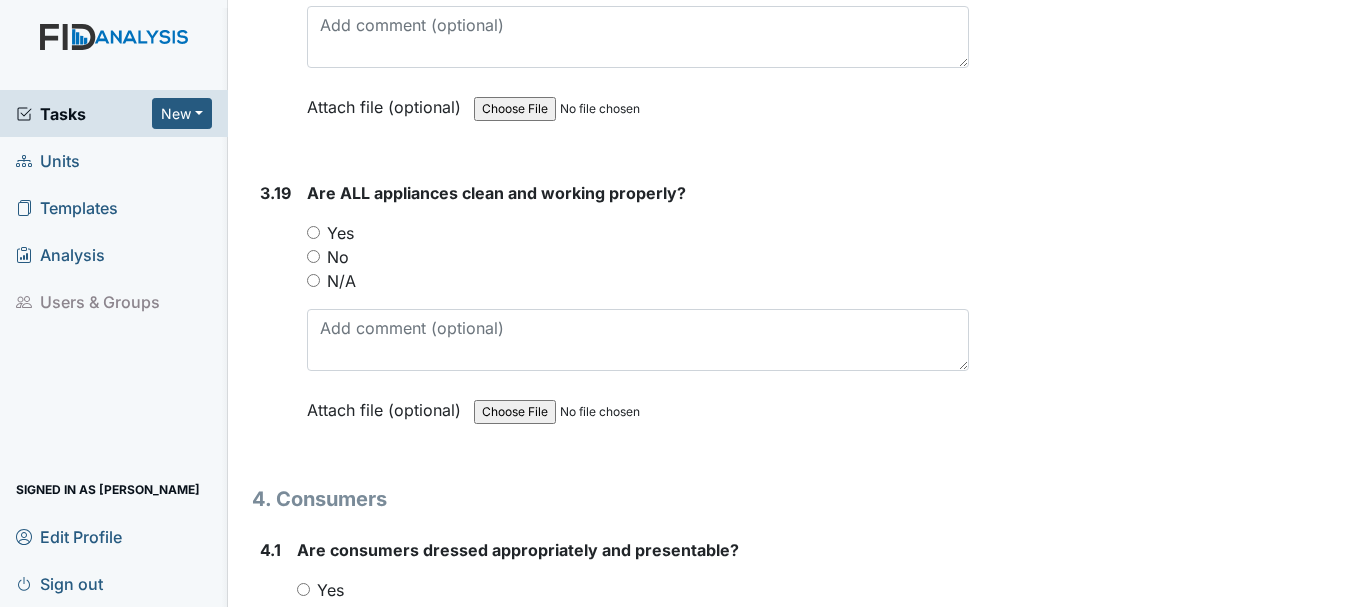 scroll, scrollTop: 8400, scrollLeft: 0, axis: vertical 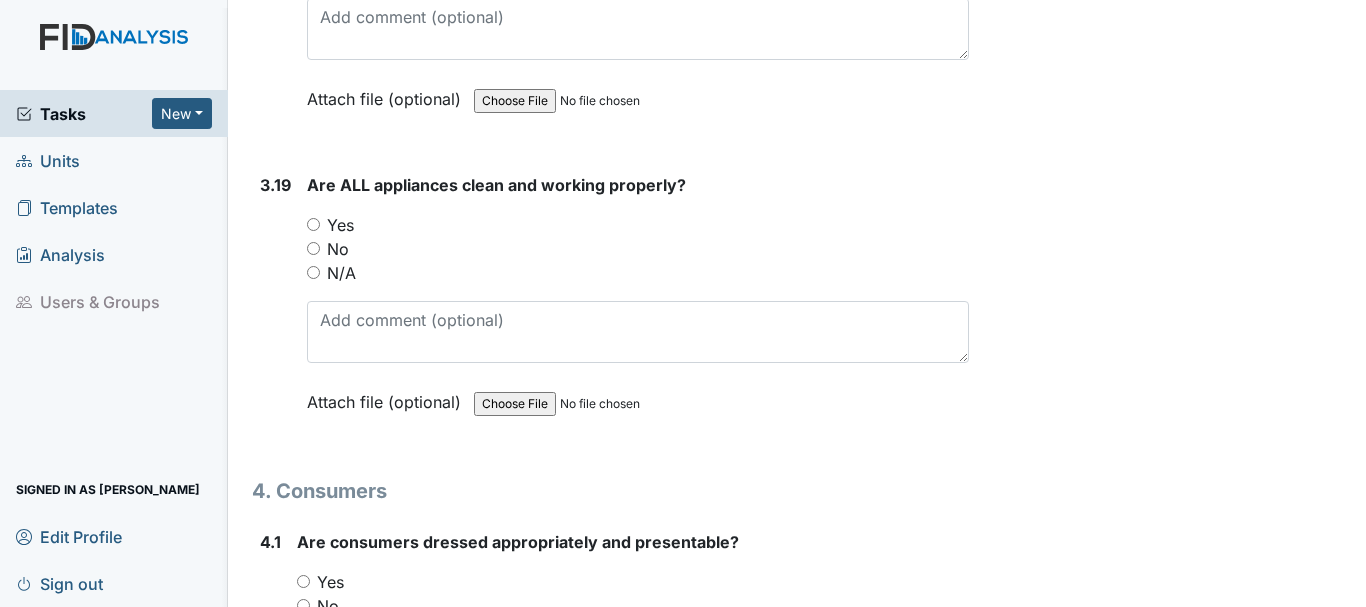 drag, startPoint x: 310, startPoint y: 217, endPoint x: 367, endPoint y: 232, distance: 58.940647 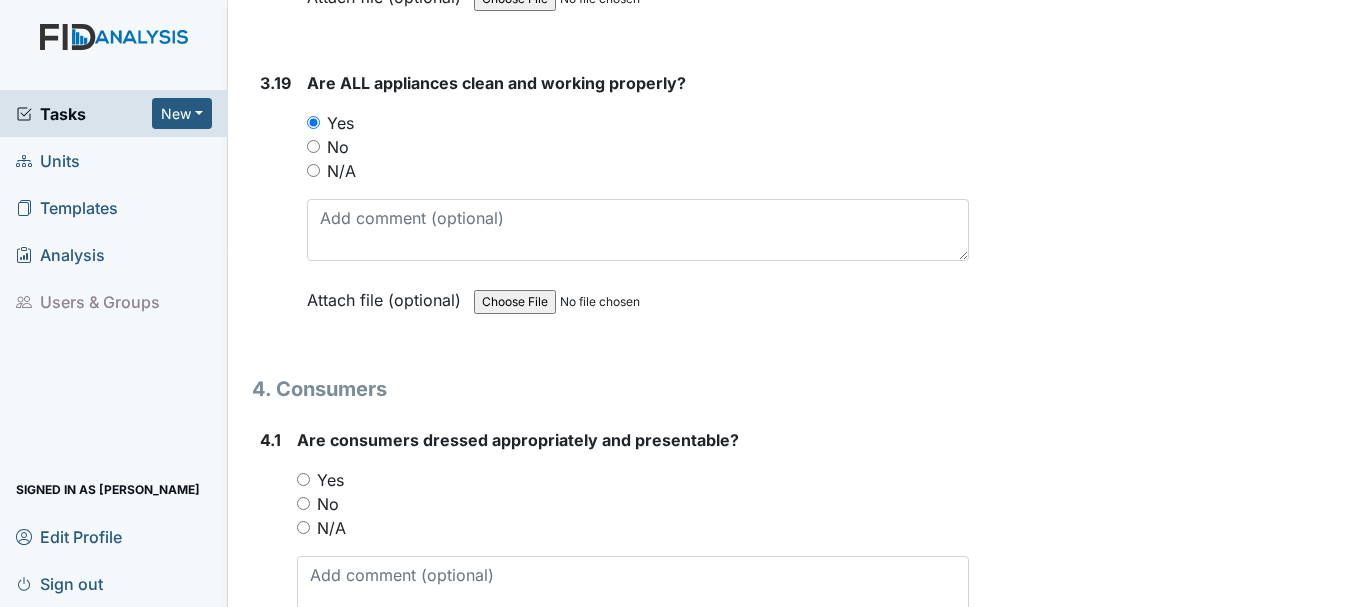 scroll, scrollTop: 8600, scrollLeft: 0, axis: vertical 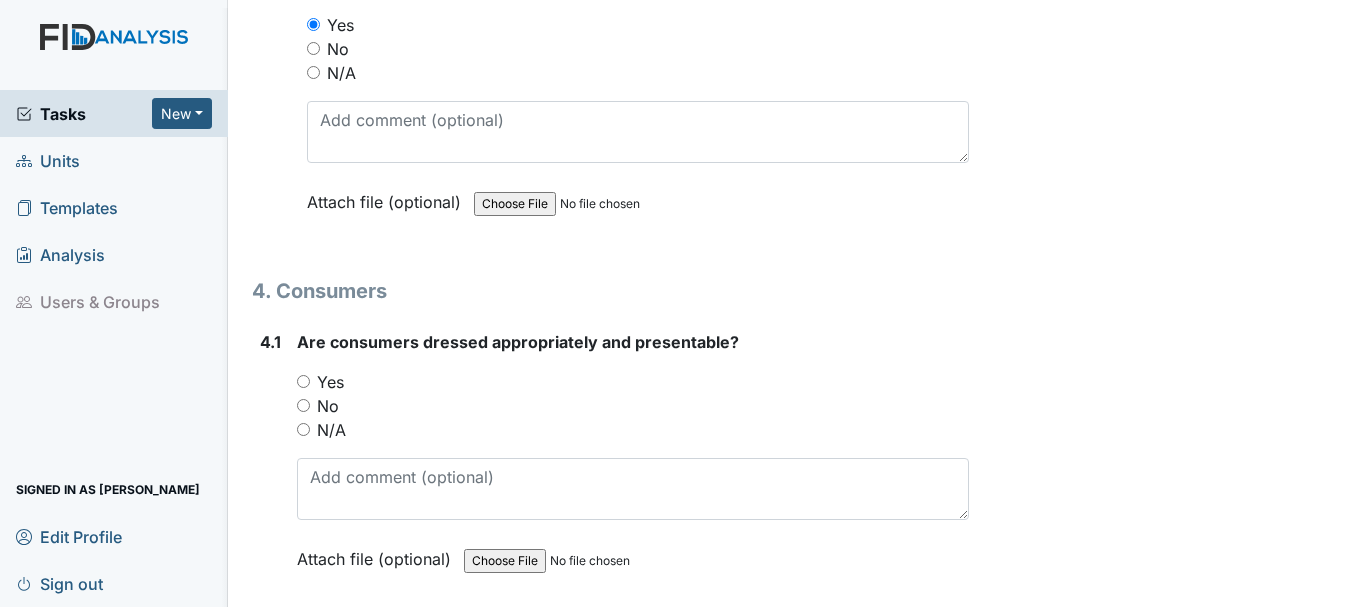click on "Yes" at bounding box center (303, 381) 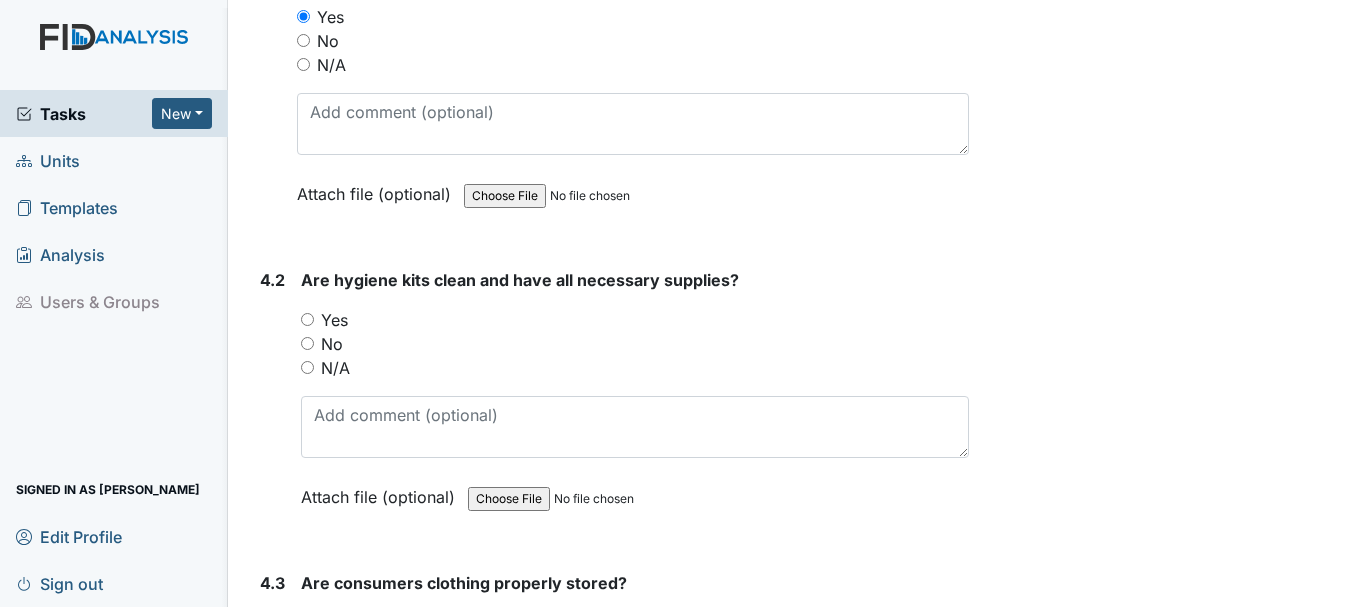 scroll, scrollTop: 9000, scrollLeft: 0, axis: vertical 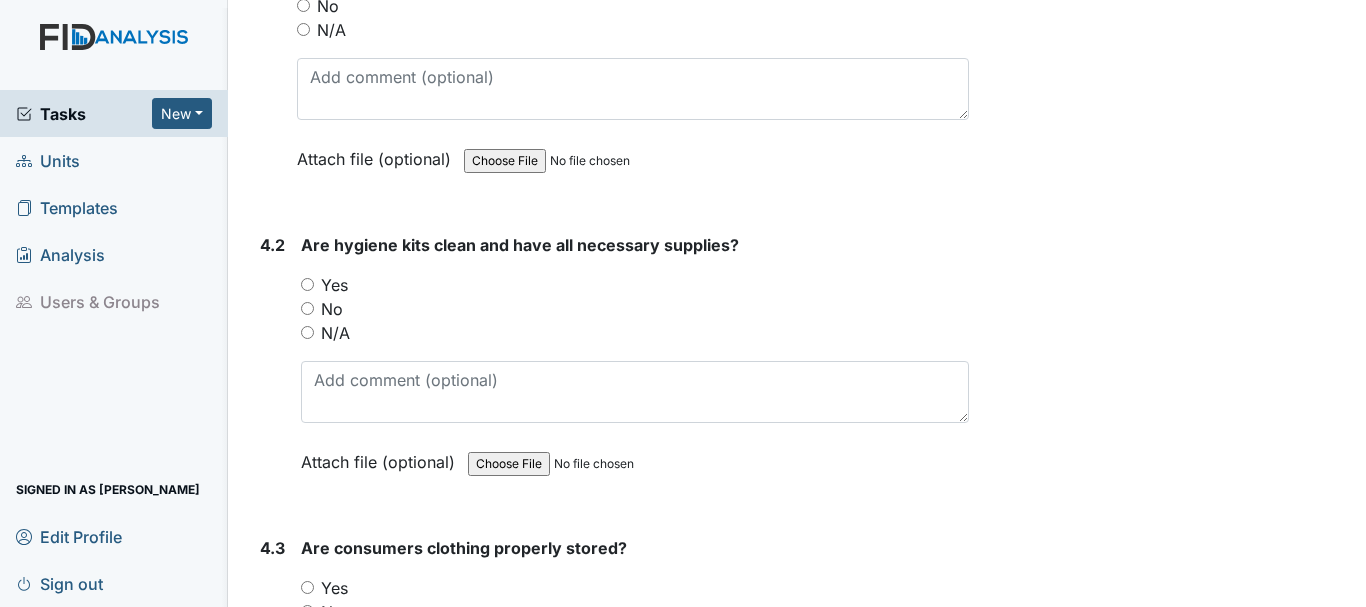 radio on "true" 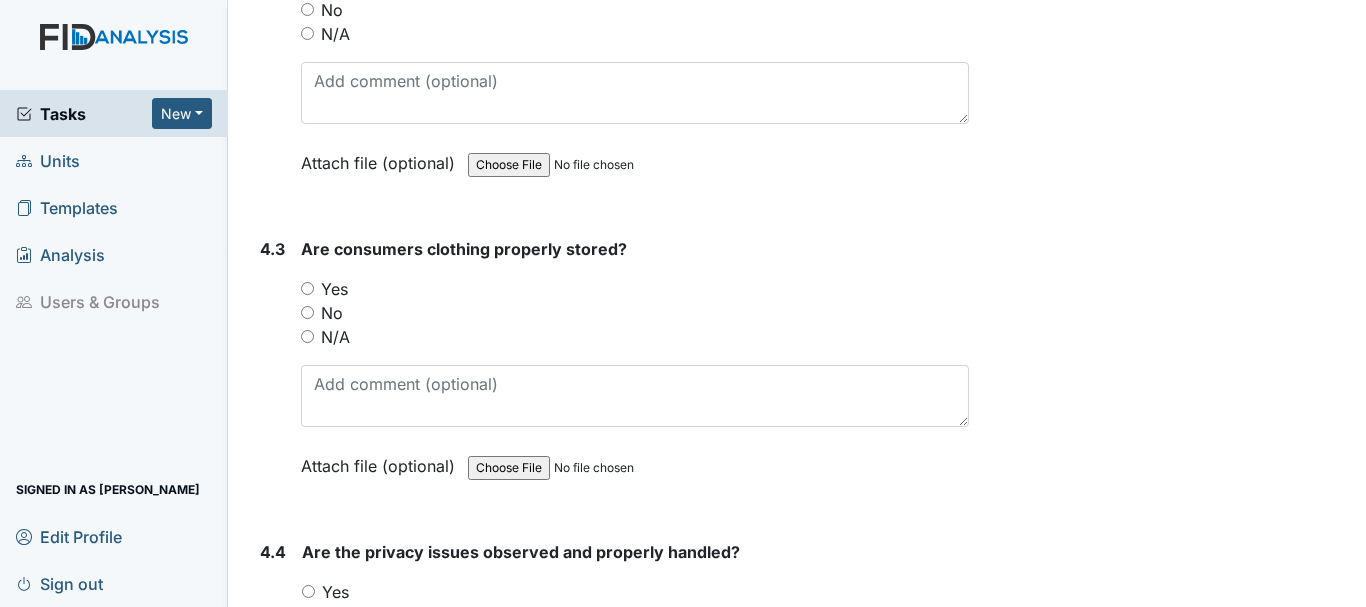 scroll, scrollTop: 9300, scrollLeft: 0, axis: vertical 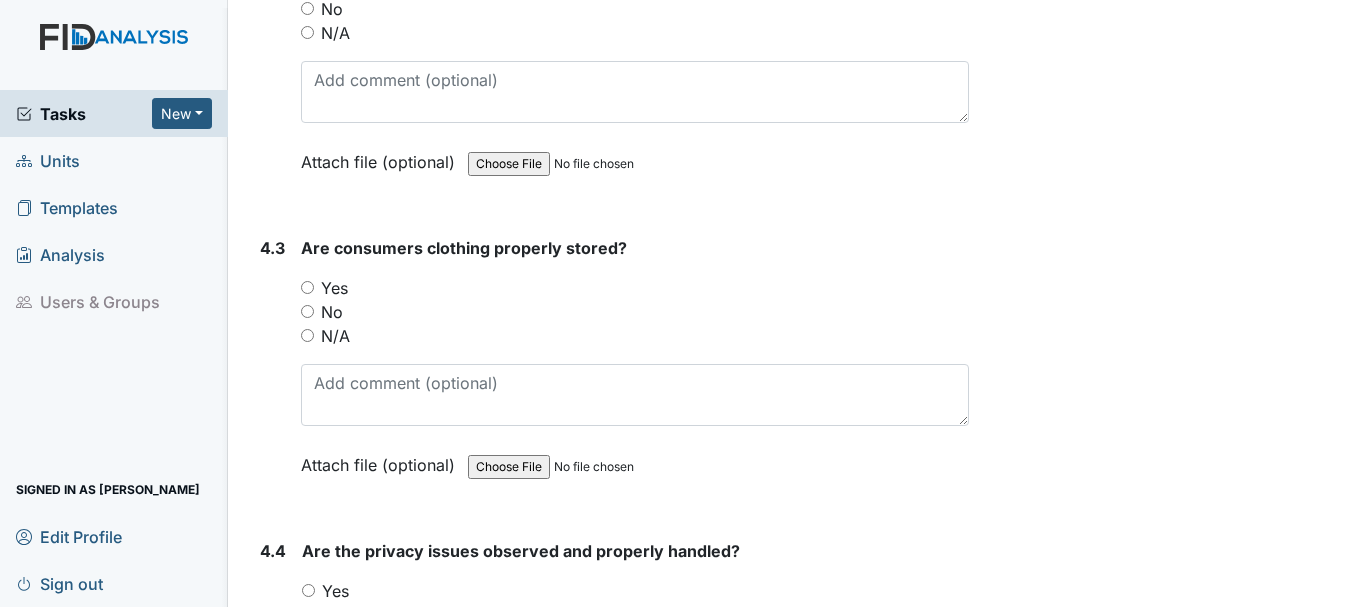 drag, startPoint x: 307, startPoint y: 287, endPoint x: 354, endPoint y: 286, distance: 47.010635 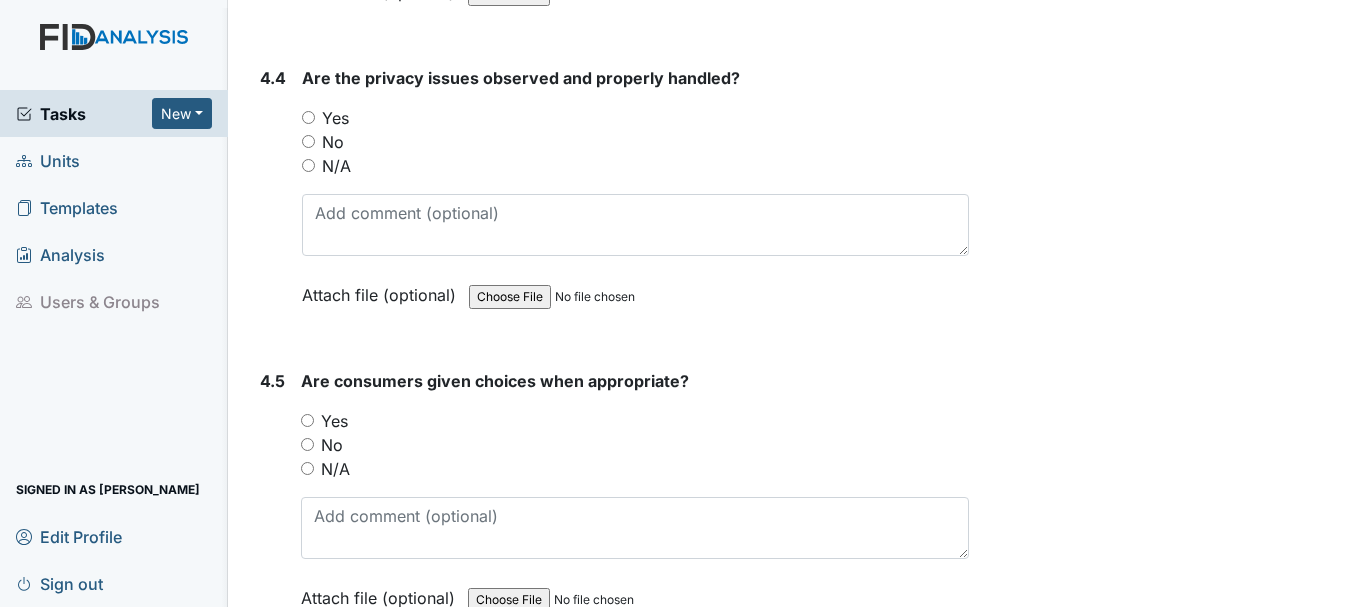 scroll, scrollTop: 9800, scrollLeft: 0, axis: vertical 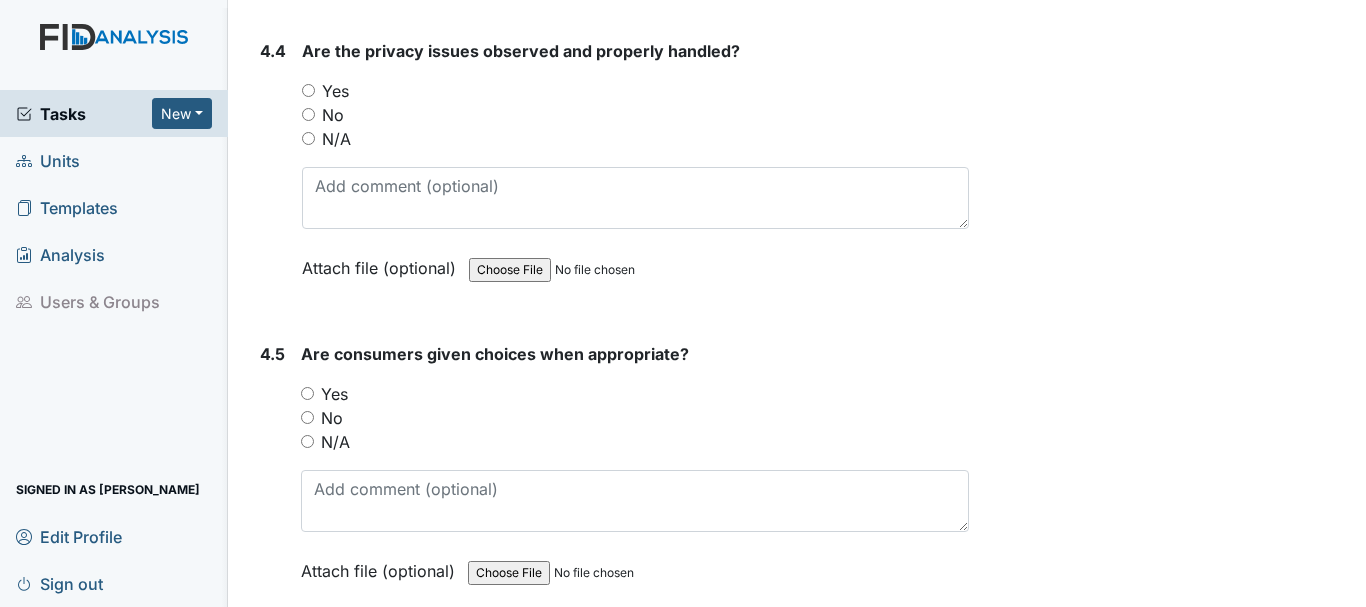 click on "Yes" at bounding box center [308, 90] 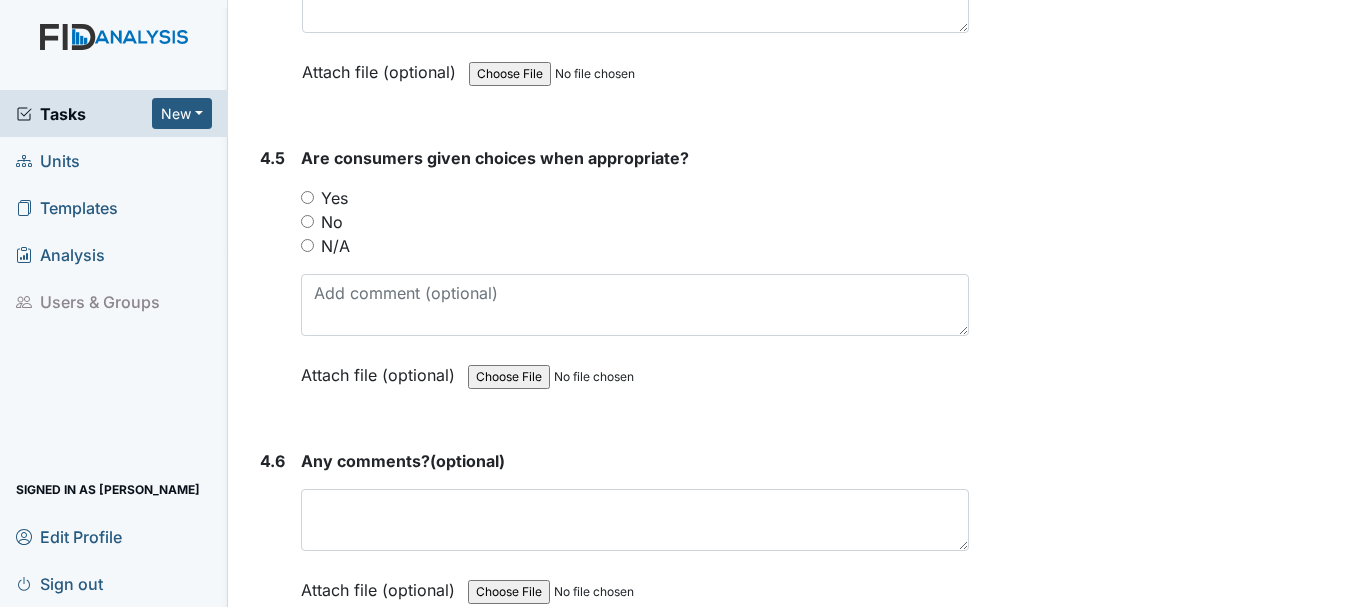 scroll, scrollTop: 10000, scrollLeft: 0, axis: vertical 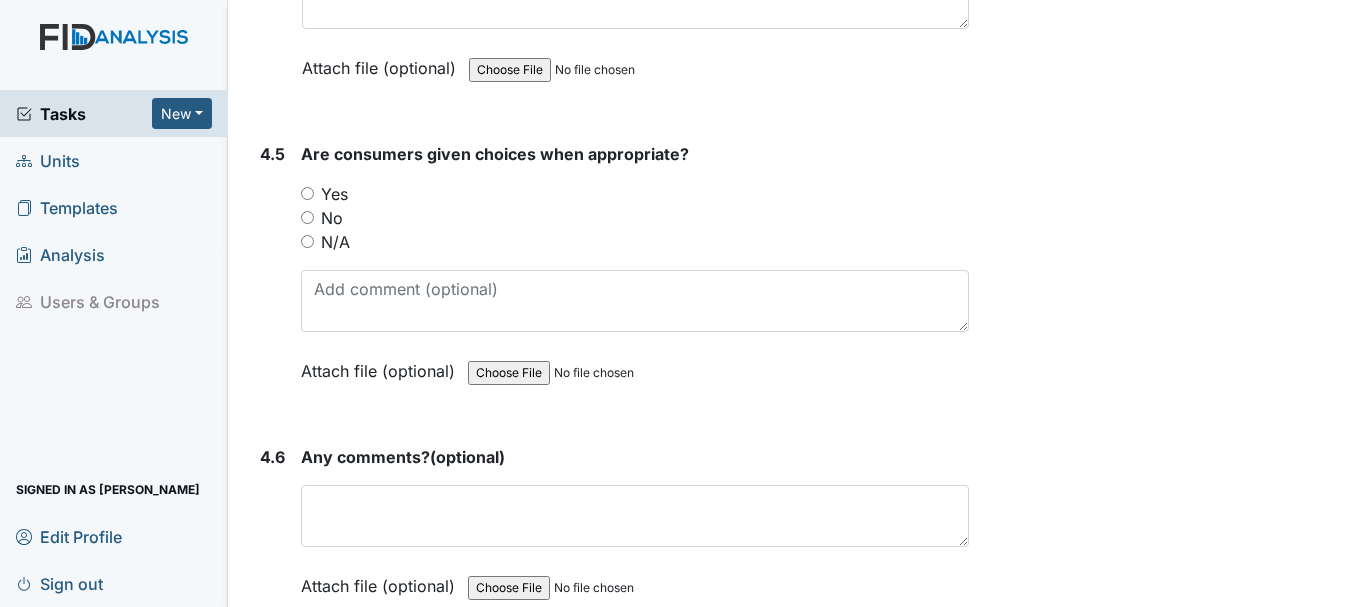 click on "Yes" at bounding box center [307, 193] 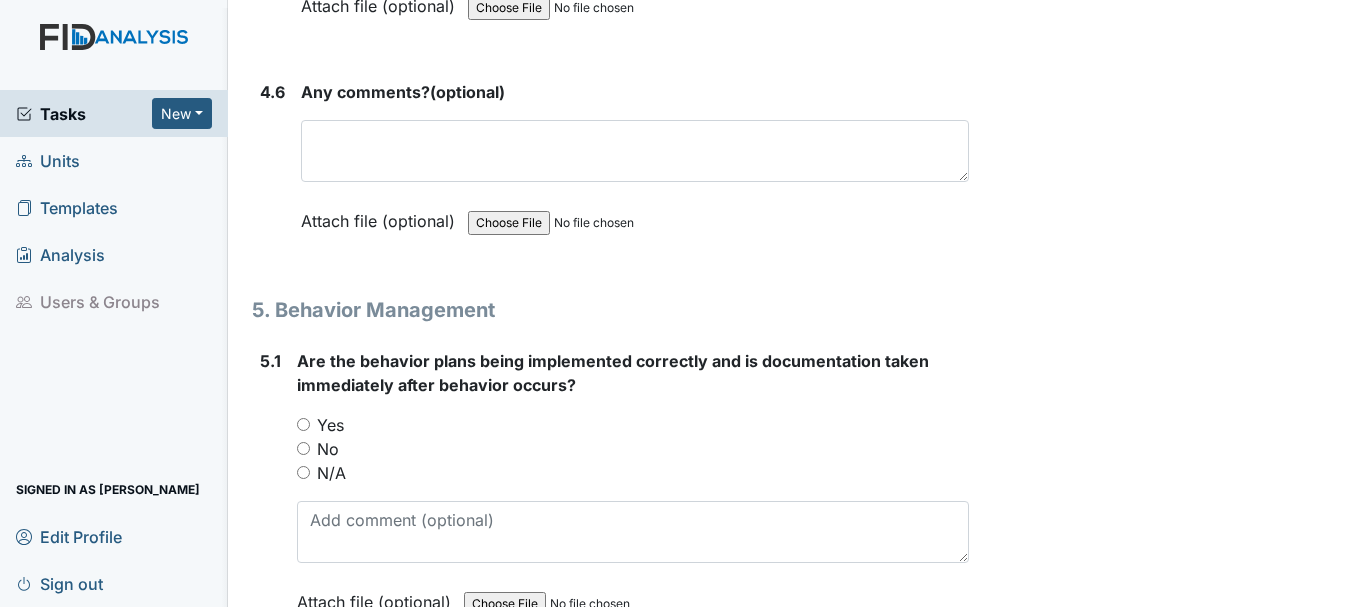 scroll, scrollTop: 10400, scrollLeft: 0, axis: vertical 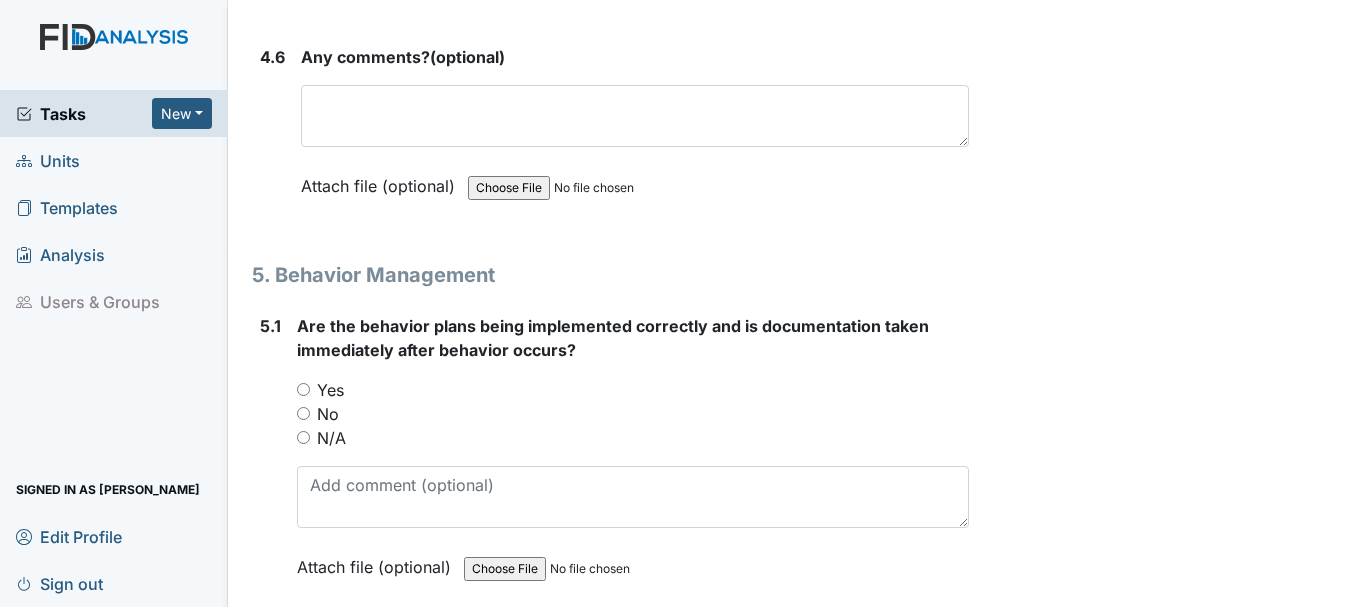 click on "Yes" at bounding box center (303, 389) 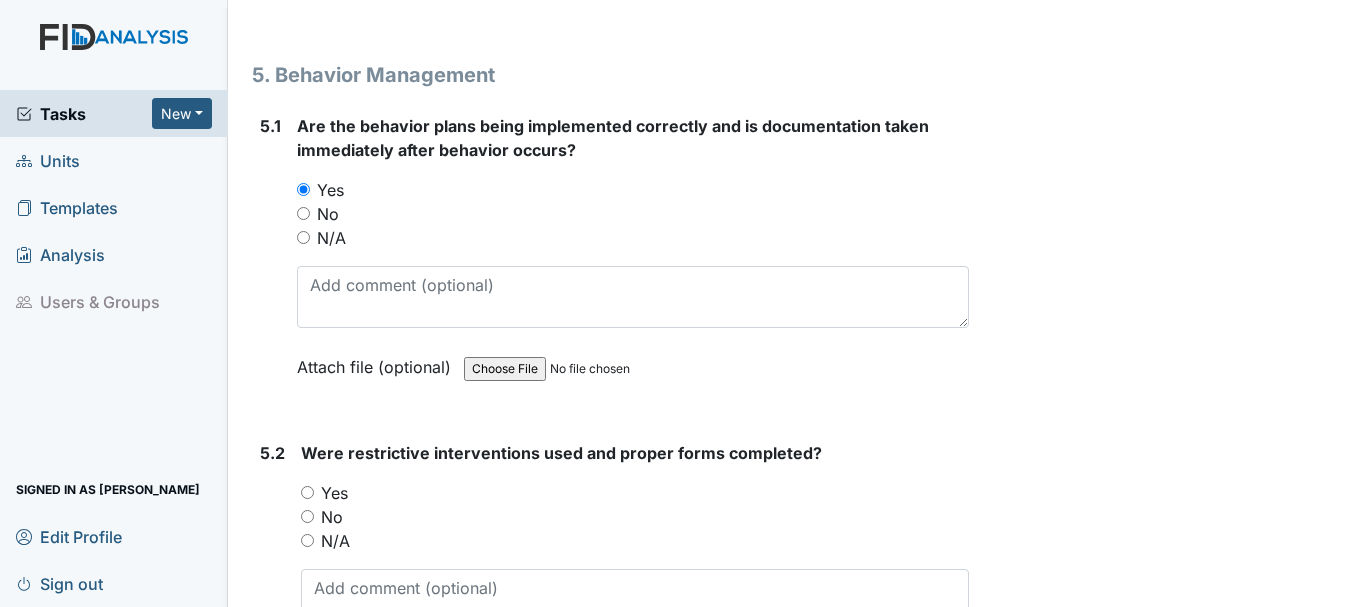 scroll, scrollTop: 10800, scrollLeft: 0, axis: vertical 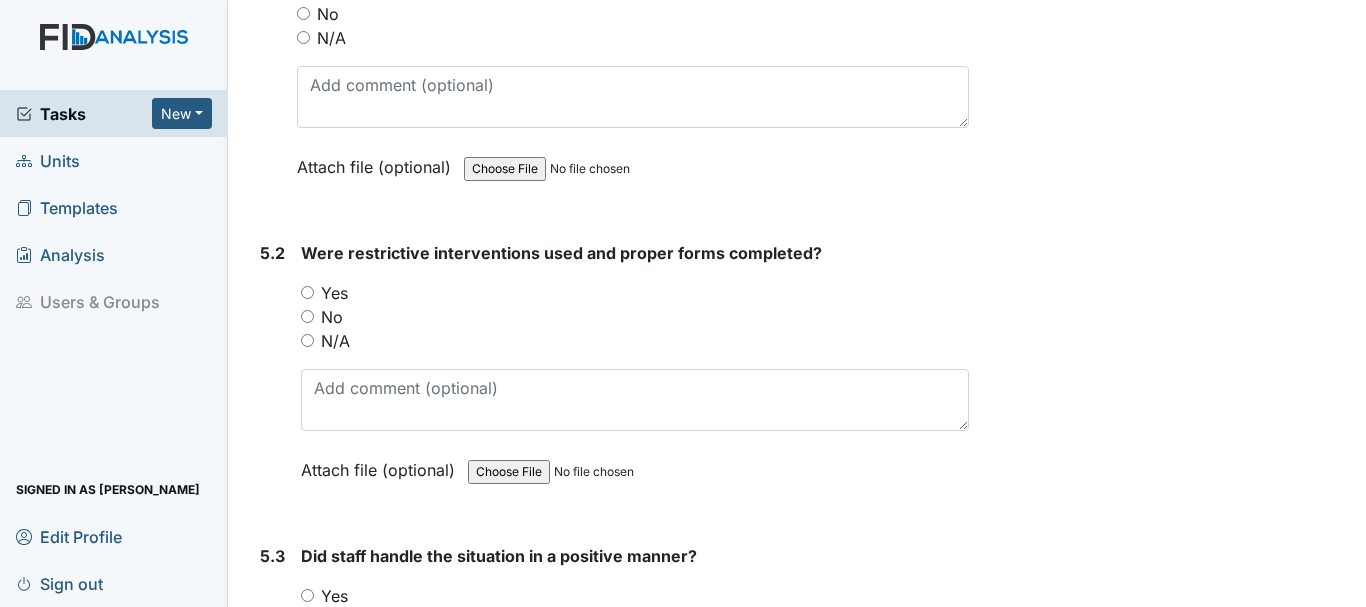 click on "Yes" at bounding box center (307, 292) 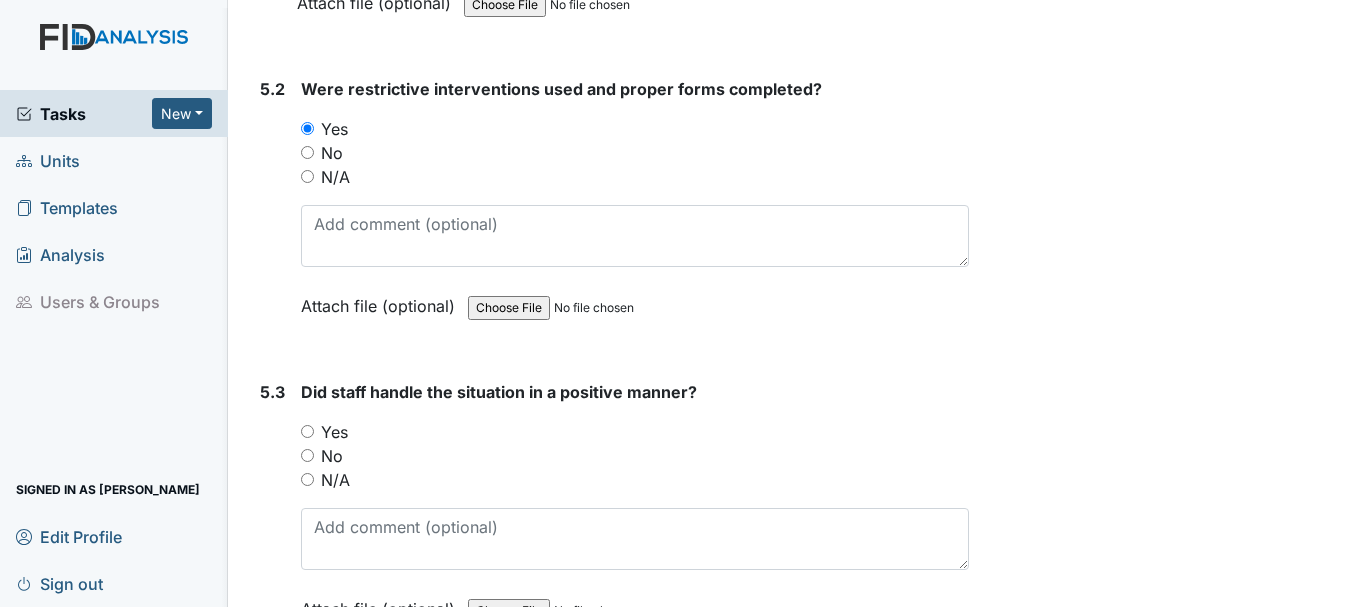 scroll, scrollTop: 11000, scrollLeft: 0, axis: vertical 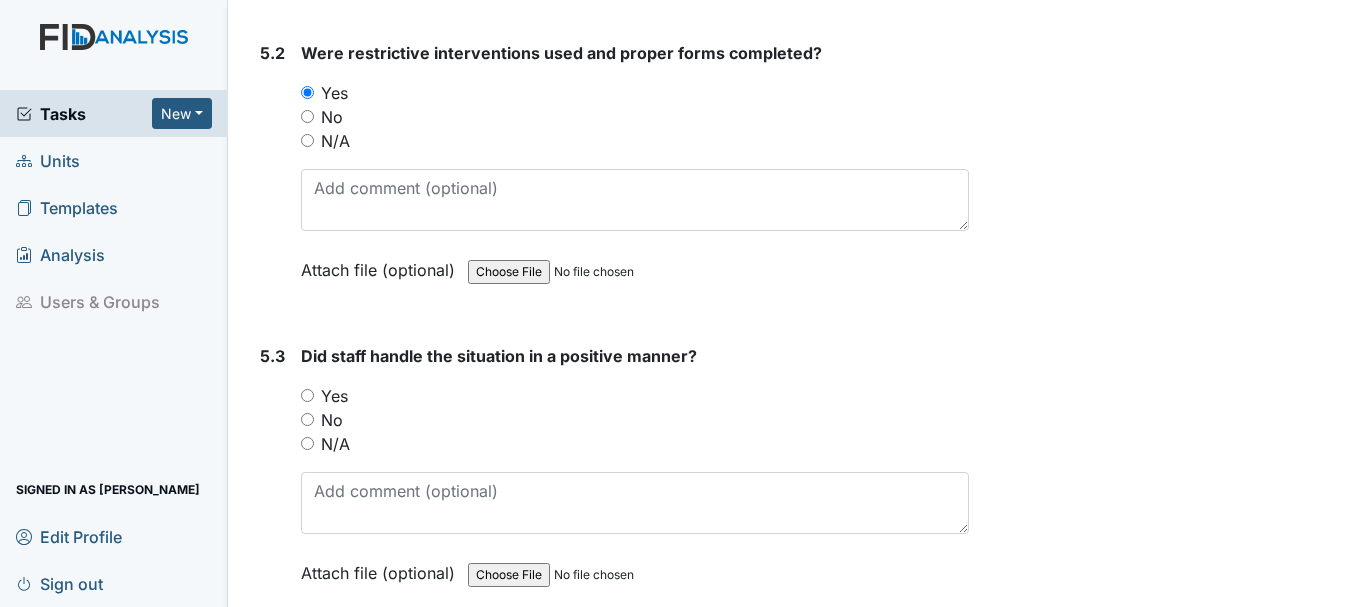 click on "Yes" at bounding box center [307, 395] 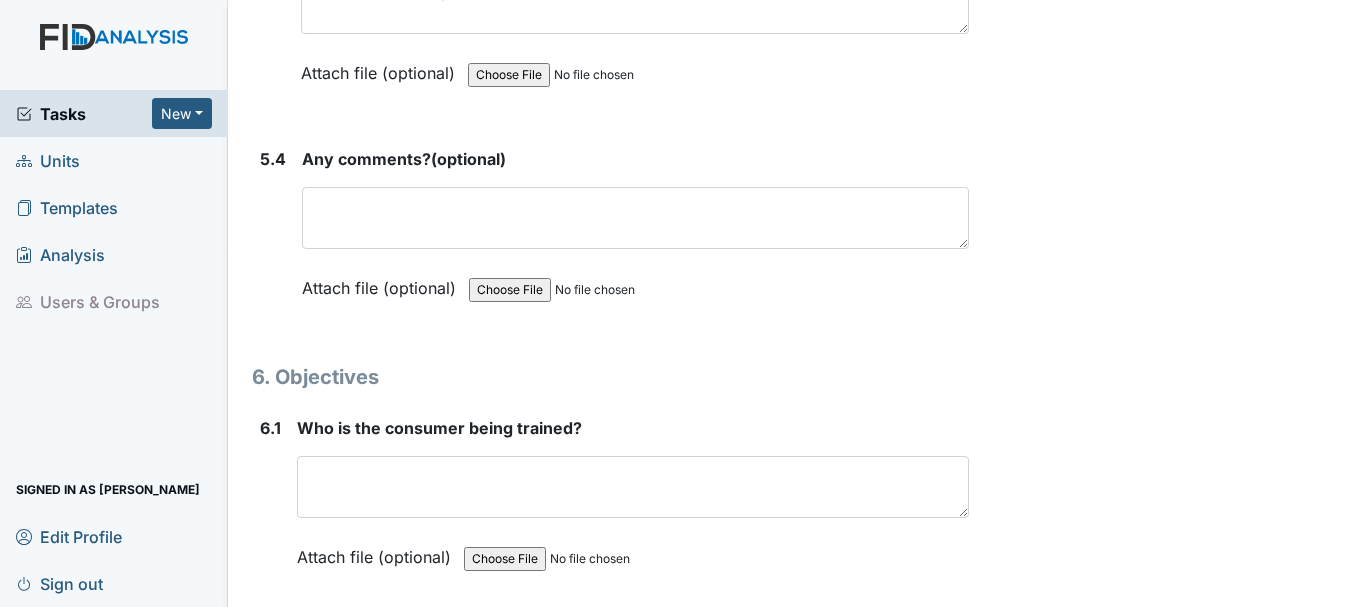 scroll, scrollTop: 11600, scrollLeft: 0, axis: vertical 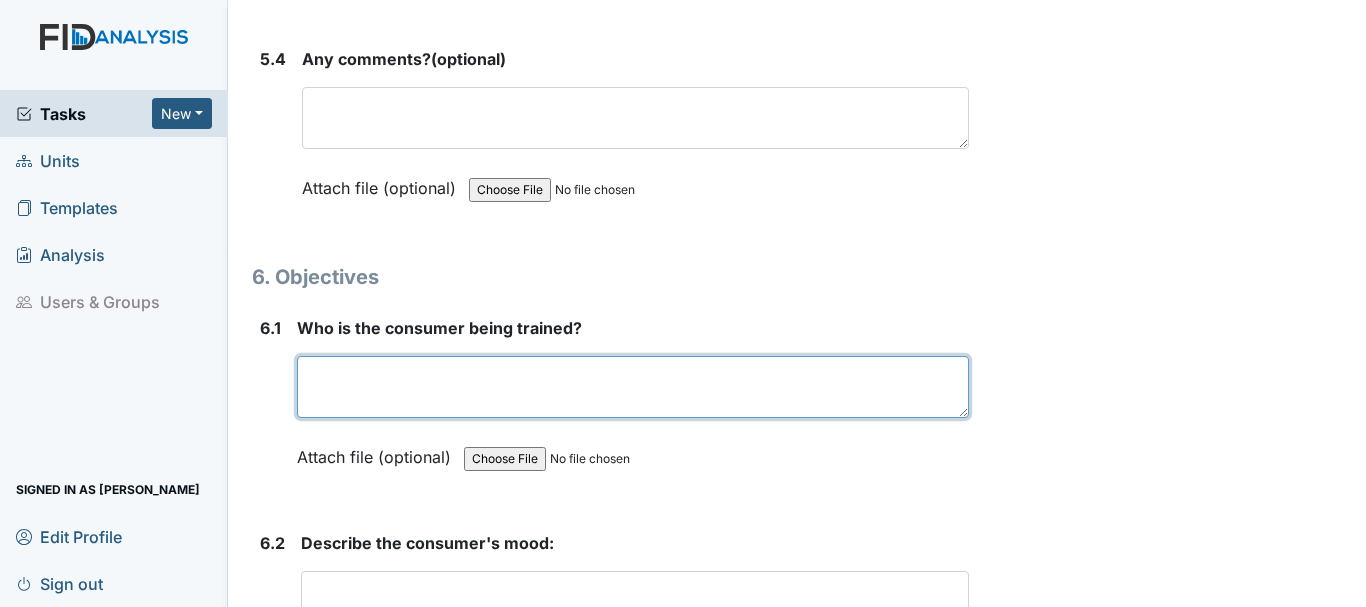 click at bounding box center [633, 387] 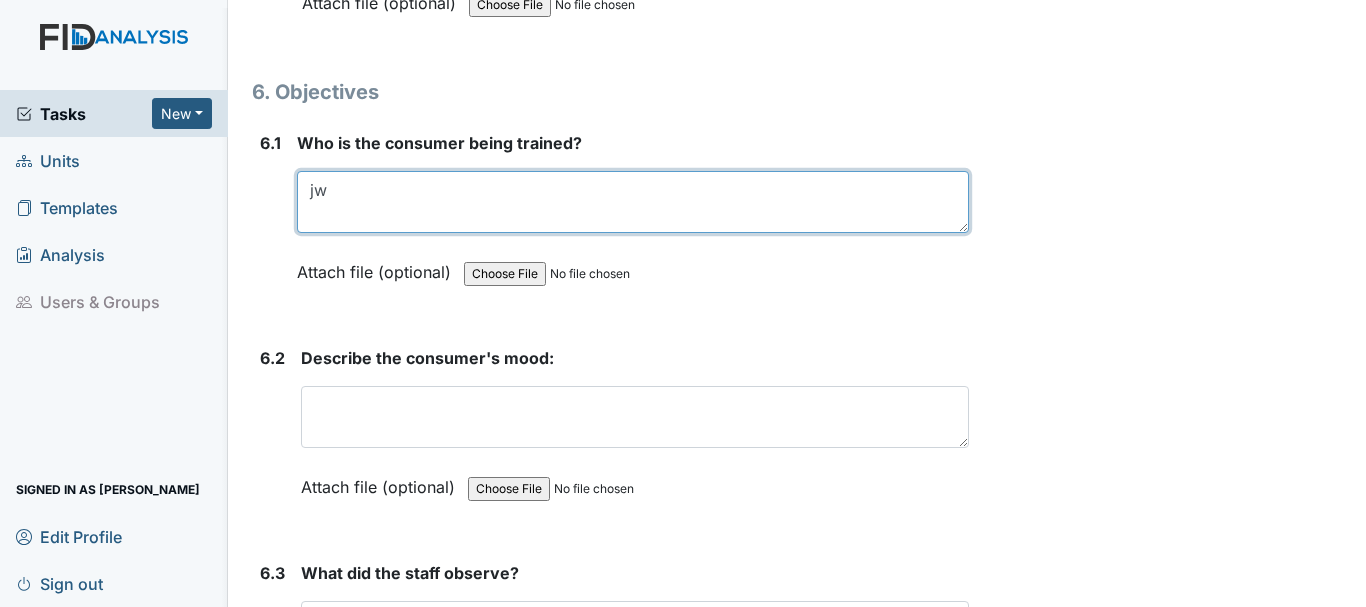 scroll, scrollTop: 11800, scrollLeft: 0, axis: vertical 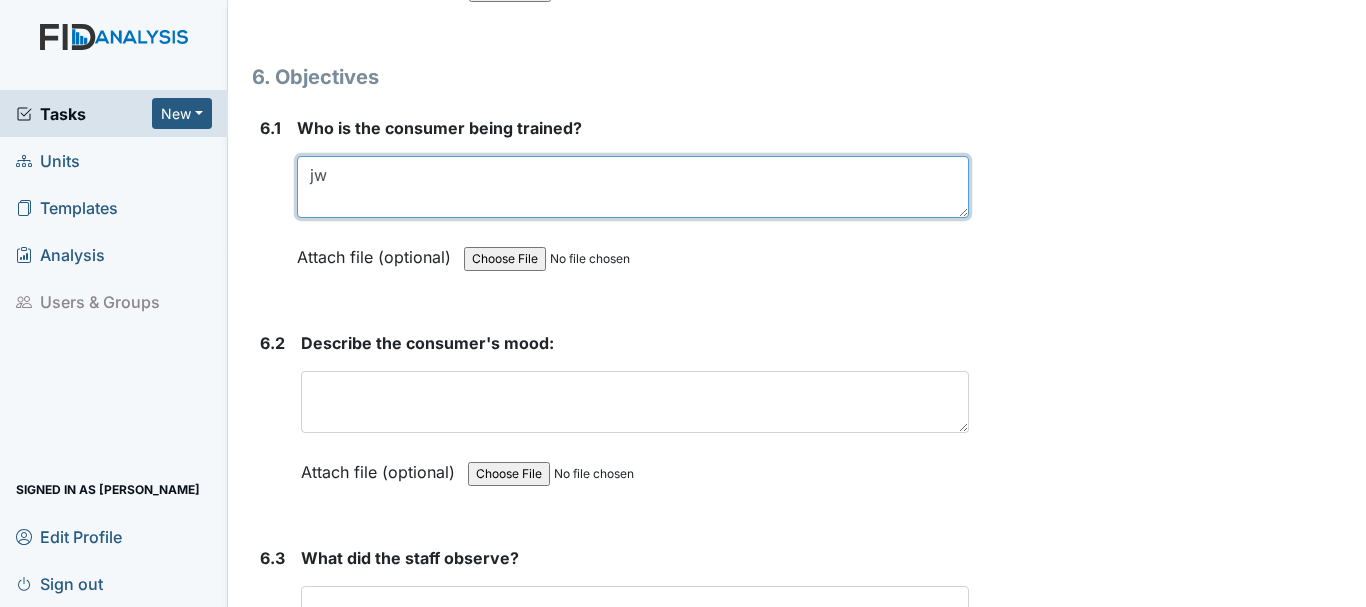 type on "jw" 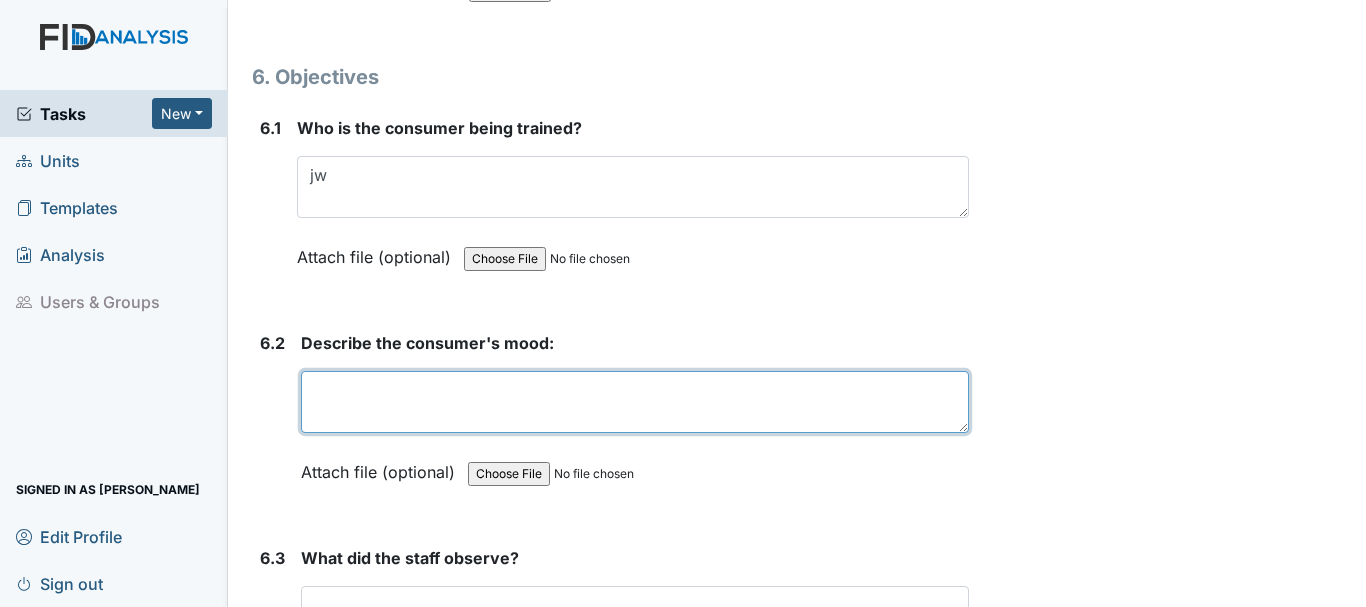 click at bounding box center (635, 402) 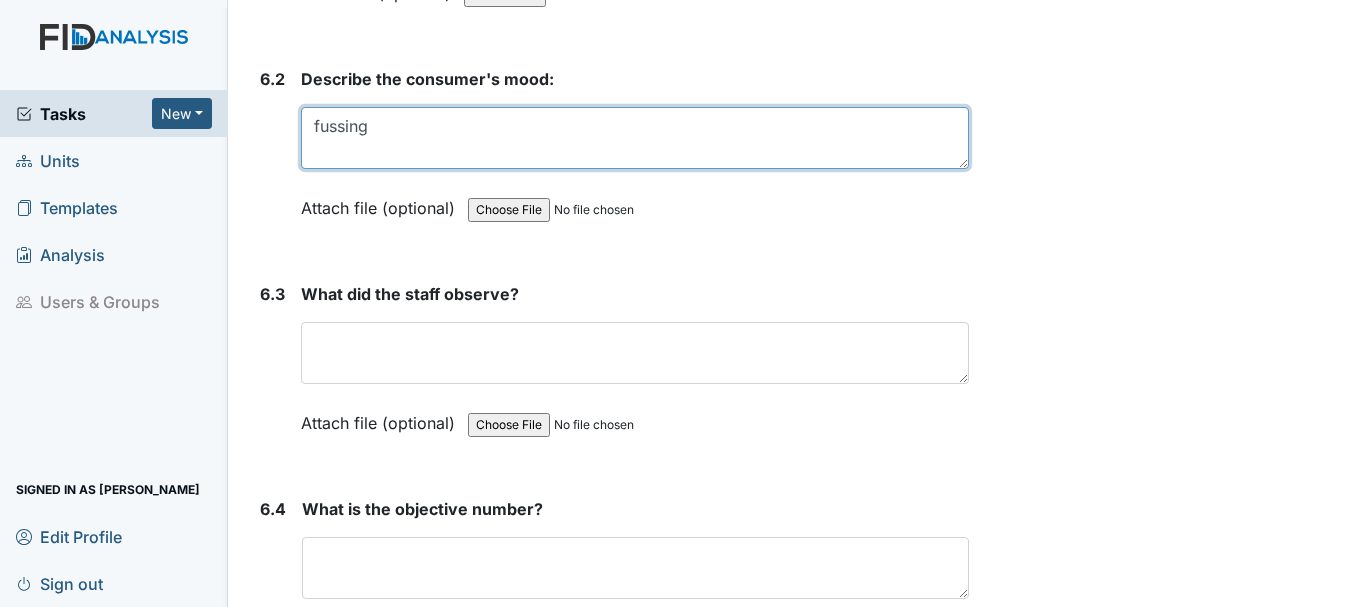 scroll, scrollTop: 12100, scrollLeft: 0, axis: vertical 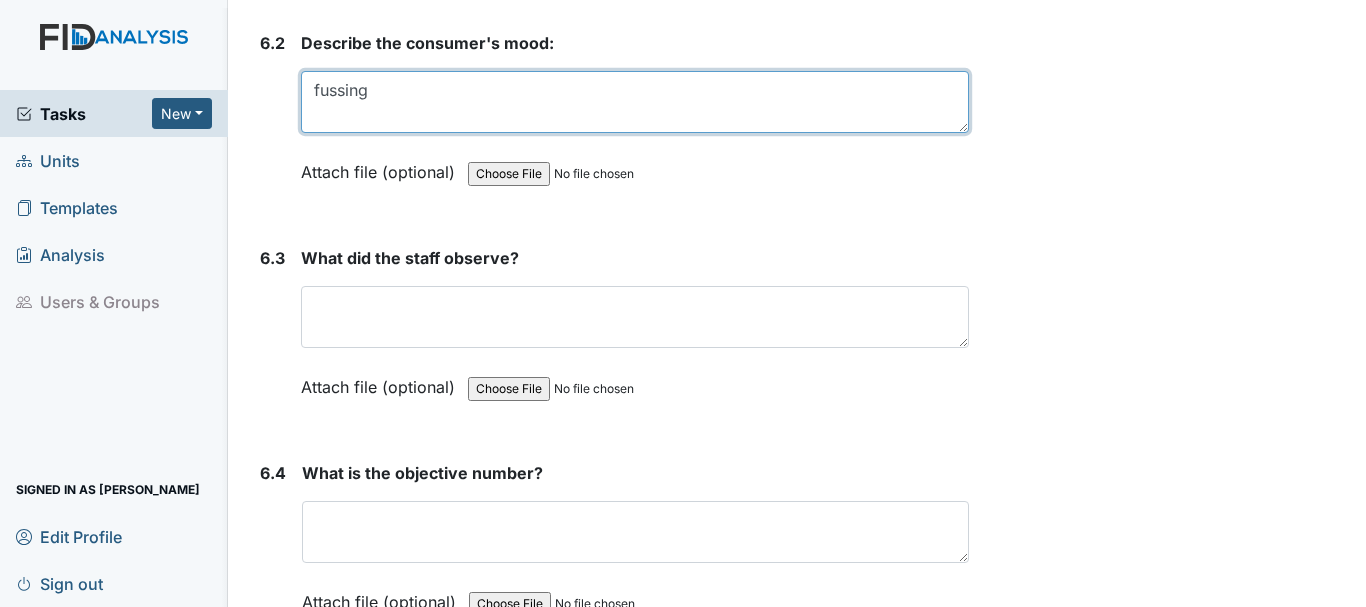 type on "fussing" 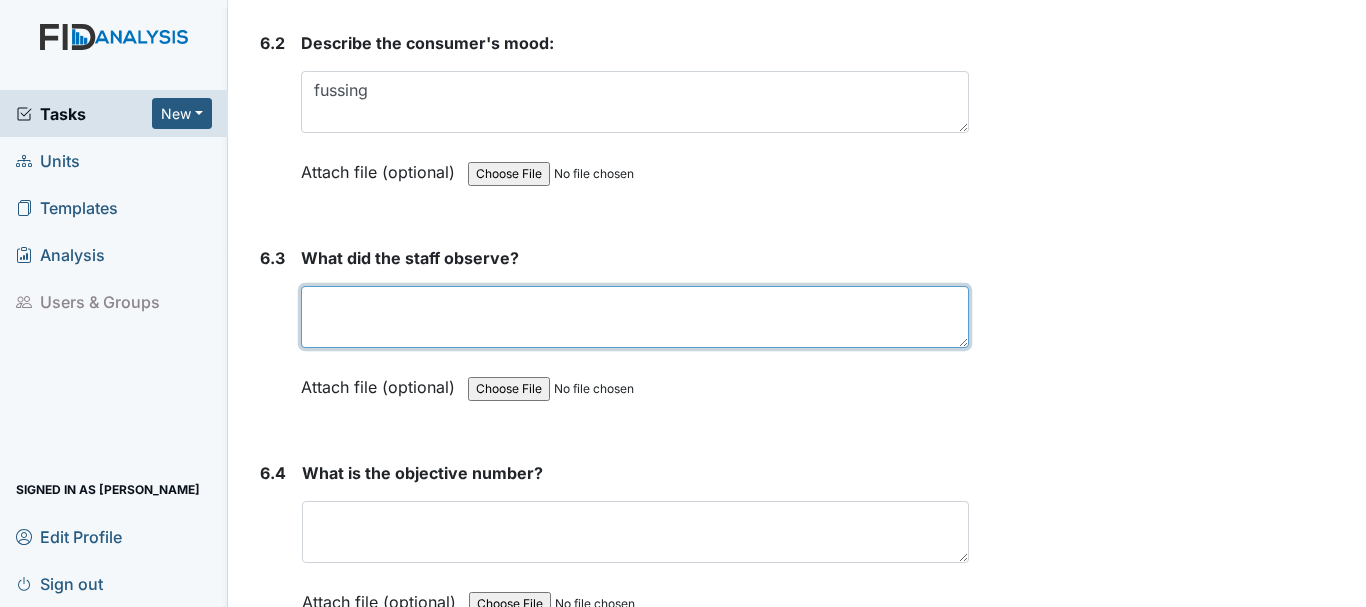 click at bounding box center [635, 317] 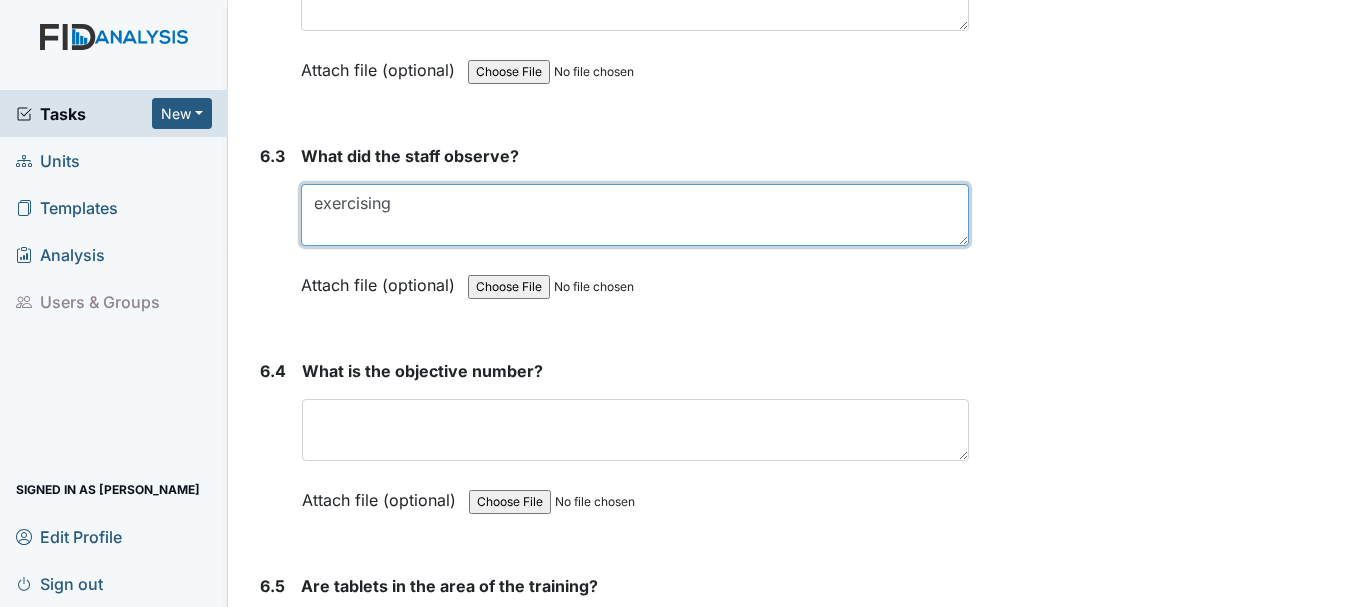 scroll, scrollTop: 12400, scrollLeft: 0, axis: vertical 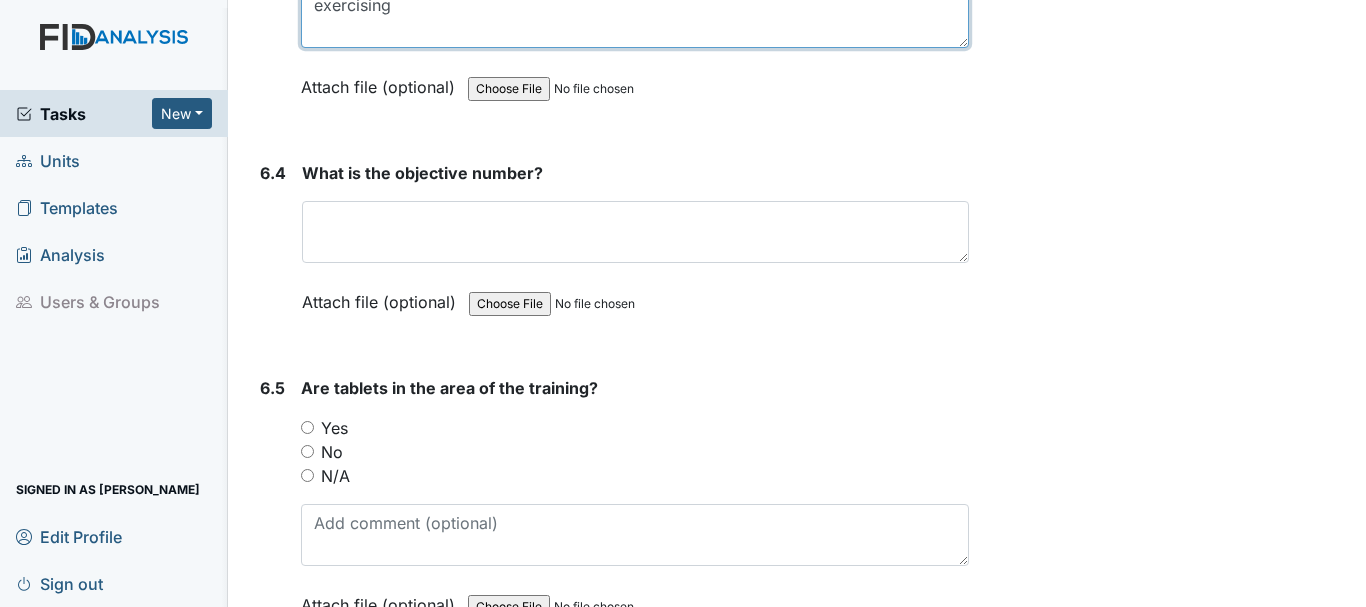 type on "exercising" 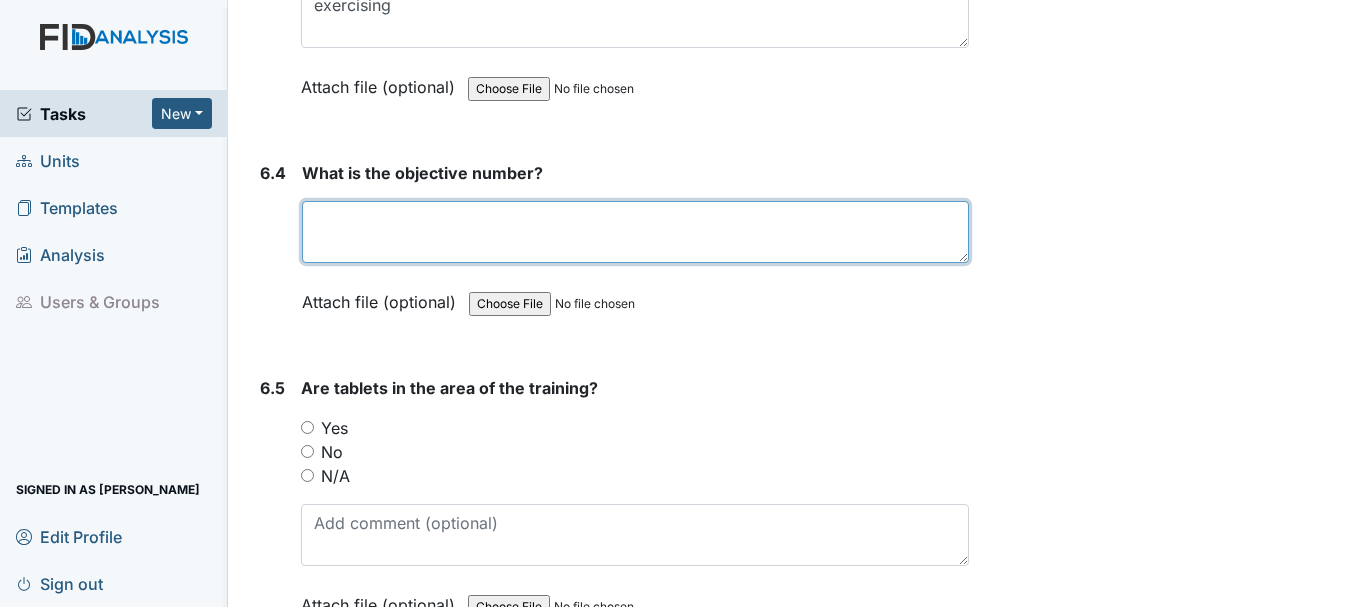click at bounding box center (635, 232) 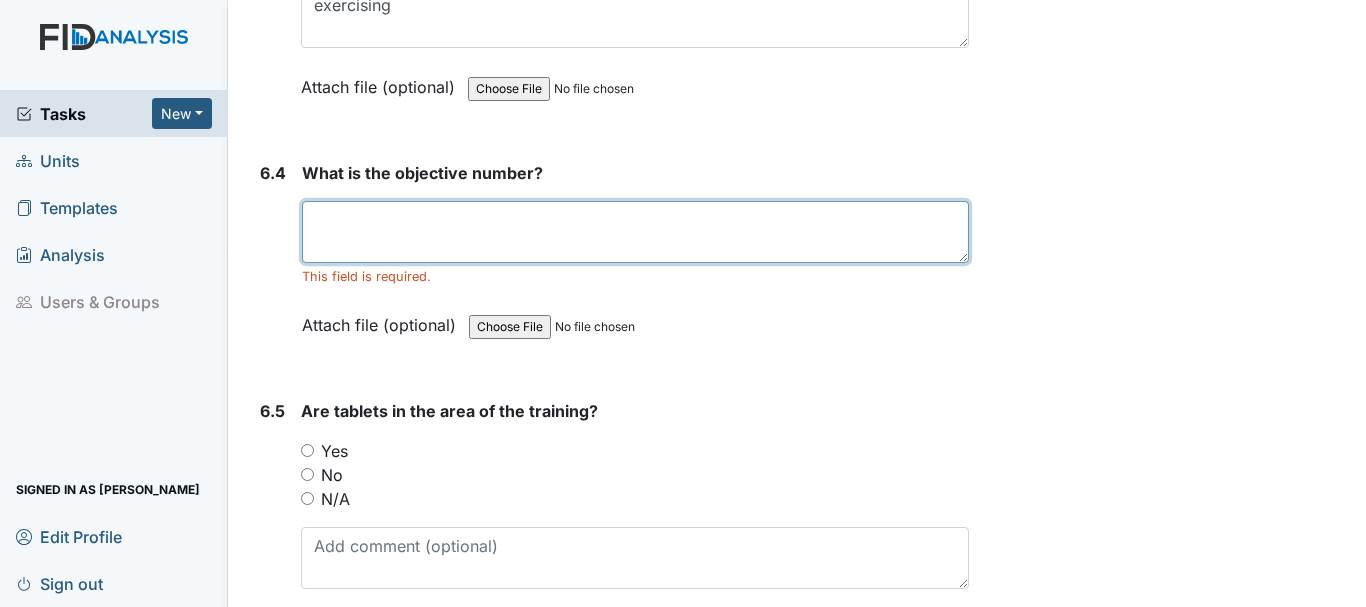 click at bounding box center [635, 232] 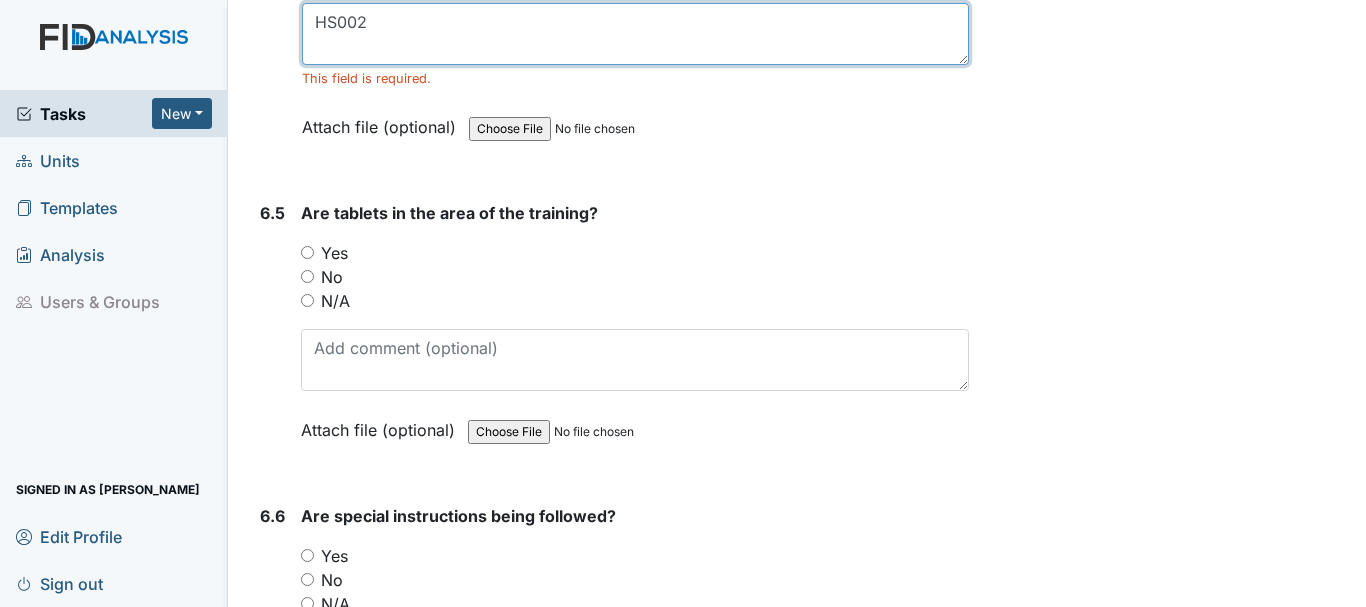 scroll, scrollTop: 12600, scrollLeft: 0, axis: vertical 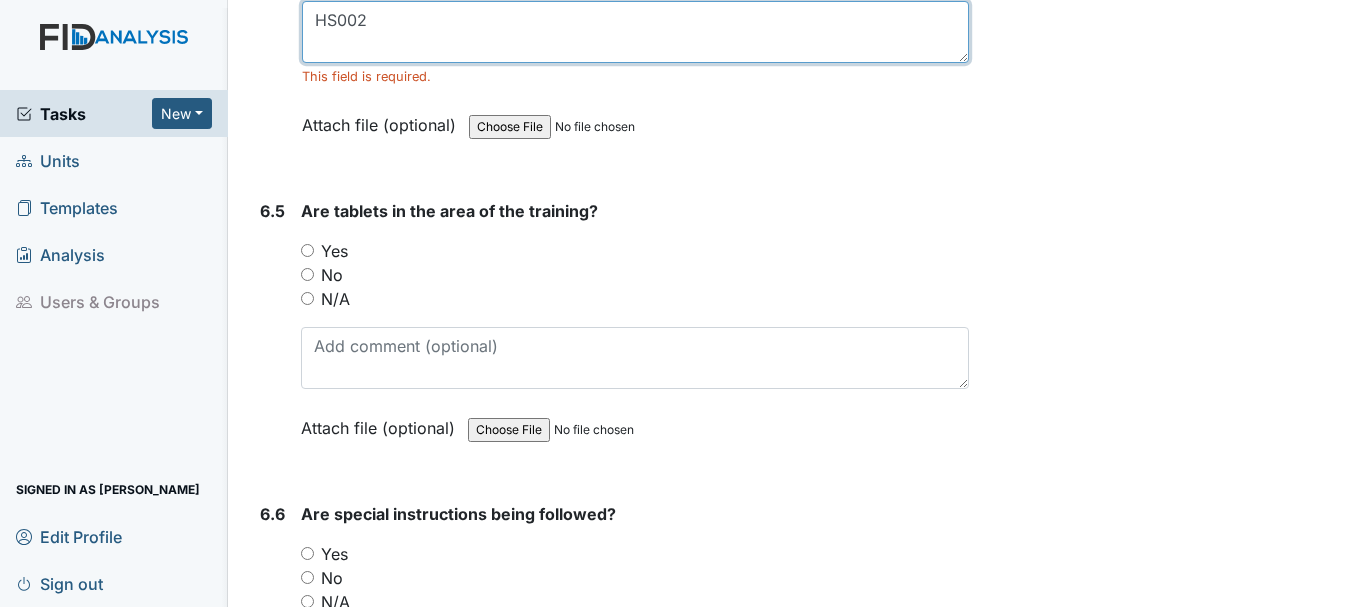 type on "HS002" 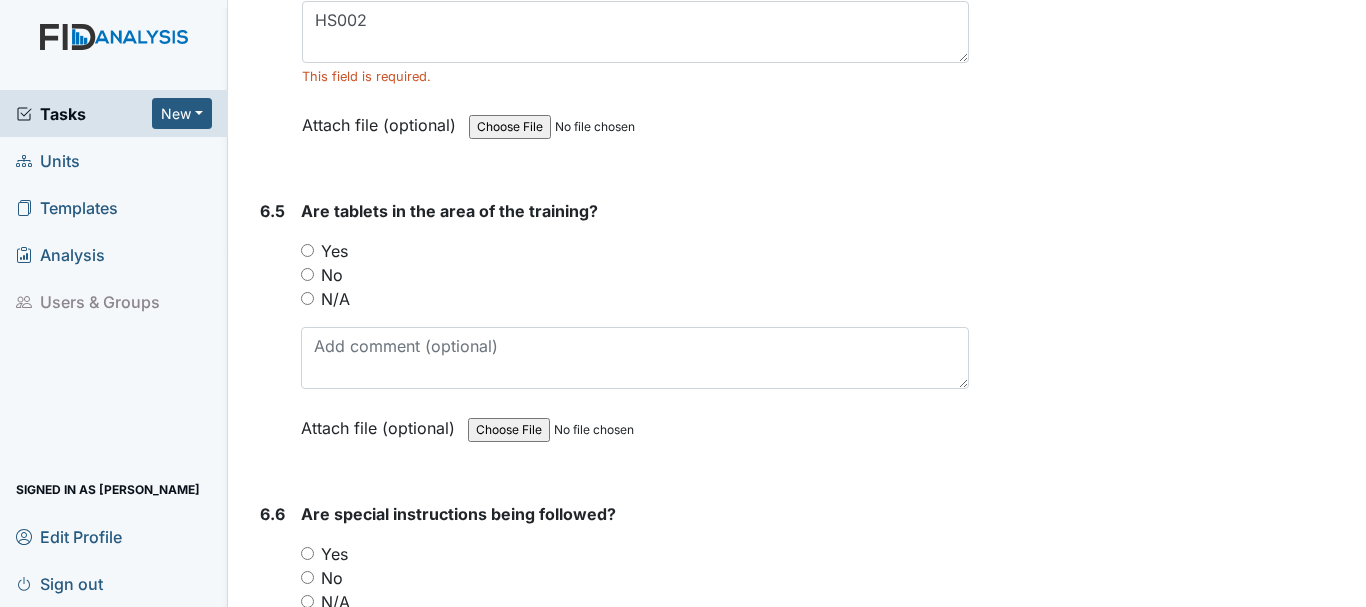 click on "Yes" at bounding box center [307, 250] 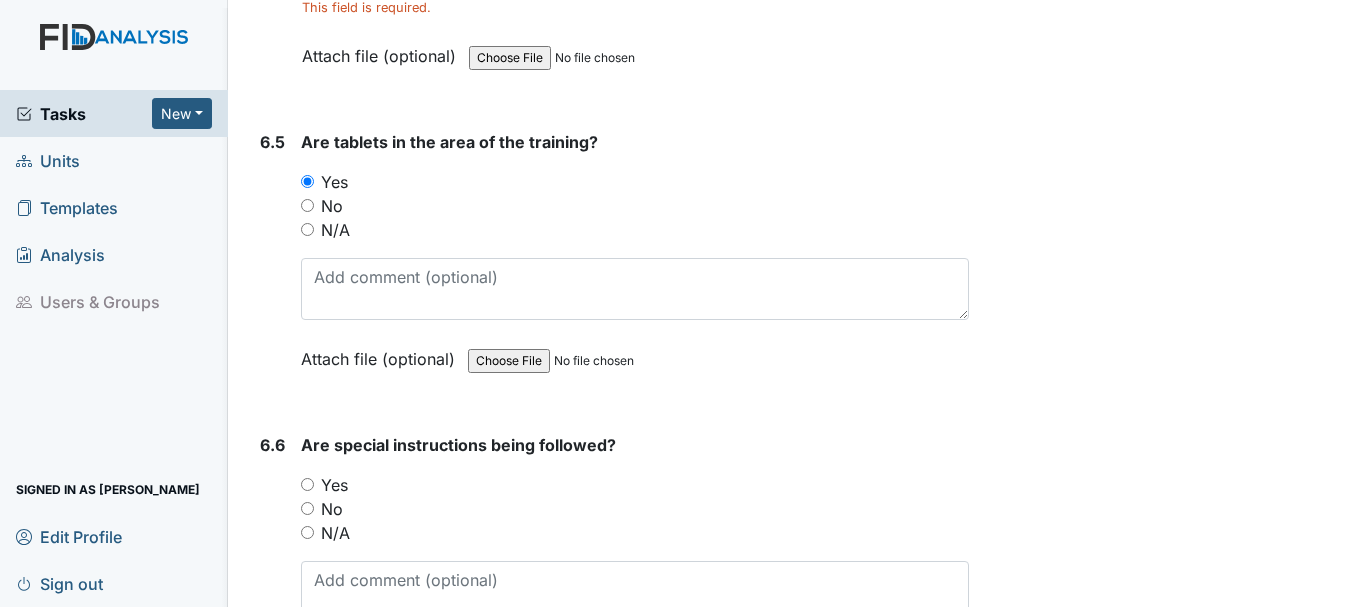 scroll, scrollTop: 12800, scrollLeft: 0, axis: vertical 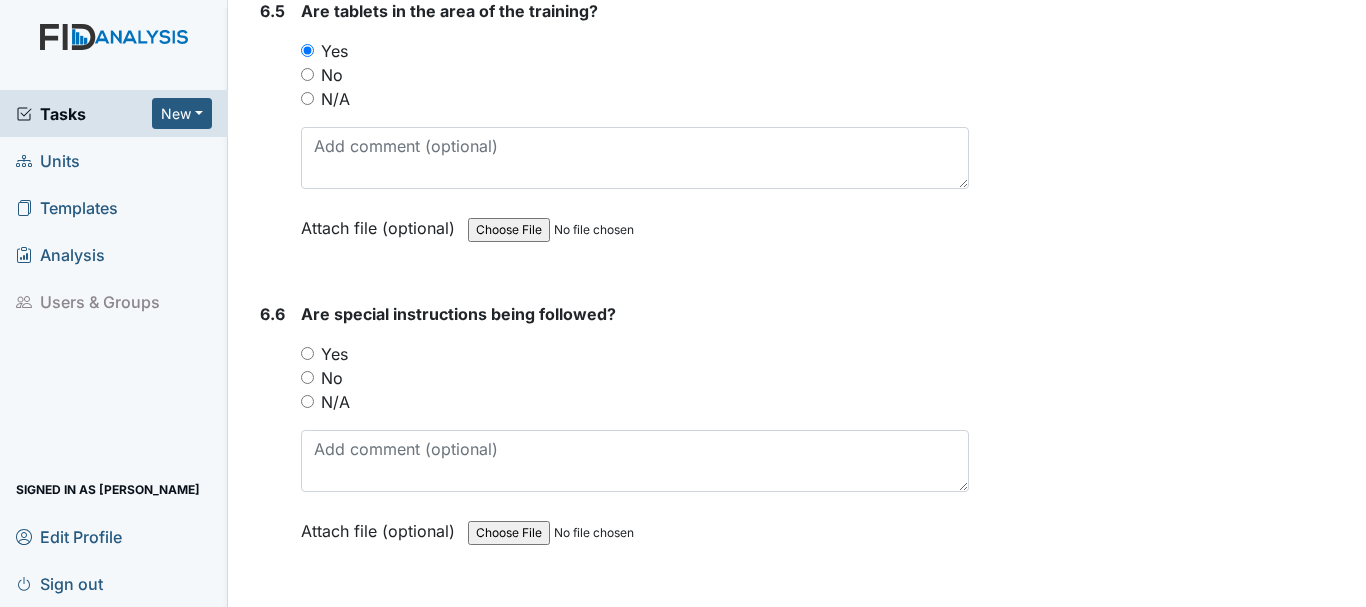 click on "Yes" at bounding box center [307, 353] 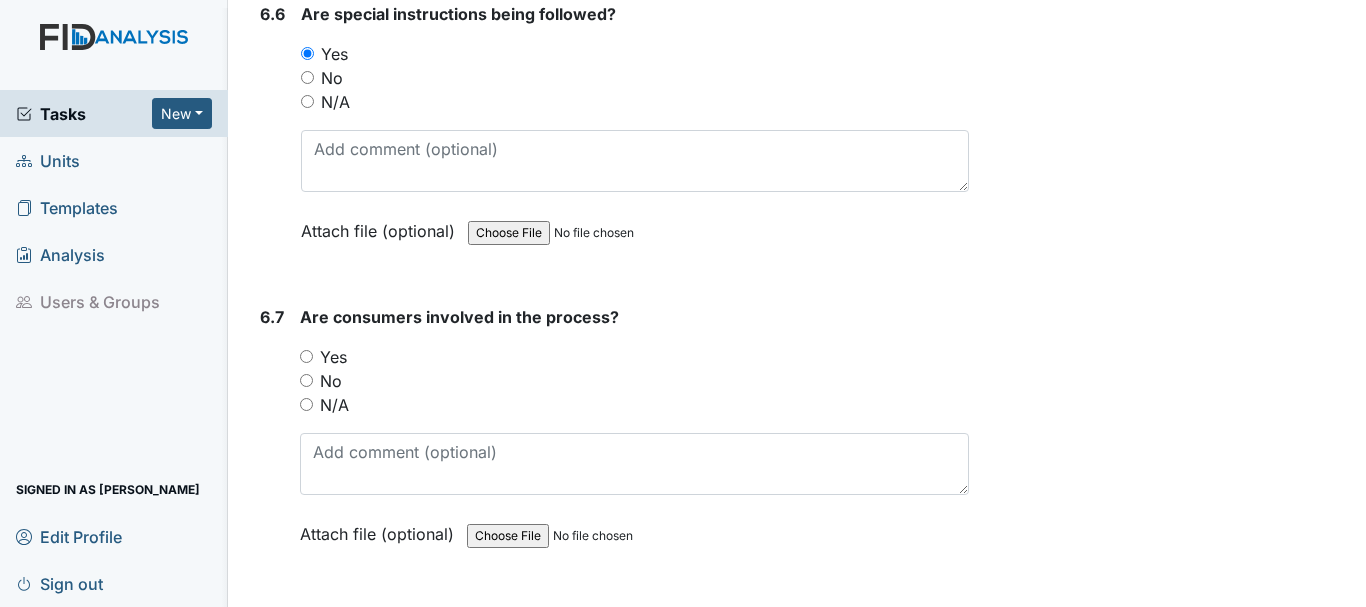 scroll, scrollTop: 13200, scrollLeft: 0, axis: vertical 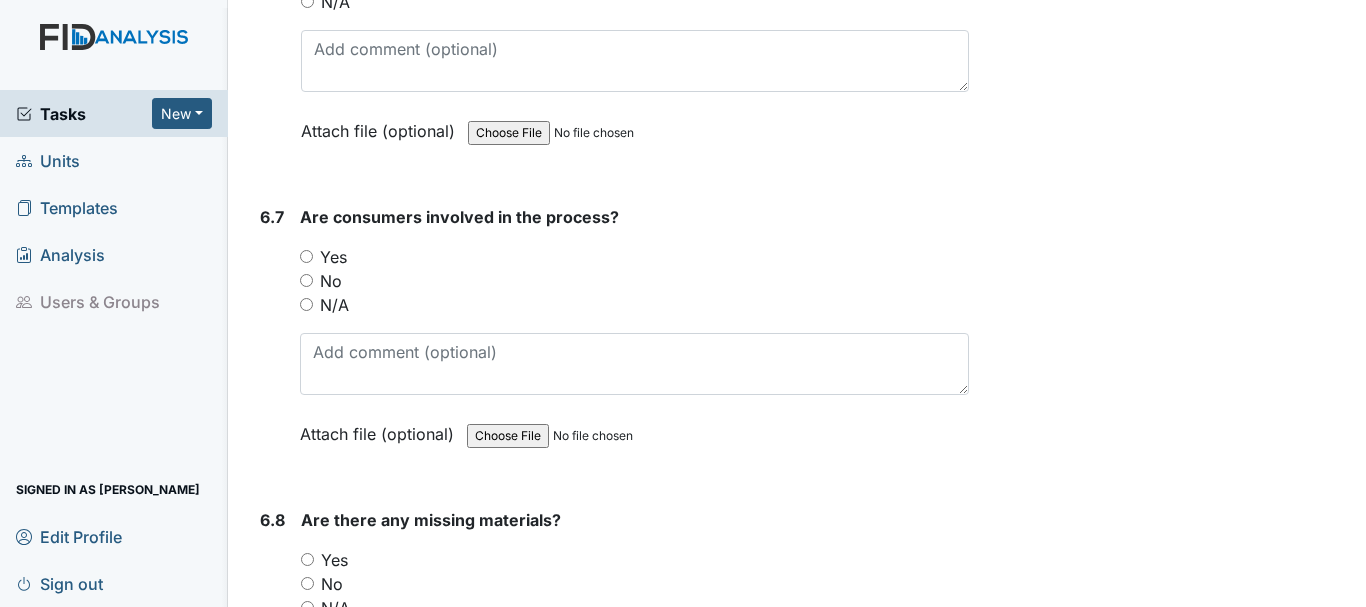 click on "Yes" at bounding box center [306, 256] 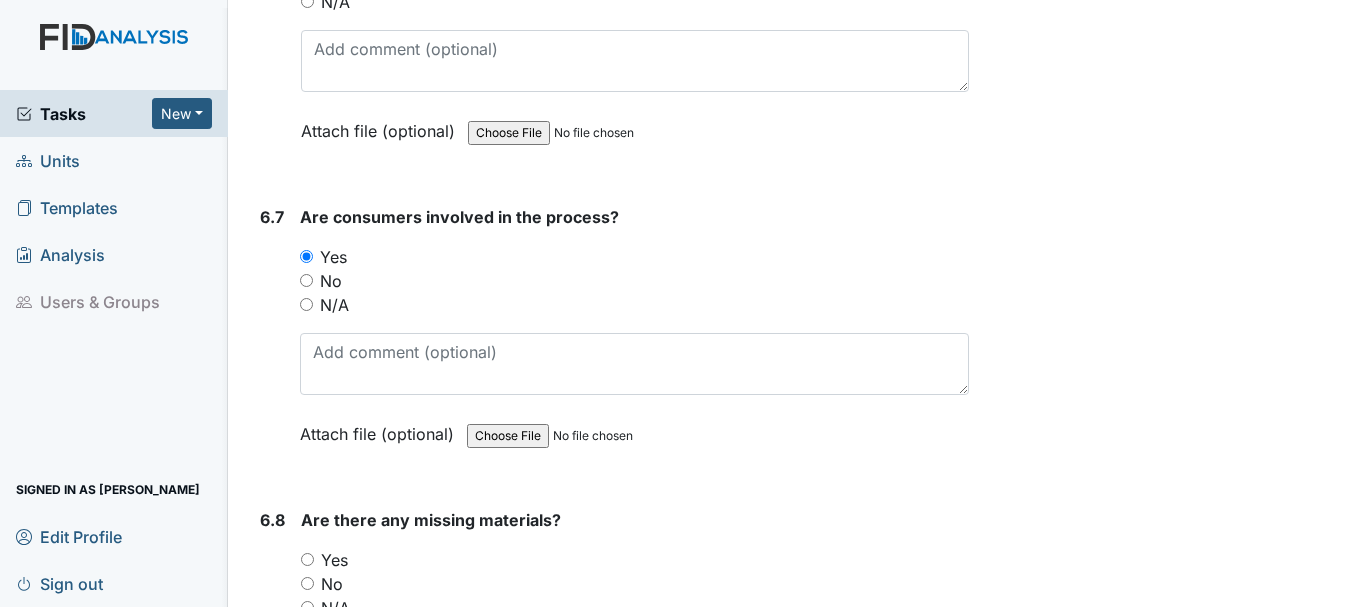 scroll, scrollTop: 13500, scrollLeft: 0, axis: vertical 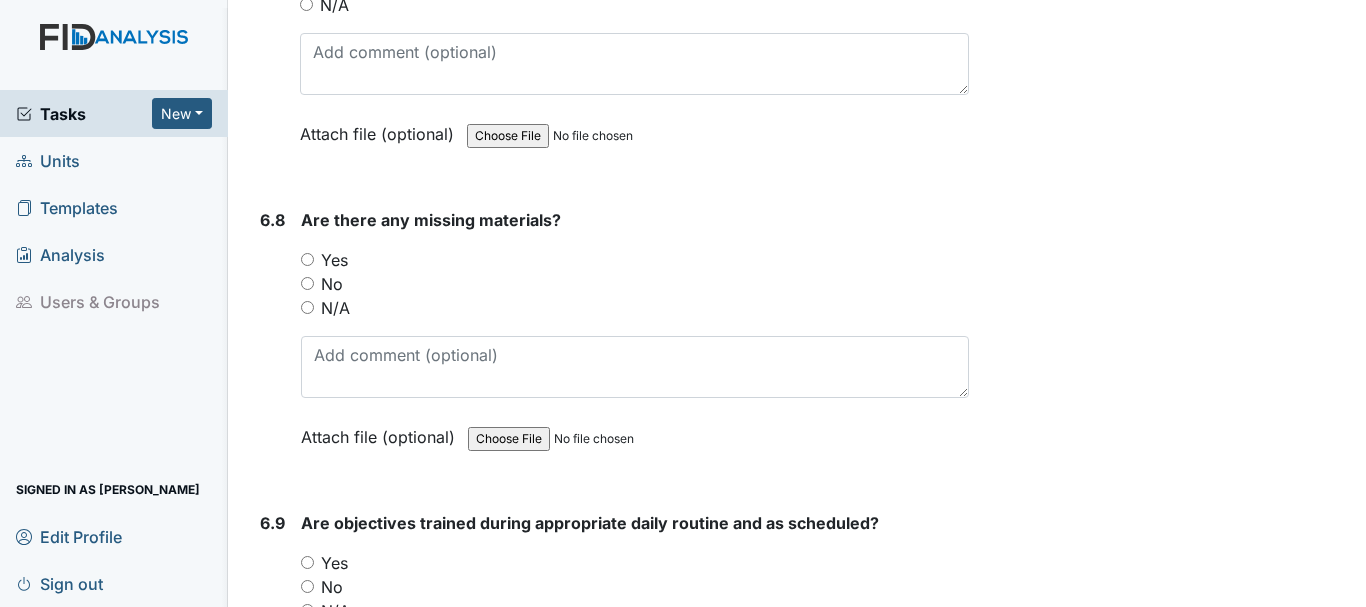 click on "No" at bounding box center [307, 283] 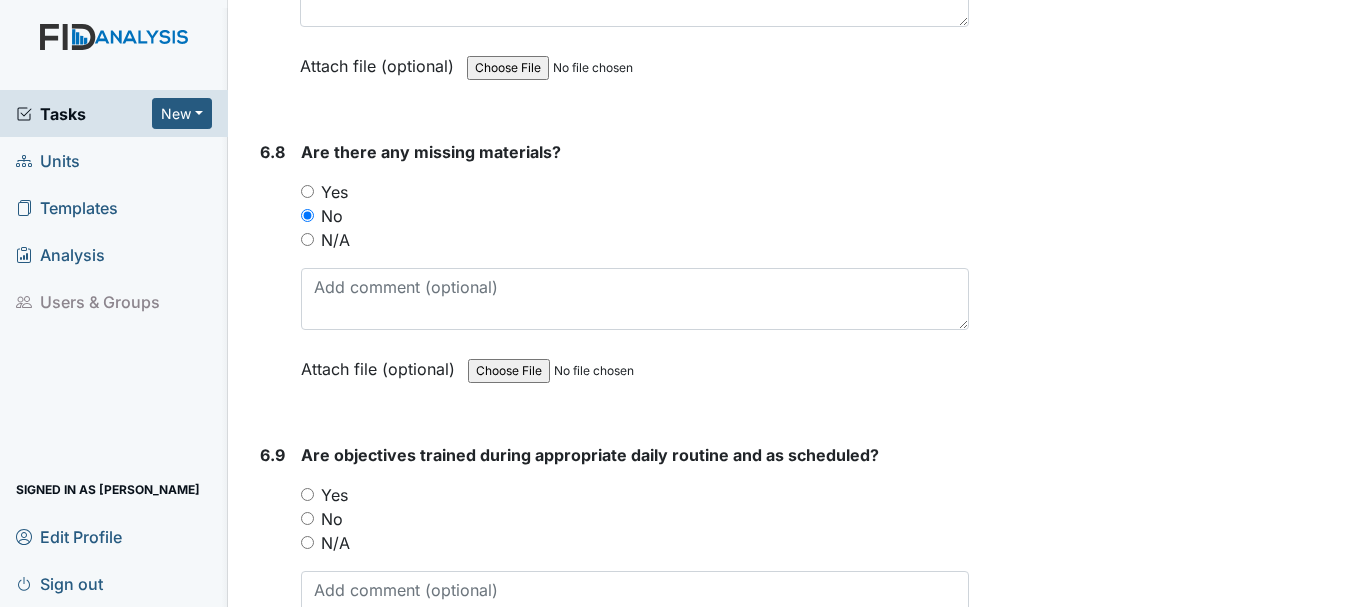scroll, scrollTop: 13700, scrollLeft: 0, axis: vertical 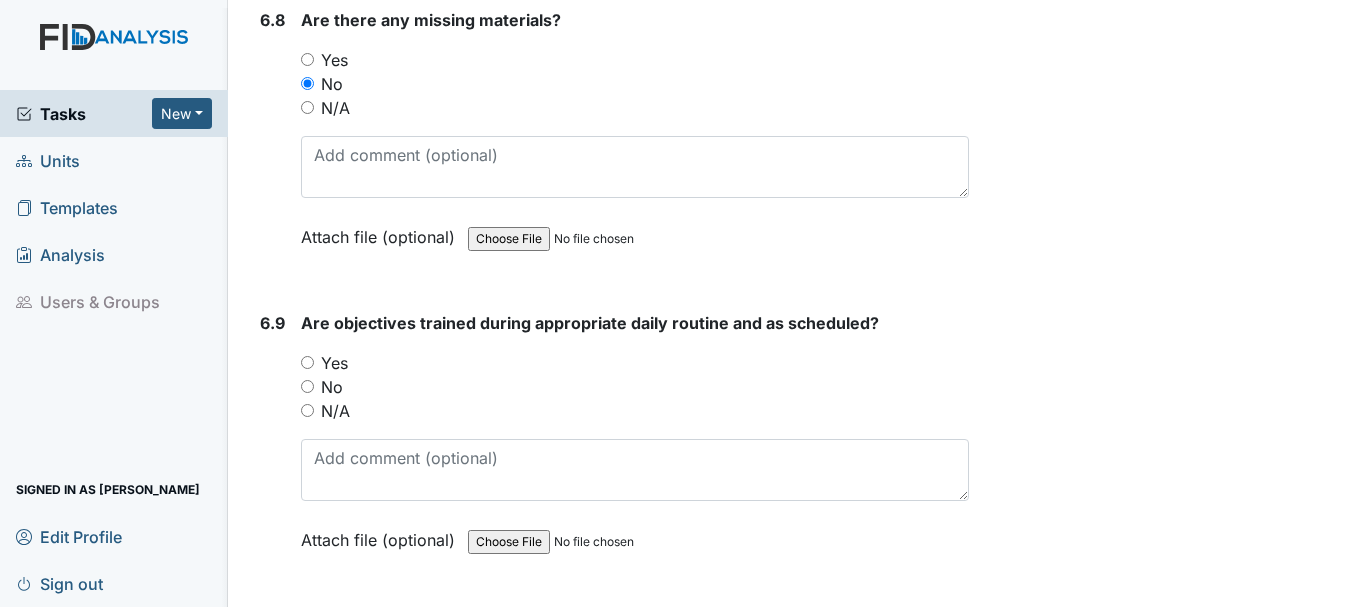 click on "Yes" at bounding box center [307, 362] 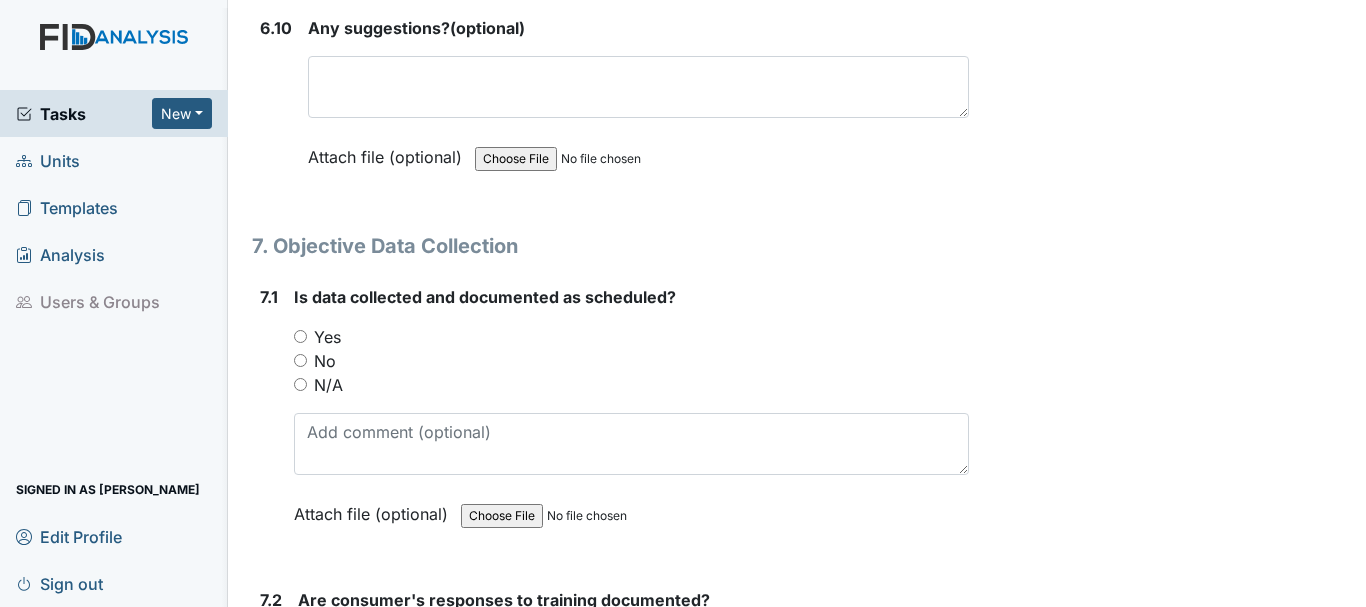 scroll, scrollTop: 14300, scrollLeft: 0, axis: vertical 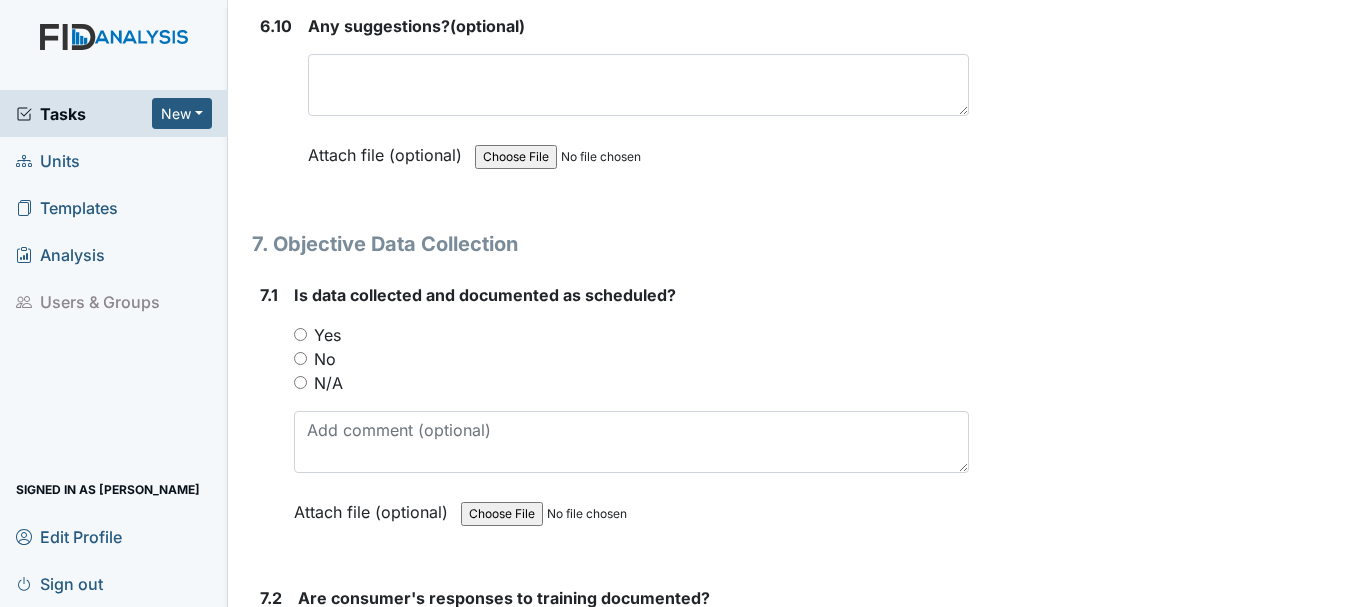 click on "Yes" at bounding box center (300, 334) 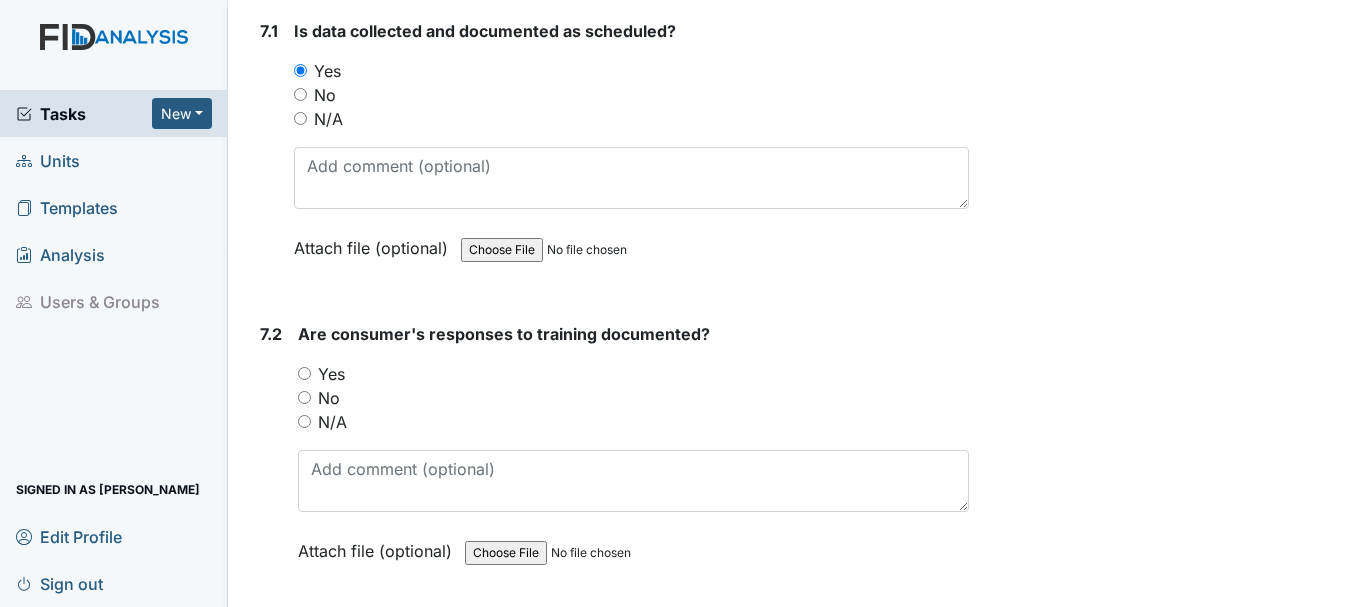 scroll, scrollTop: 14600, scrollLeft: 0, axis: vertical 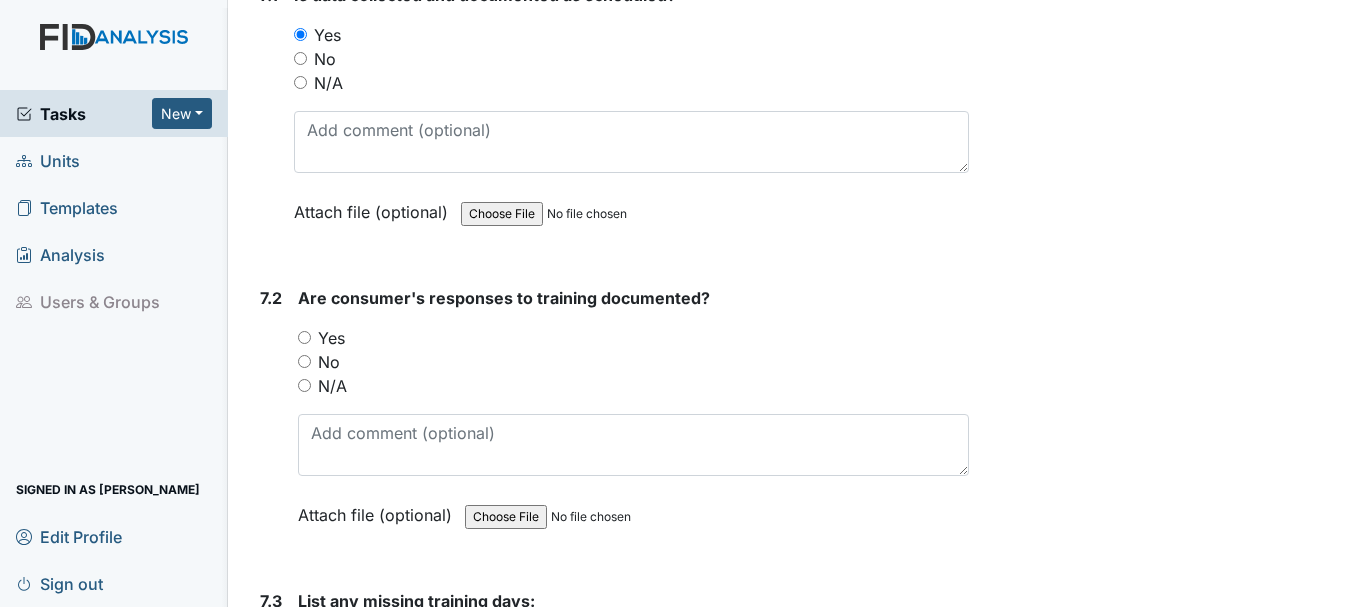 click on "Yes" at bounding box center (304, 337) 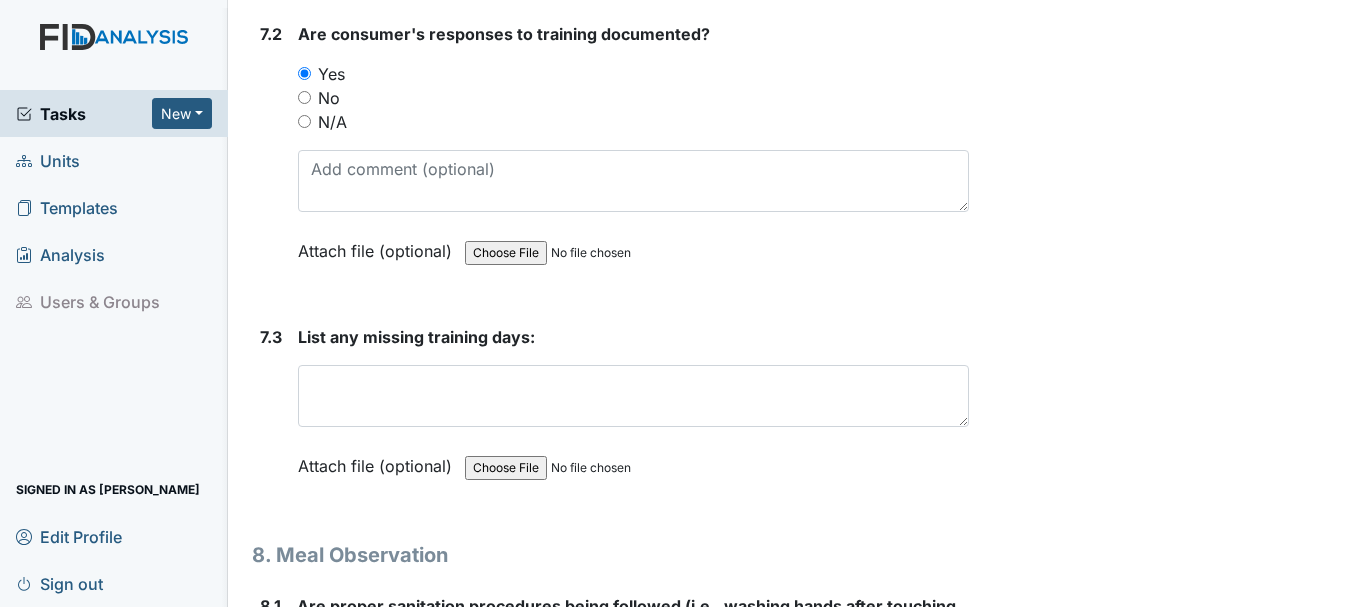 scroll, scrollTop: 14900, scrollLeft: 0, axis: vertical 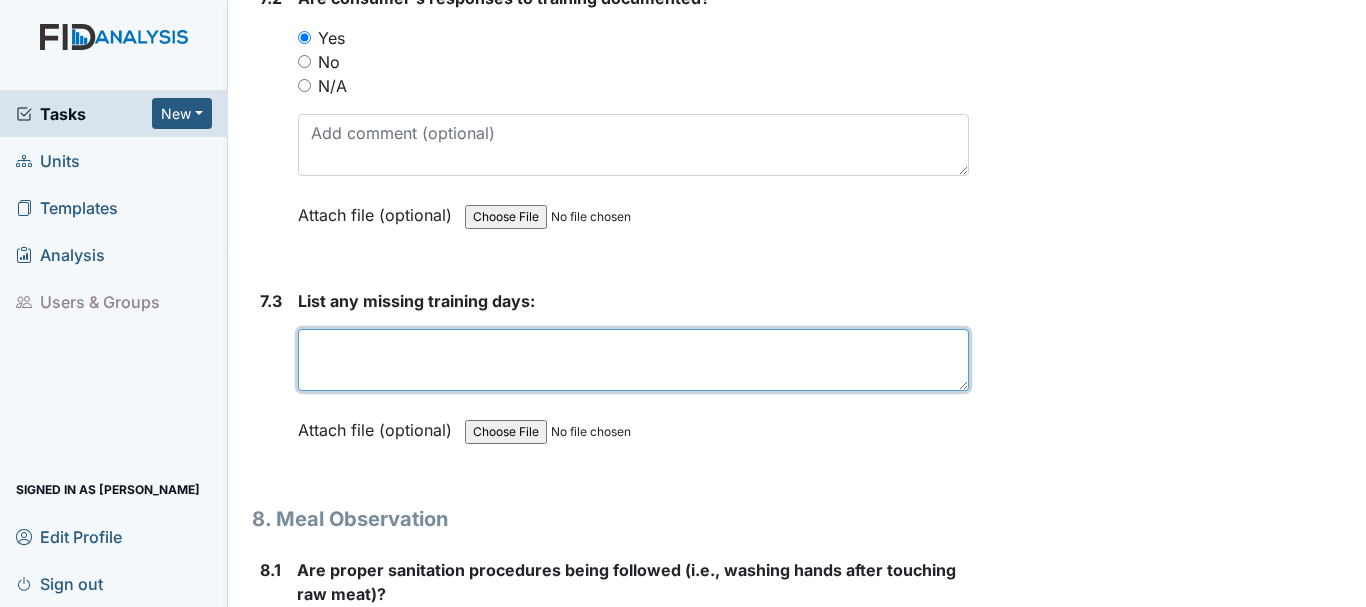click at bounding box center (633, 360) 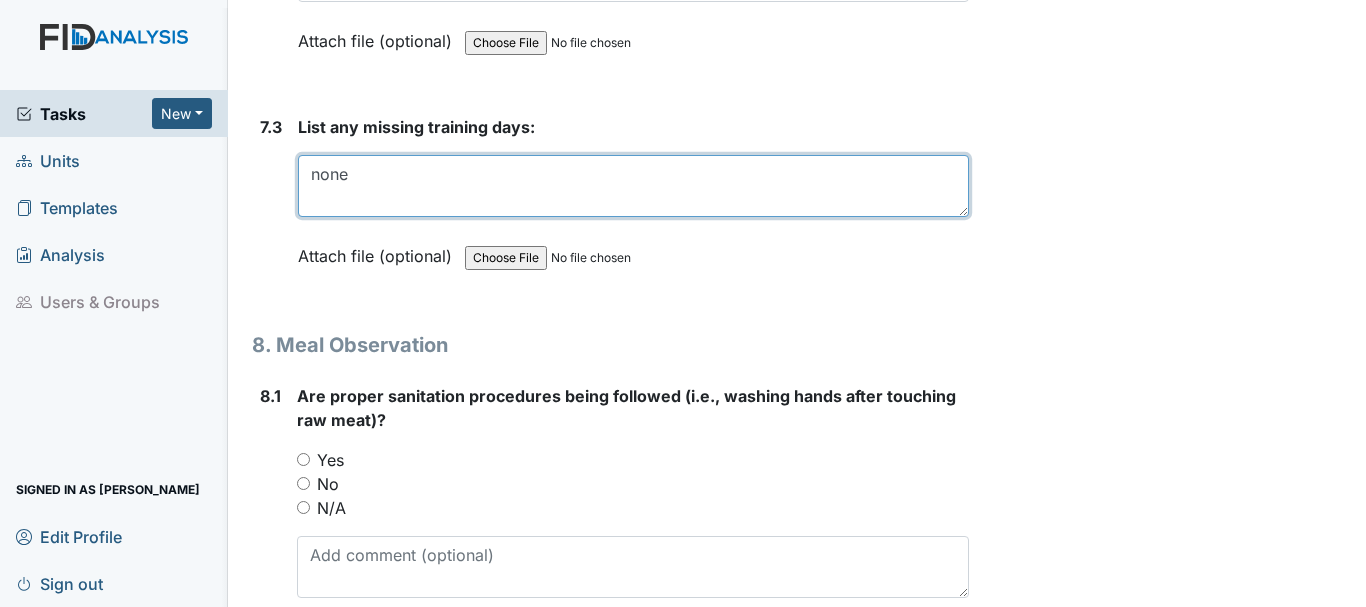scroll, scrollTop: 15100, scrollLeft: 0, axis: vertical 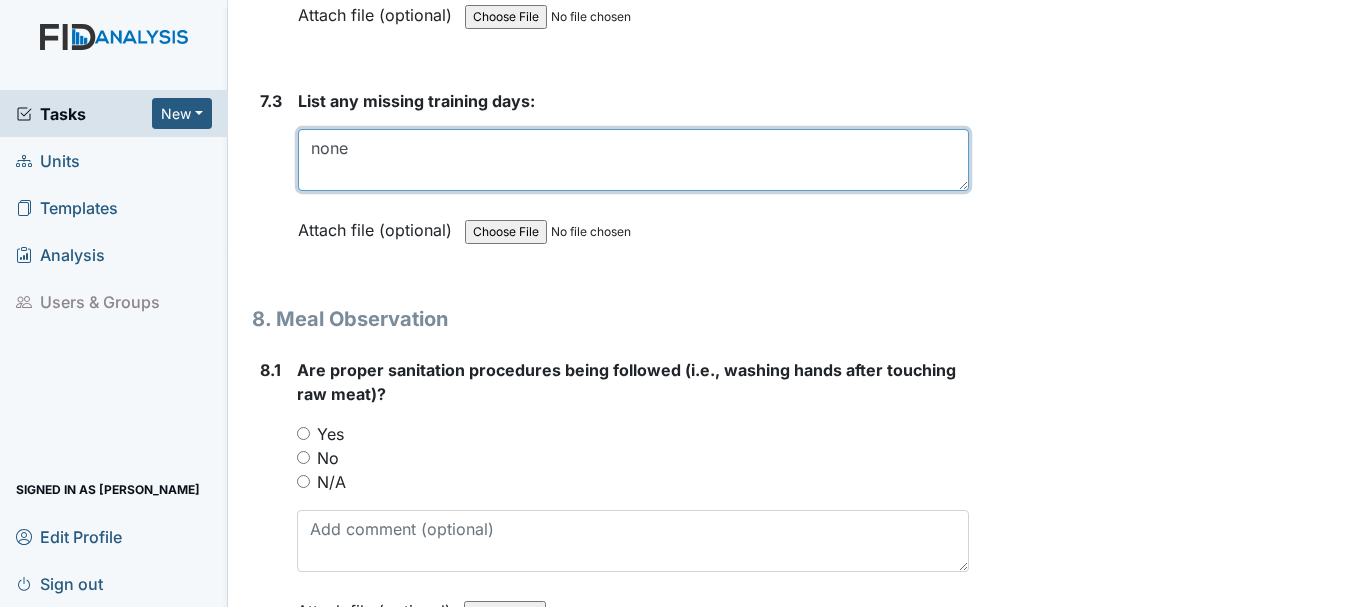 type on "none" 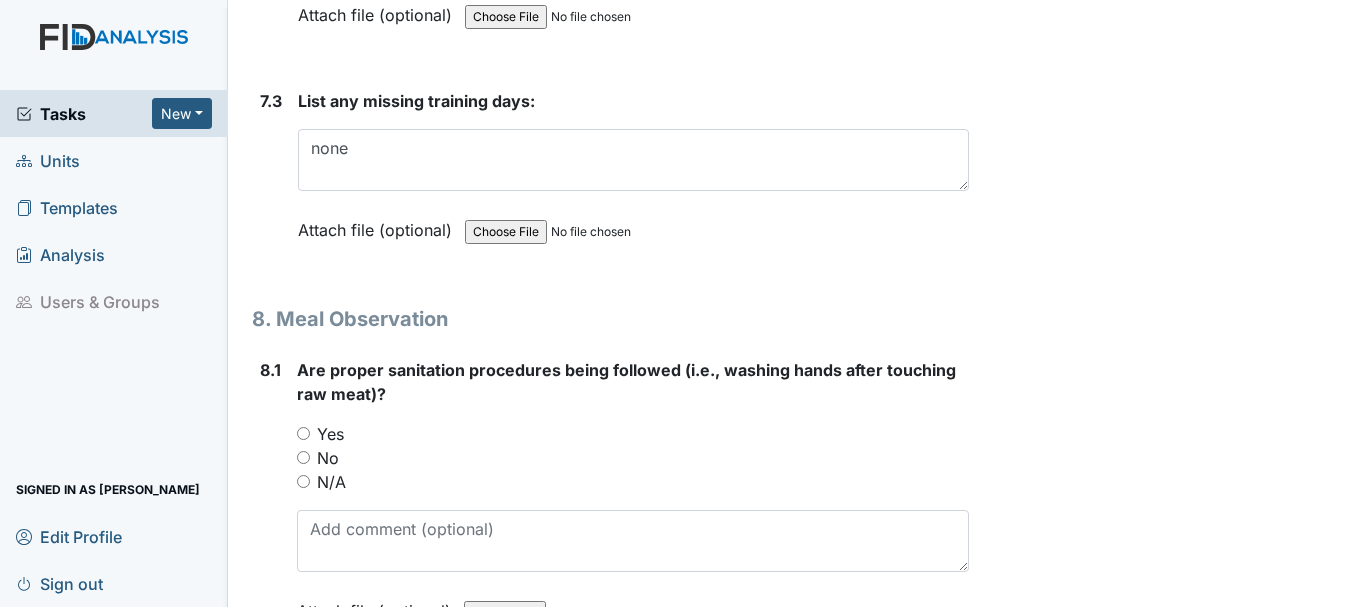 drag, startPoint x: 307, startPoint y: 435, endPoint x: 393, endPoint y: 425, distance: 86.579445 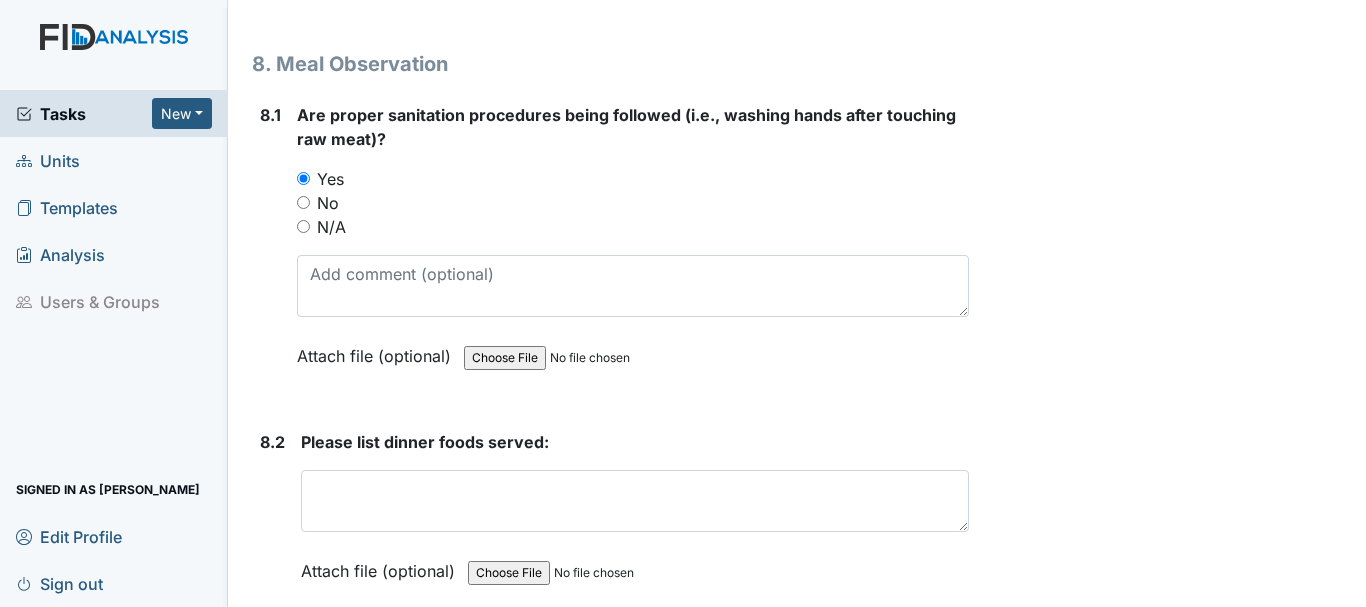scroll, scrollTop: 15400, scrollLeft: 0, axis: vertical 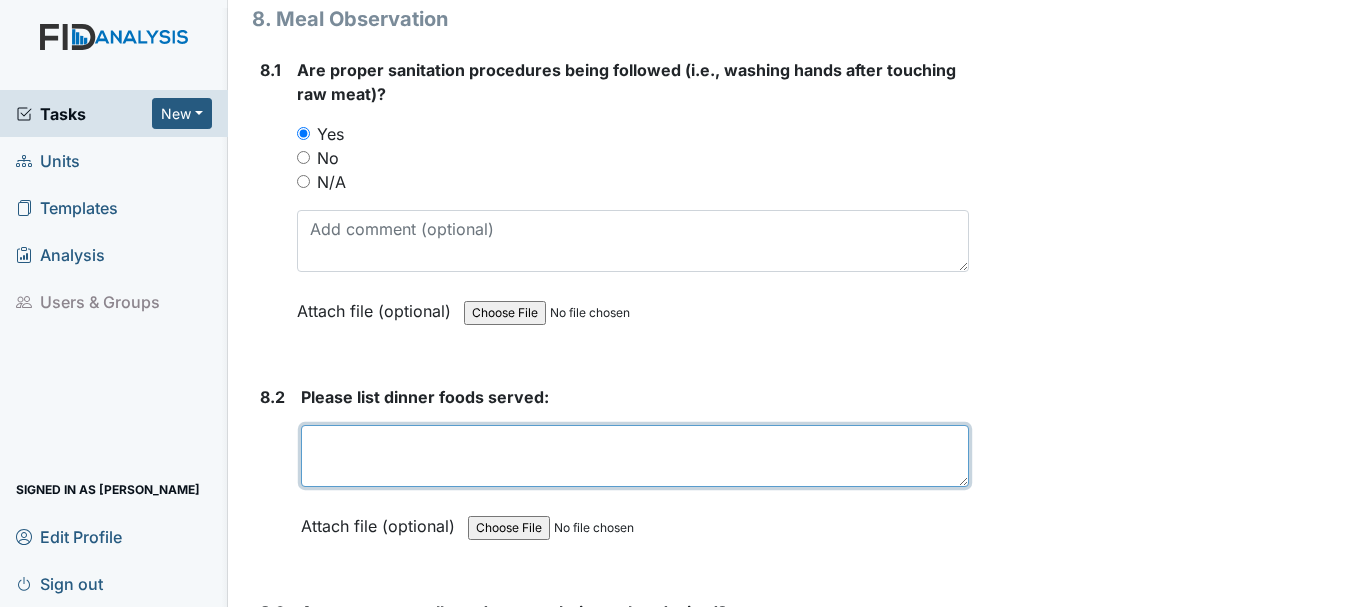 click at bounding box center (635, 456) 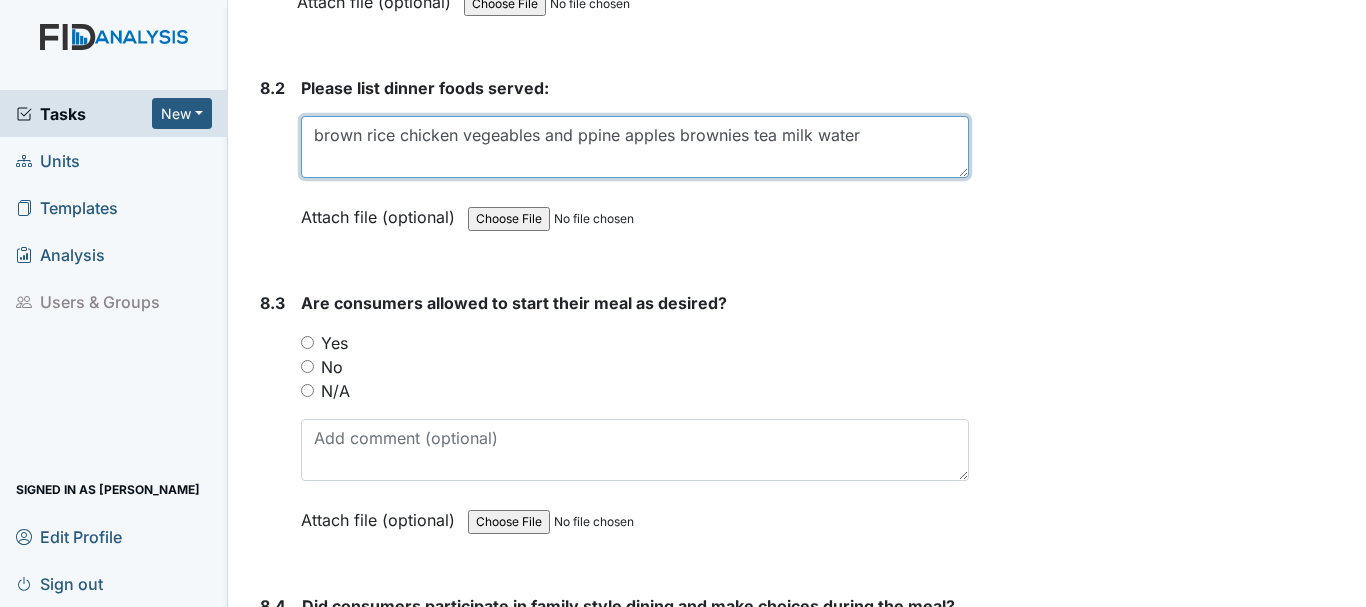 scroll, scrollTop: 15800, scrollLeft: 0, axis: vertical 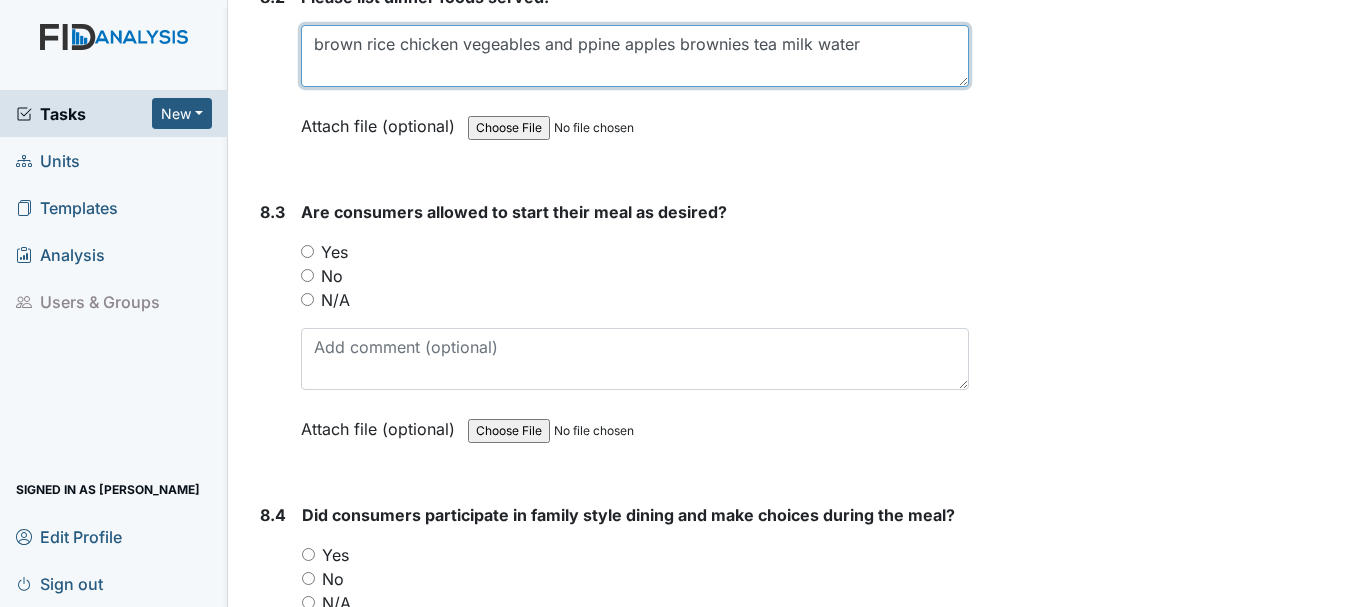 type on "brown rice chicken vegeables and ppine apples brownies tea milk water" 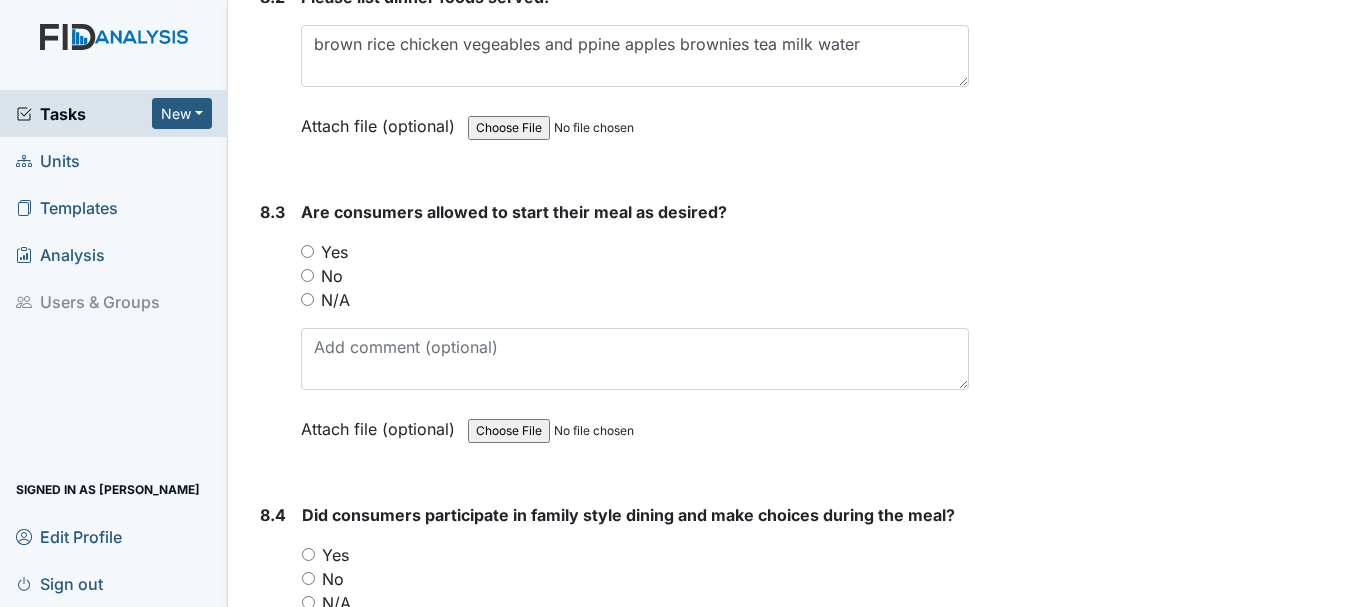 click on "Yes" at bounding box center [307, 251] 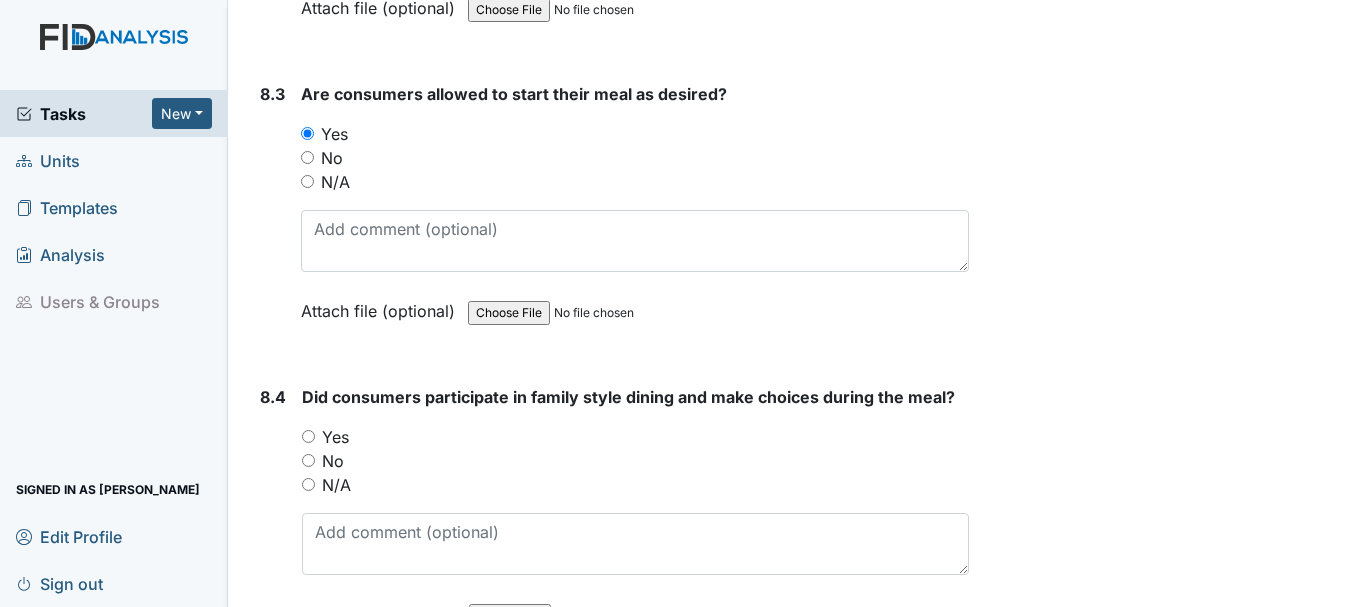 scroll, scrollTop: 16100, scrollLeft: 0, axis: vertical 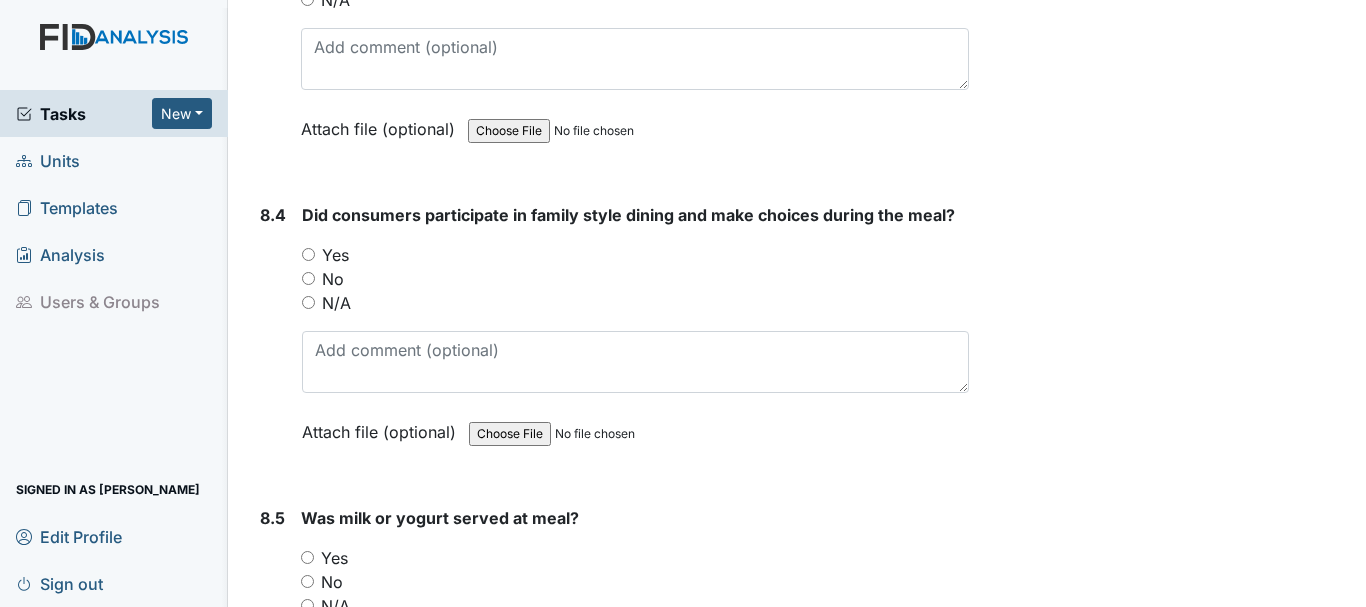 click on "Yes" at bounding box center [308, 254] 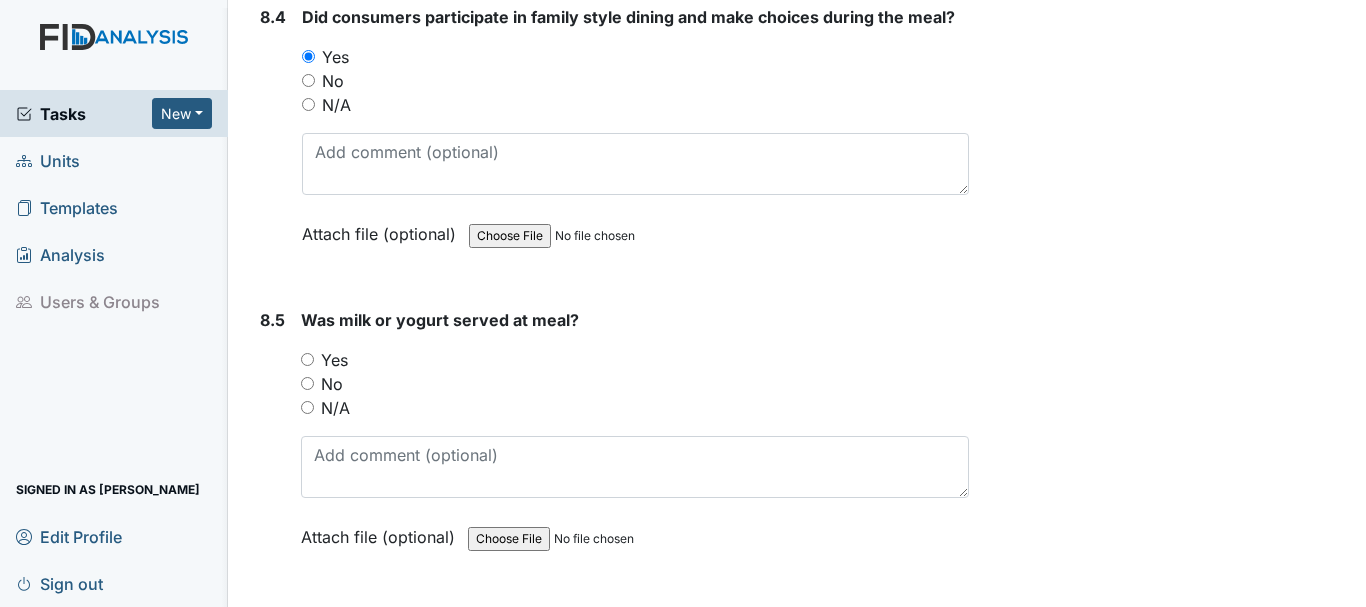 scroll, scrollTop: 16300, scrollLeft: 0, axis: vertical 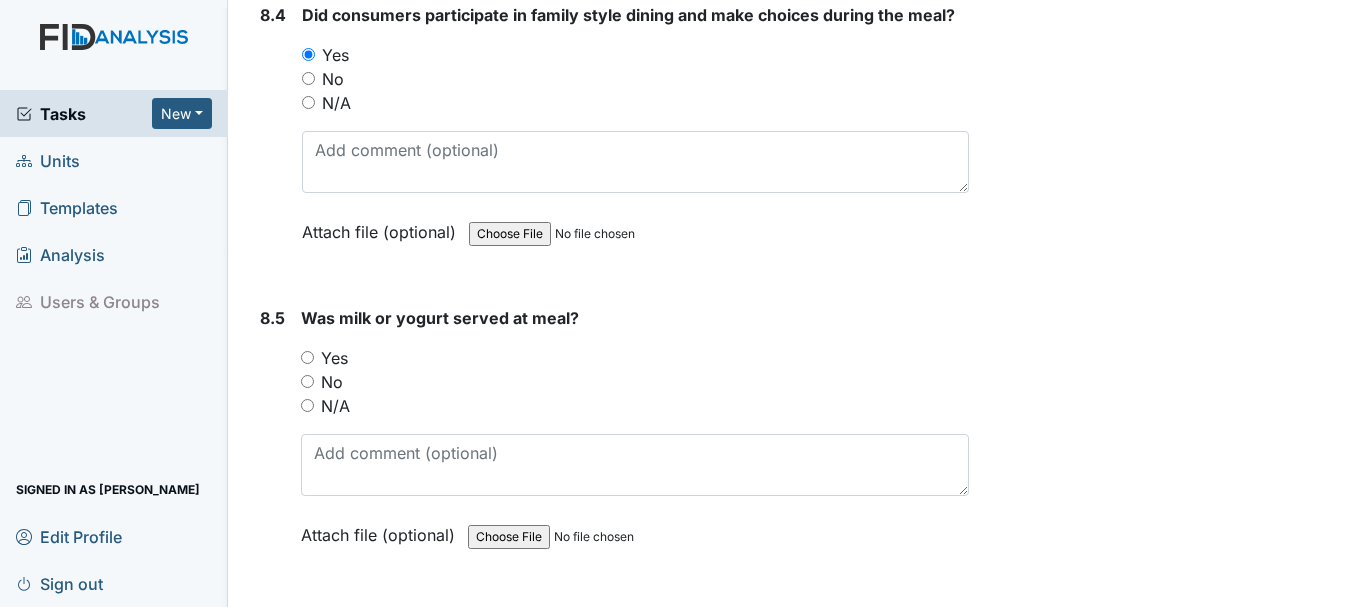 click on "Yes" at bounding box center [307, 357] 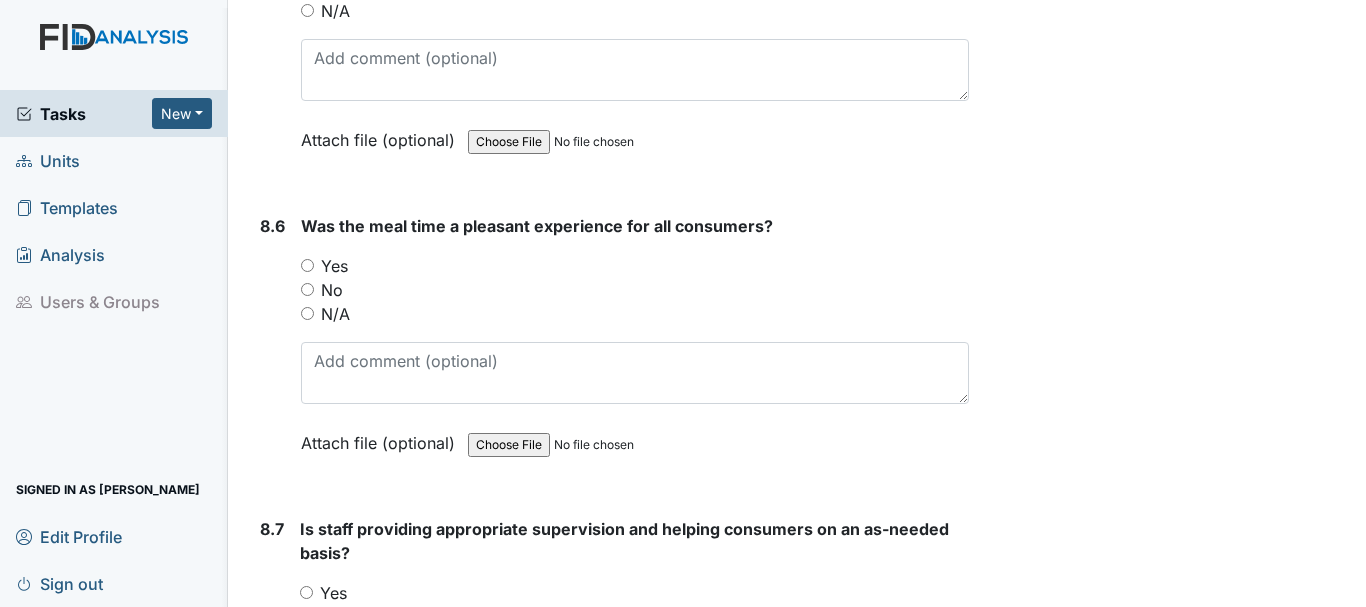 scroll, scrollTop: 16700, scrollLeft: 0, axis: vertical 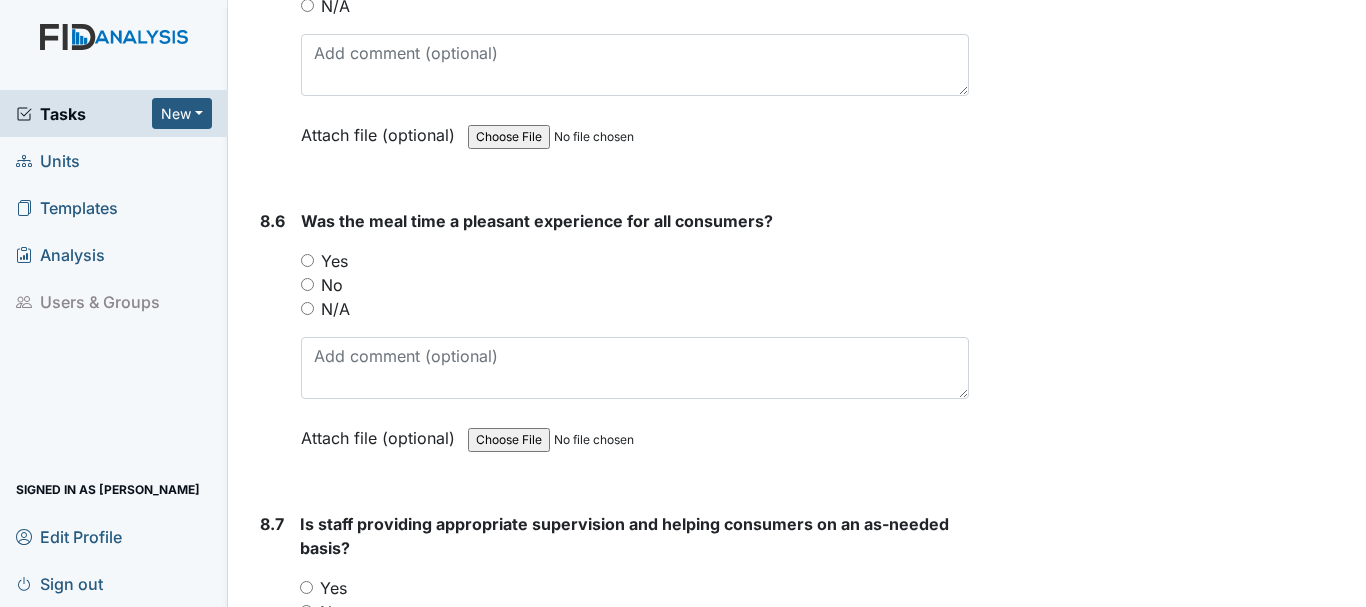 click on "Yes" at bounding box center [307, 260] 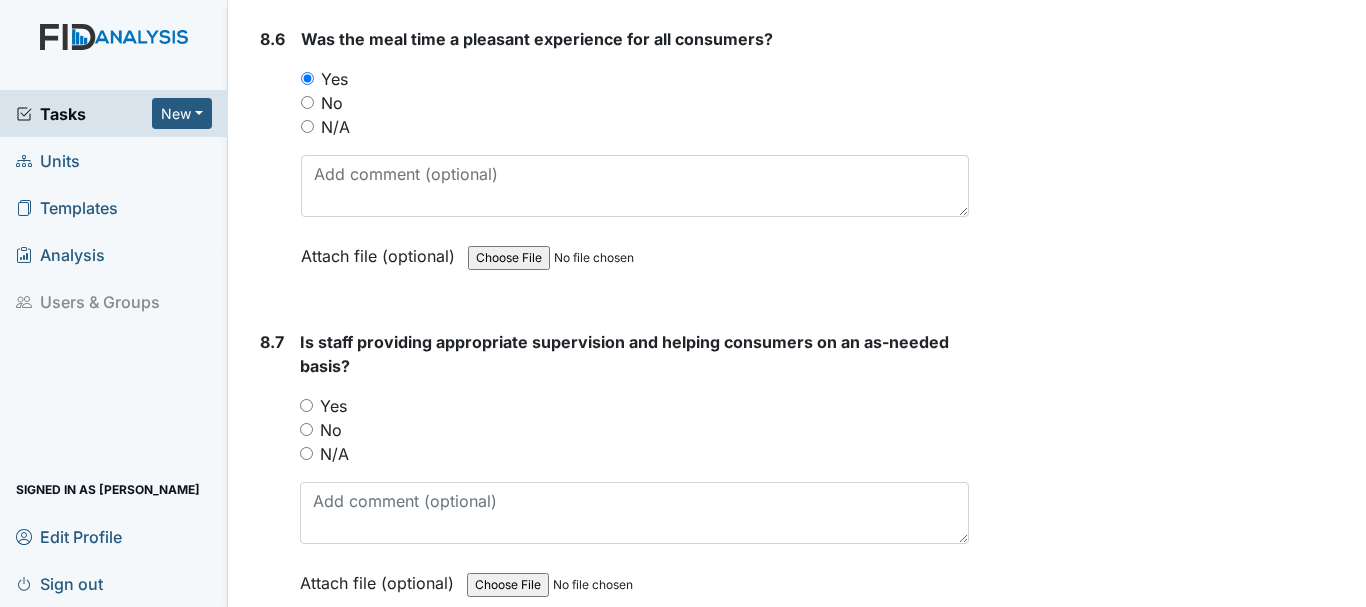 scroll, scrollTop: 16900, scrollLeft: 0, axis: vertical 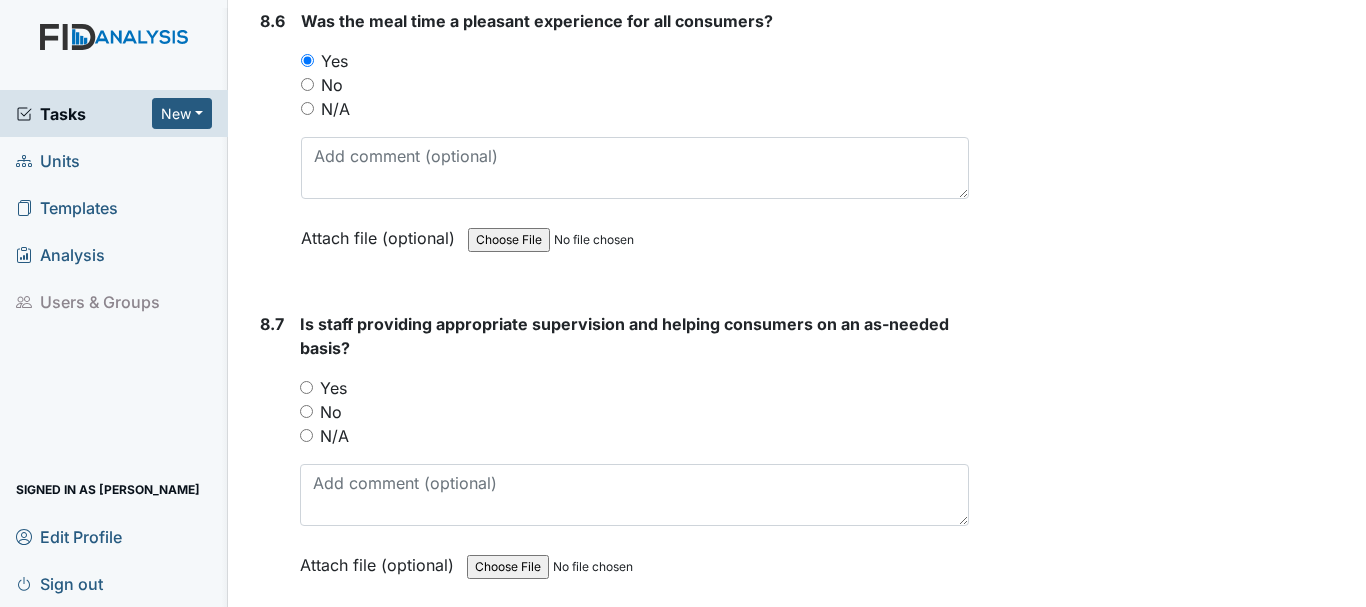 click on "Yes" at bounding box center [306, 387] 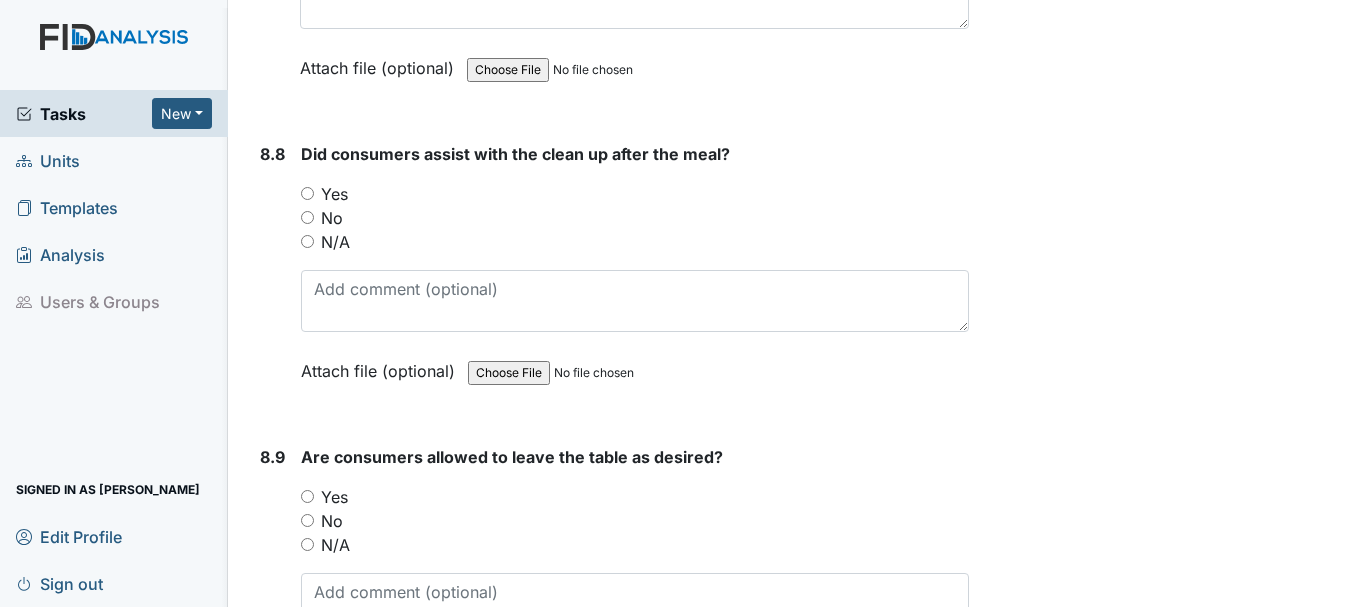 scroll, scrollTop: 17400, scrollLeft: 0, axis: vertical 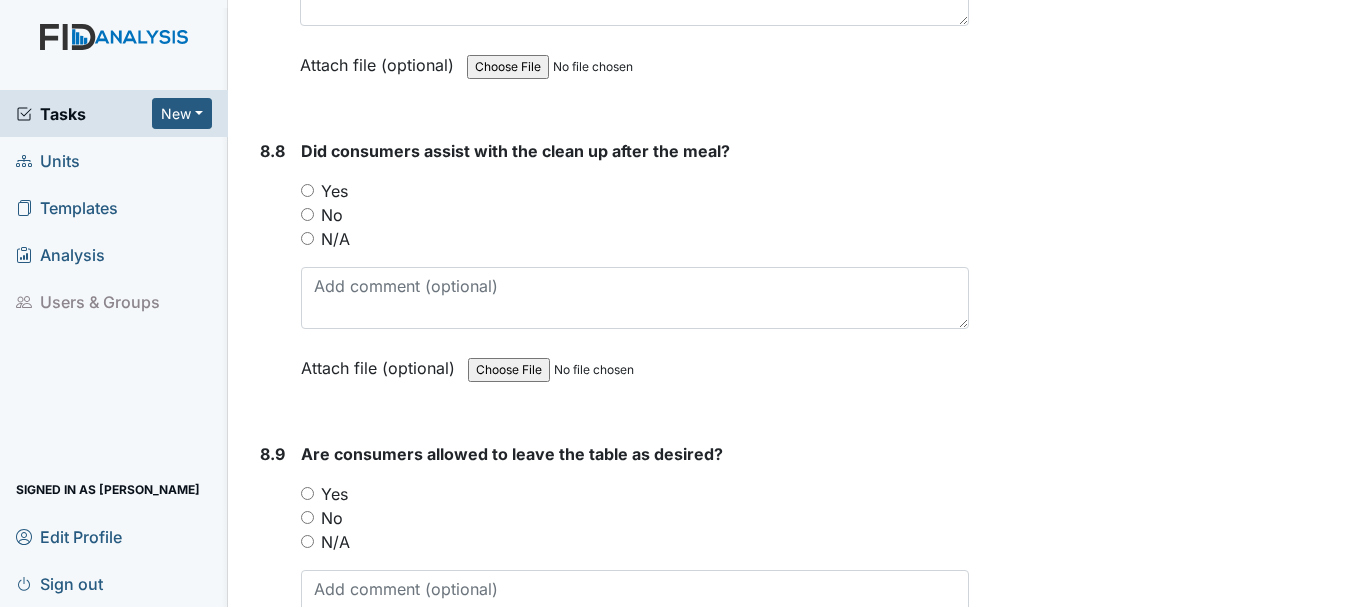drag, startPoint x: 306, startPoint y: 191, endPoint x: 318, endPoint y: 229, distance: 39.849716 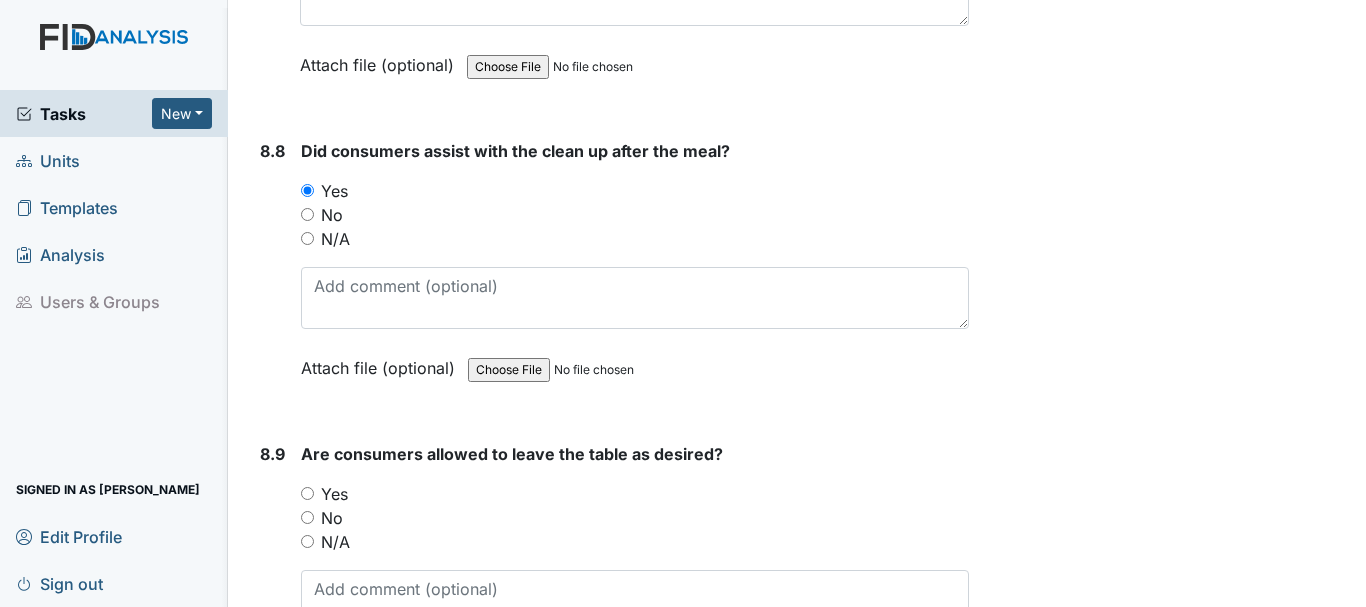 click on "Yes" at bounding box center [307, 493] 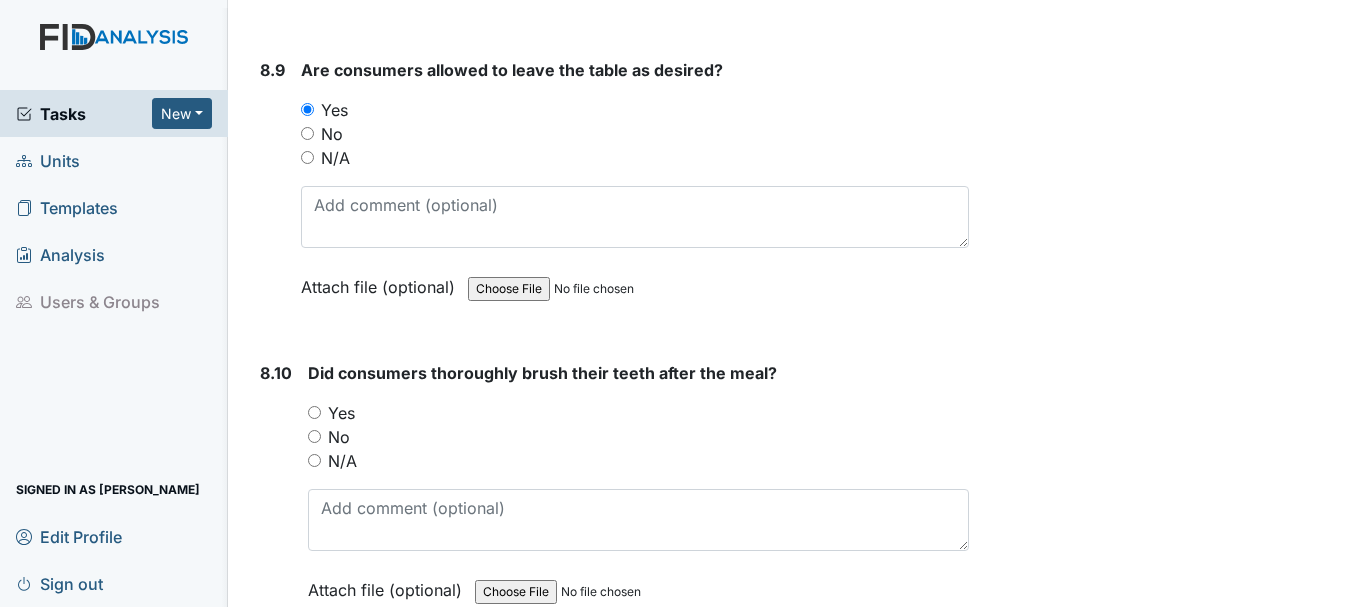 scroll, scrollTop: 17800, scrollLeft: 0, axis: vertical 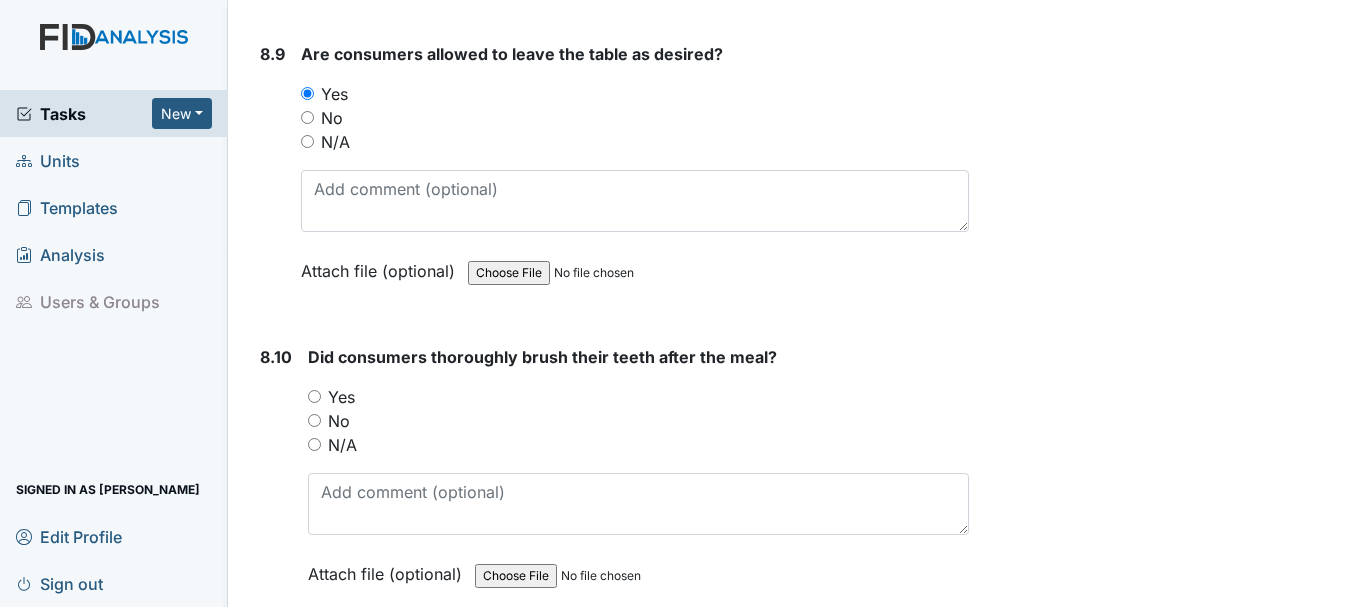 click on "Yes" at bounding box center [314, 396] 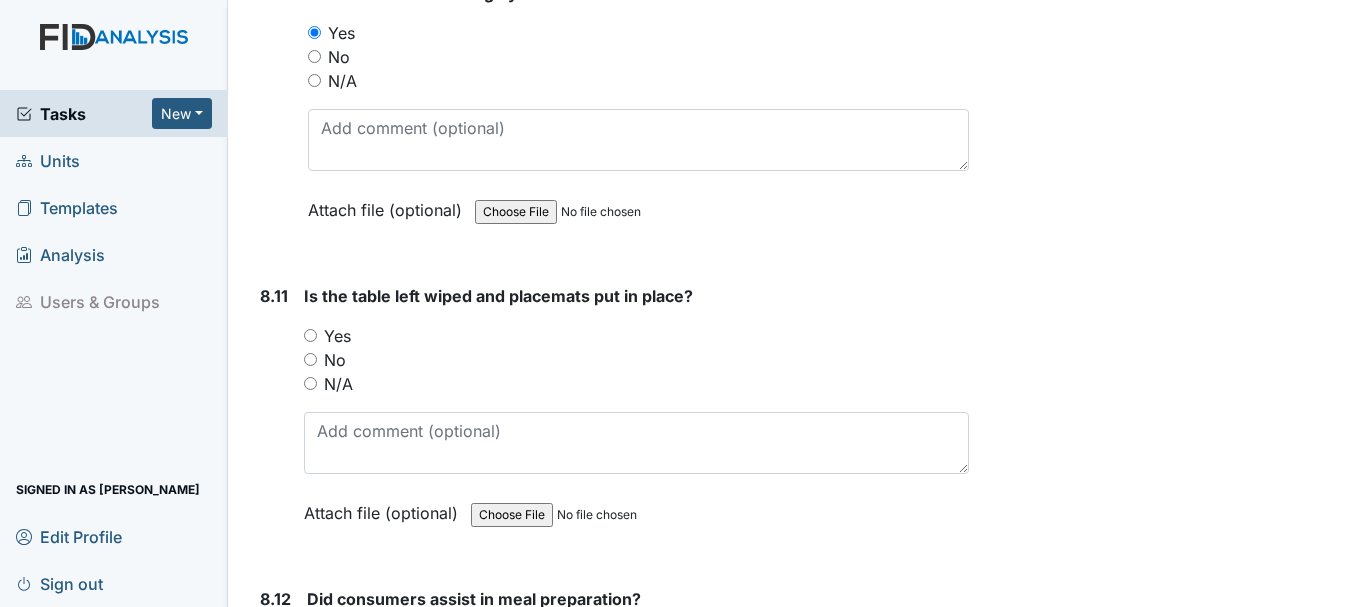scroll, scrollTop: 18200, scrollLeft: 0, axis: vertical 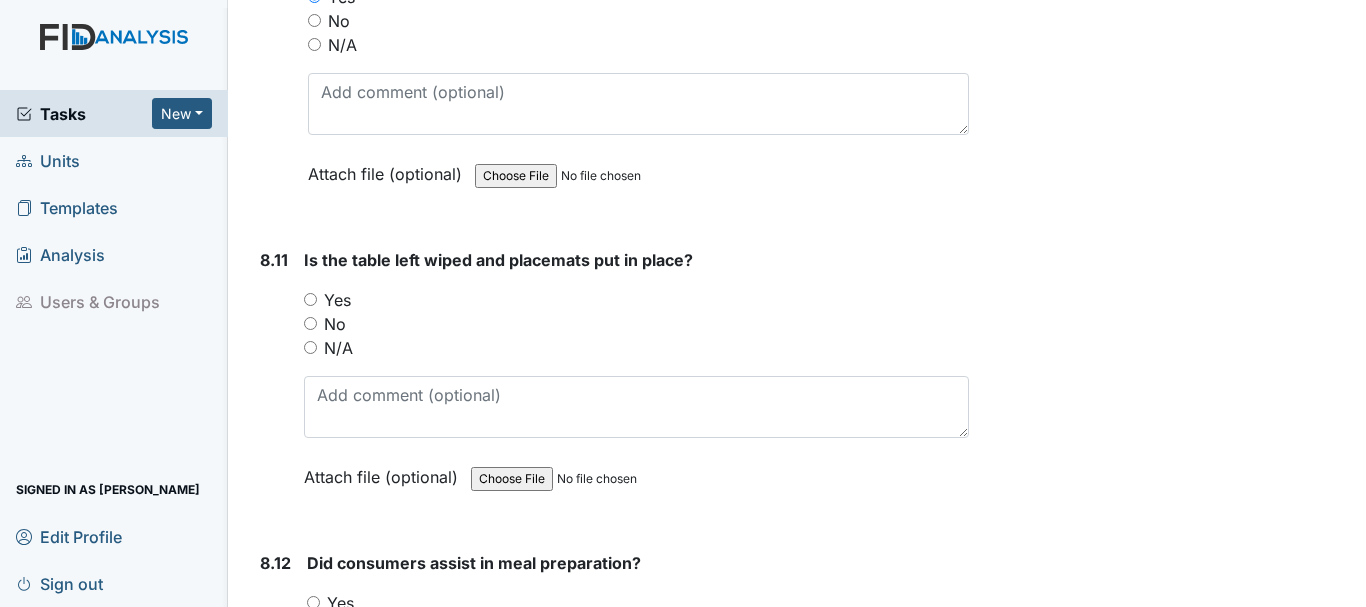 click on "Yes" at bounding box center (310, 299) 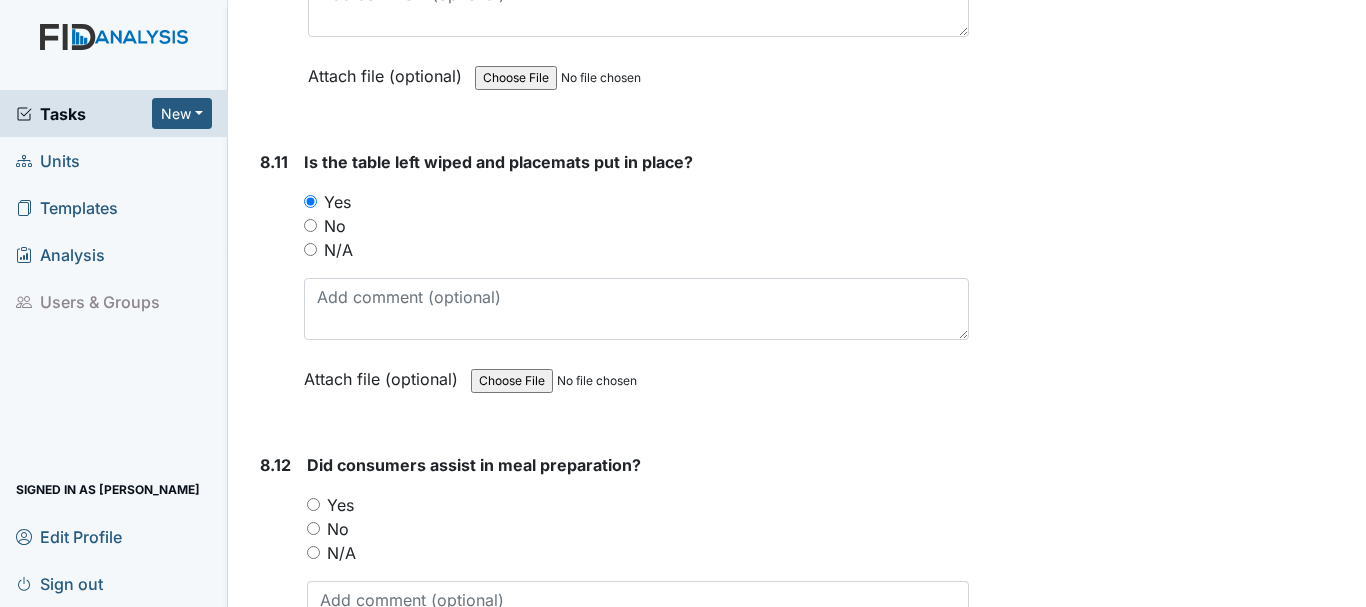 scroll, scrollTop: 18500, scrollLeft: 0, axis: vertical 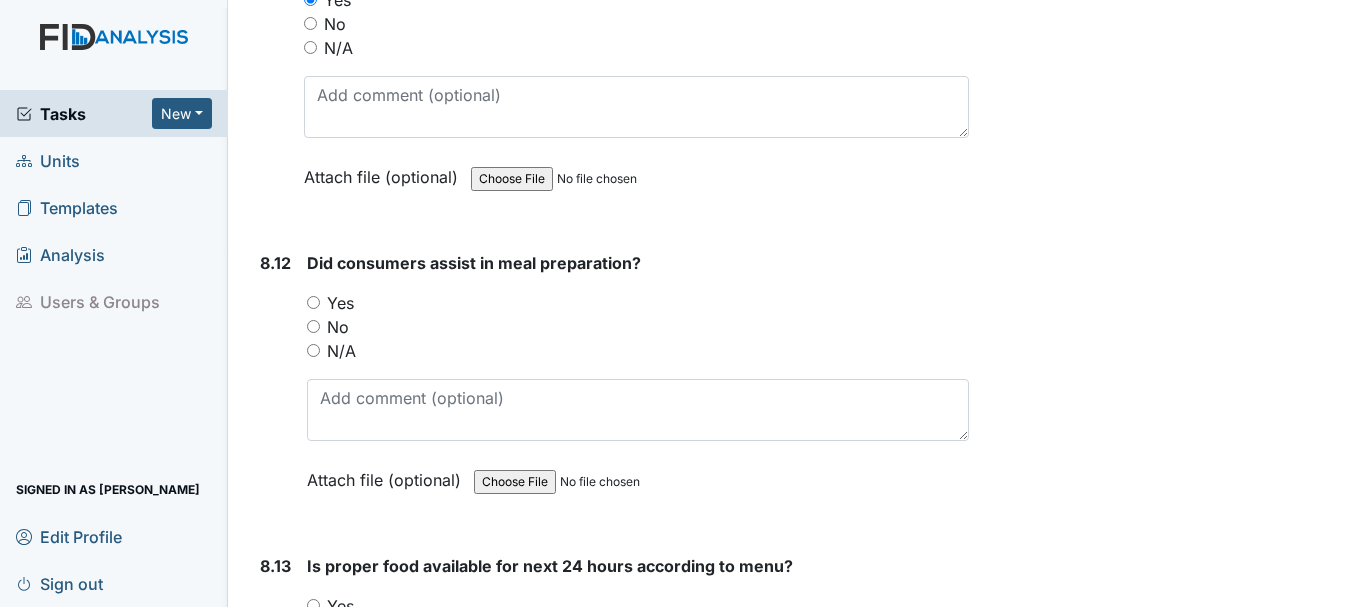 click on "Yes" at bounding box center [313, 302] 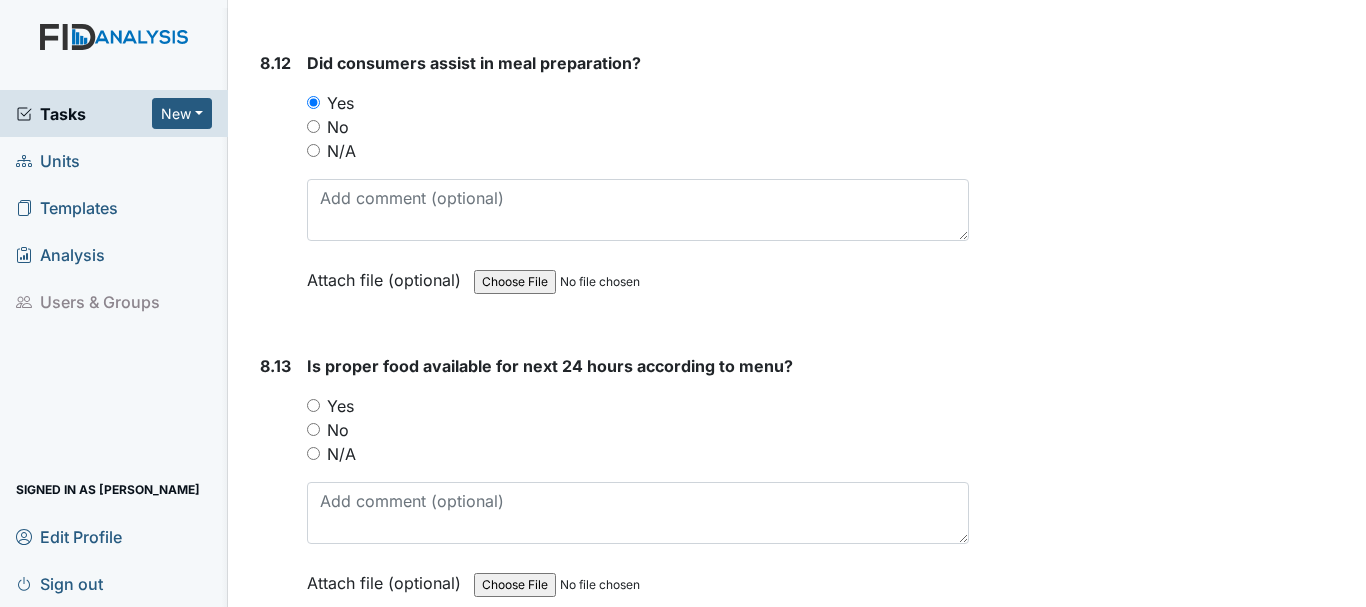 scroll, scrollTop: 18900, scrollLeft: 0, axis: vertical 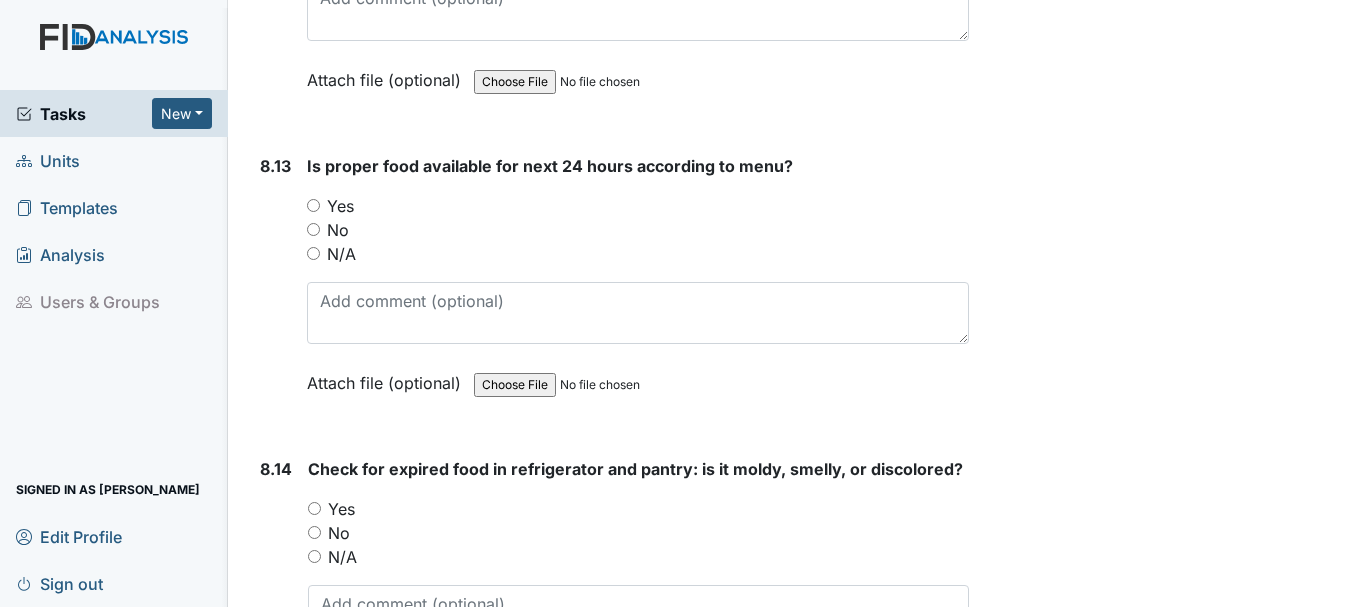 click on "Yes" at bounding box center (313, 205) 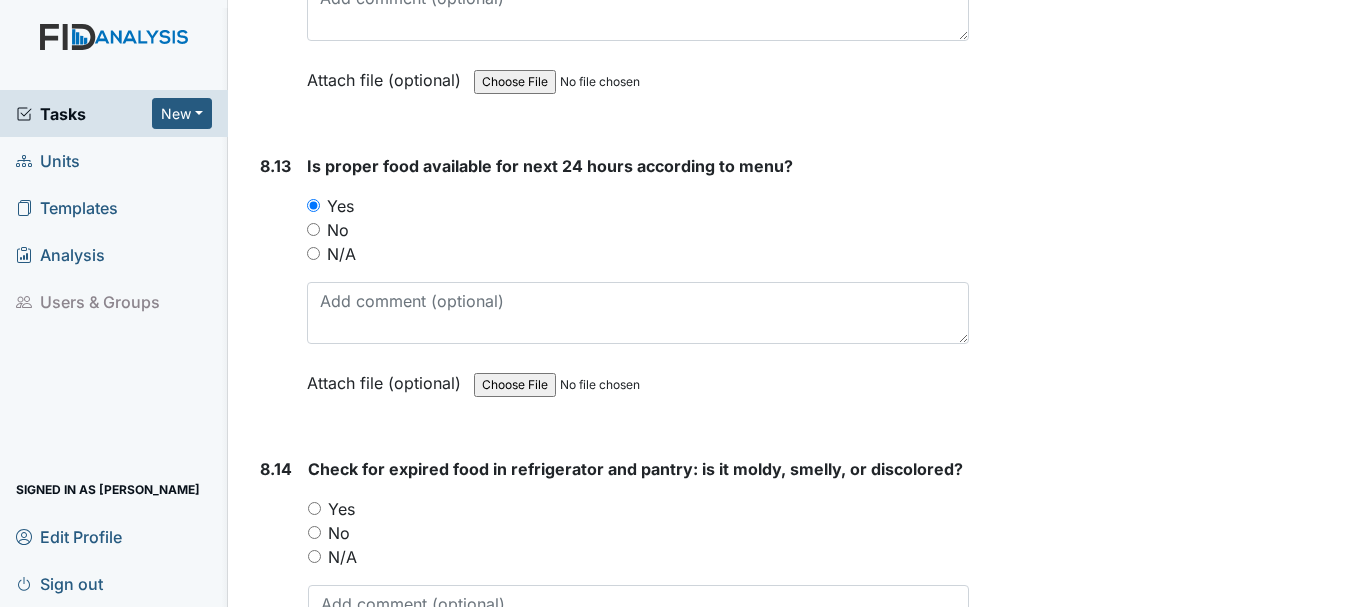 click on "Yes" at bounding box center (314, 508) 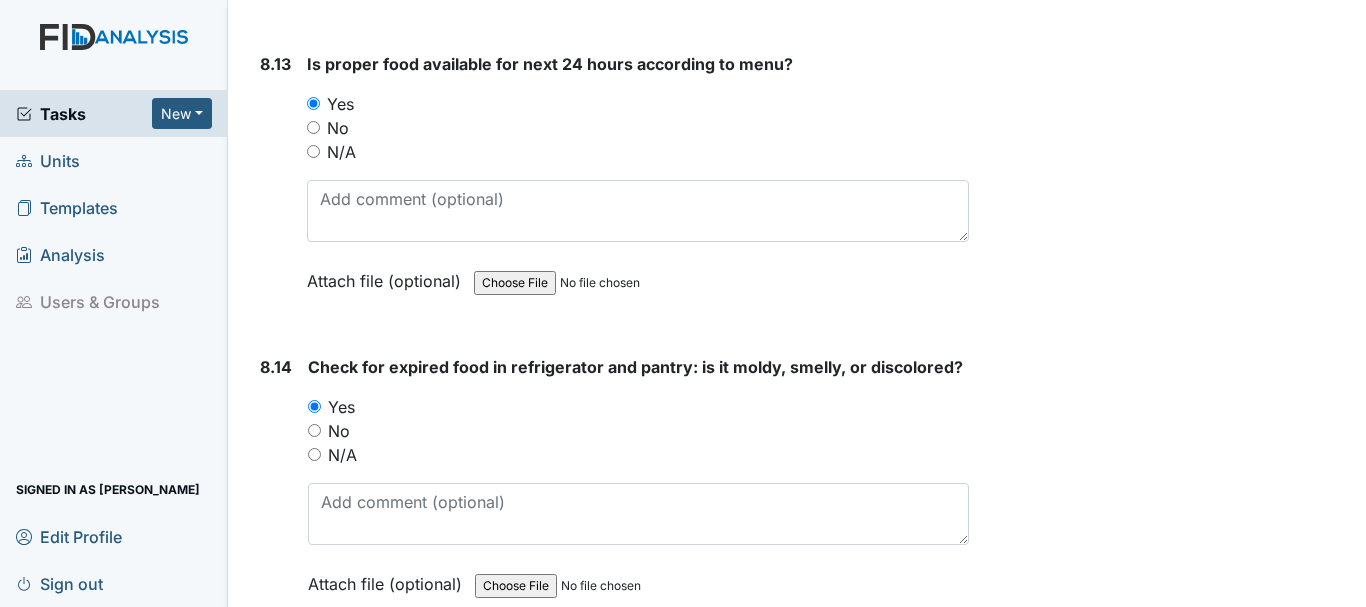 scroll, scrollTop: 19300, scrollLeft: 0, axis: vertical 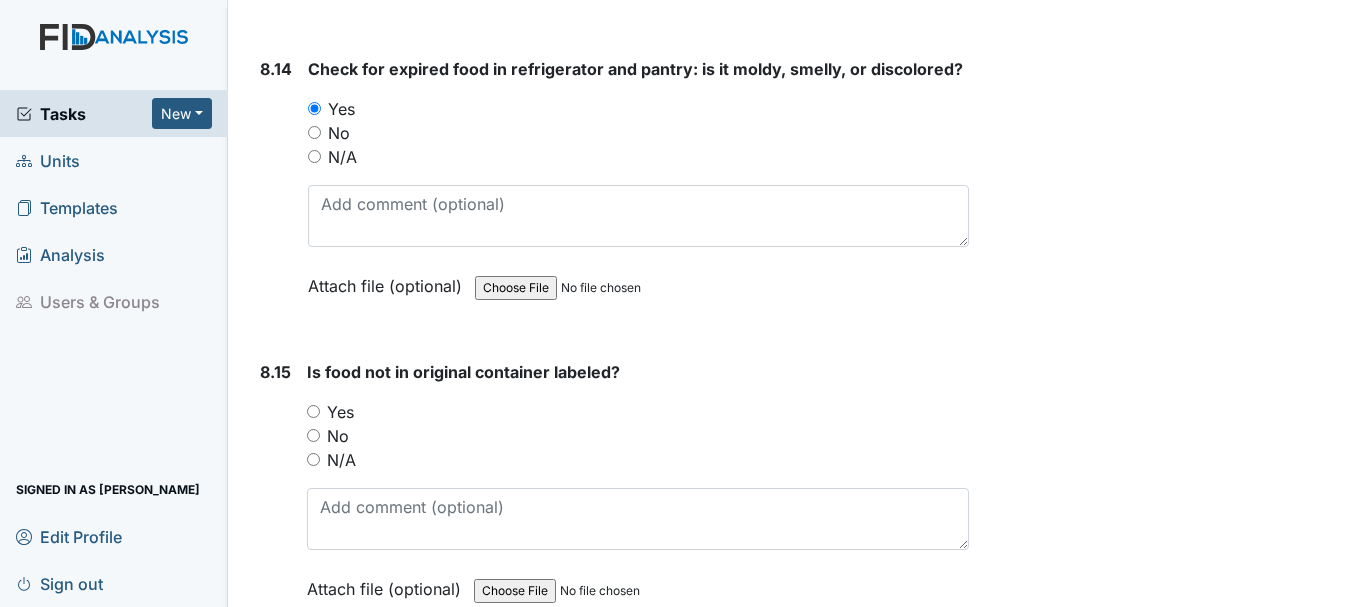 drag, startPoint x: 316, startPoint y: 407, endPoint x: 394, endPoint y: 408, distance: 78.00641 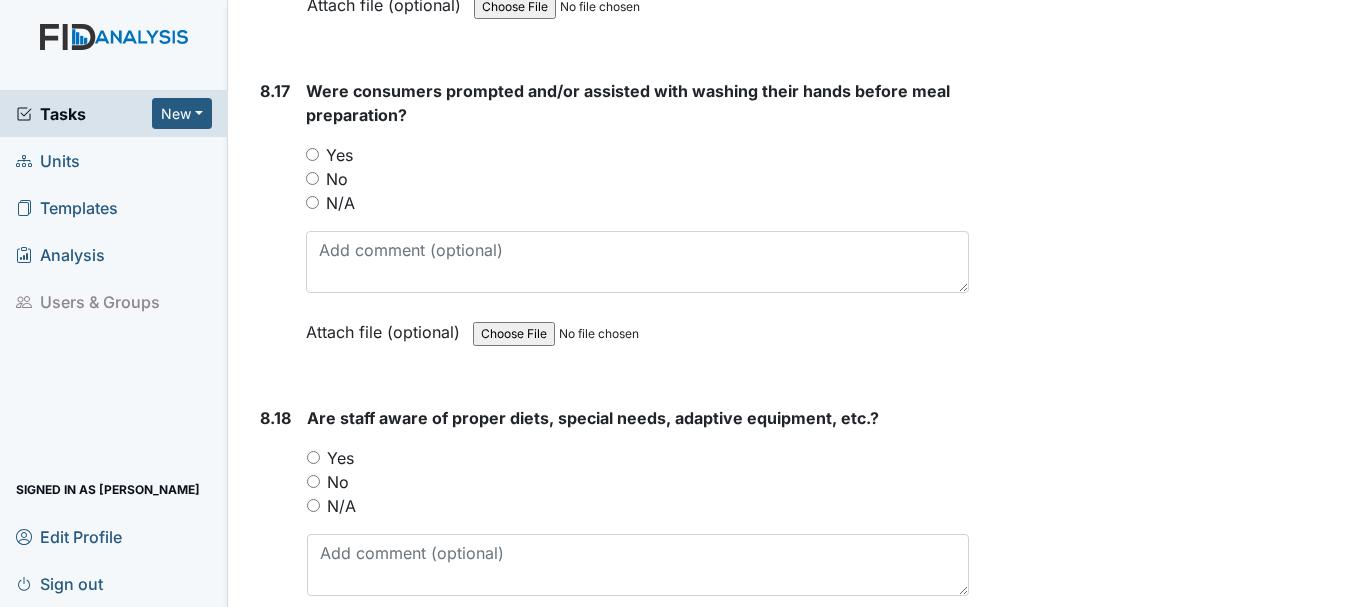 scroll, scrollTop: 20100, scrollLeft: 0, axis: vertical 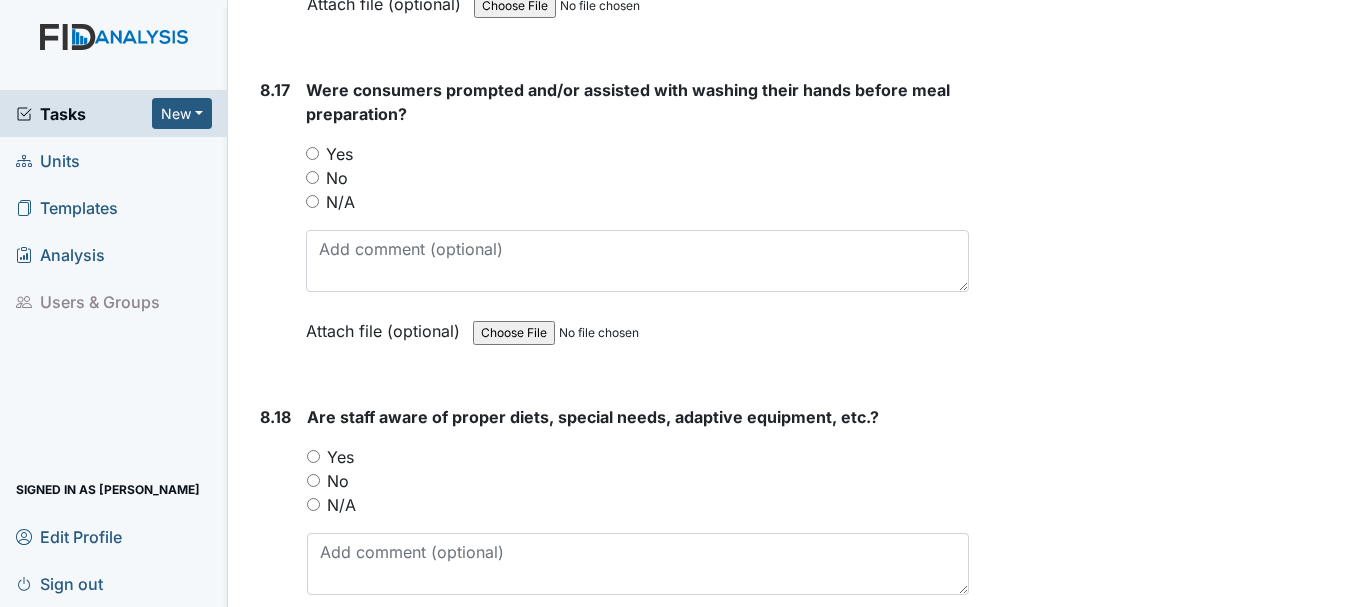 click on "Yes" at bounding box center (312, 153) 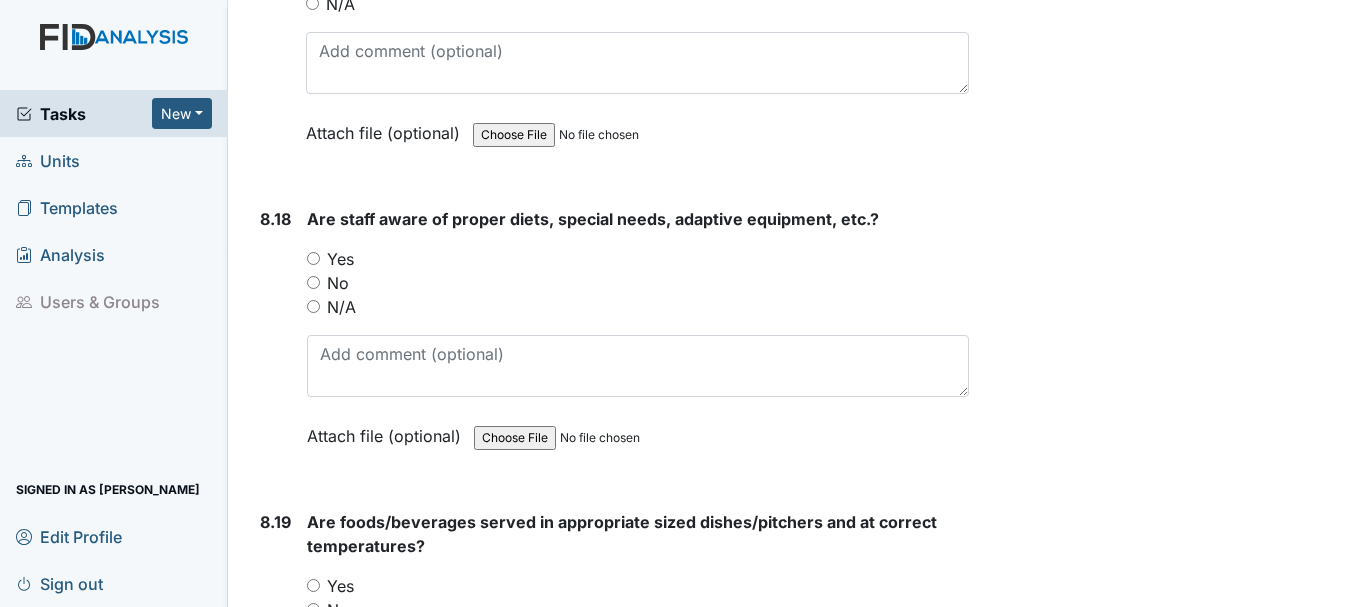 scroll, scrollTop: 20300, scrollLeft: 0, axis: vertical 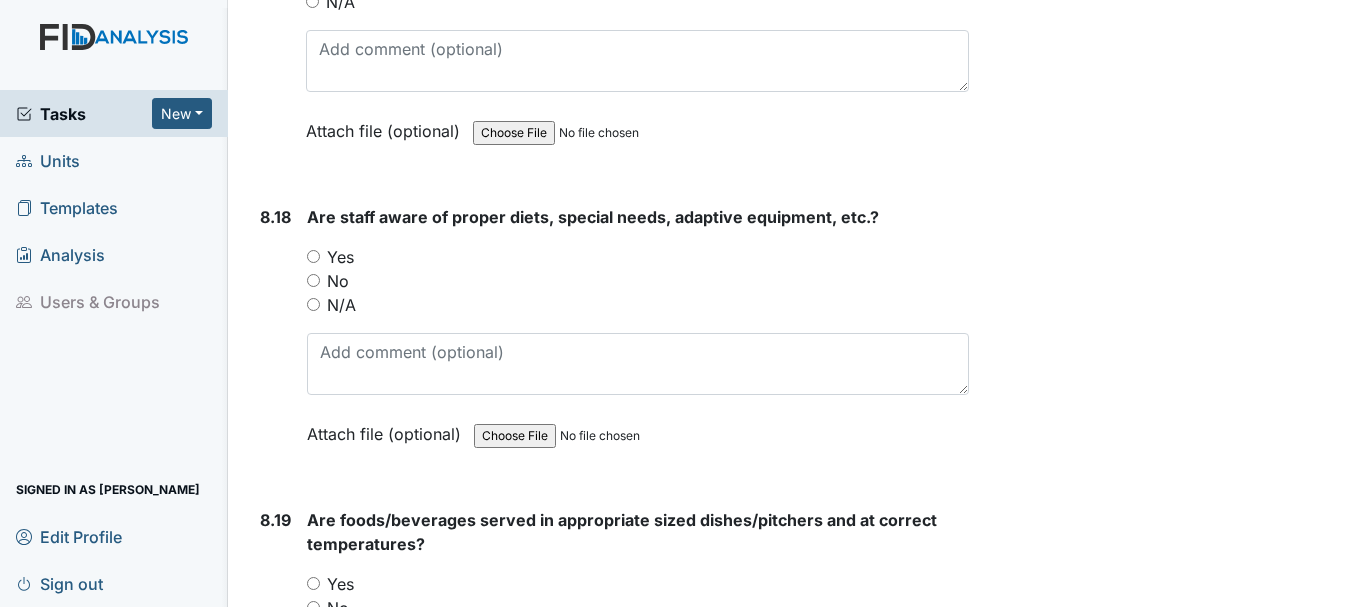 click on "Yes" at bounding box center [313, 256] 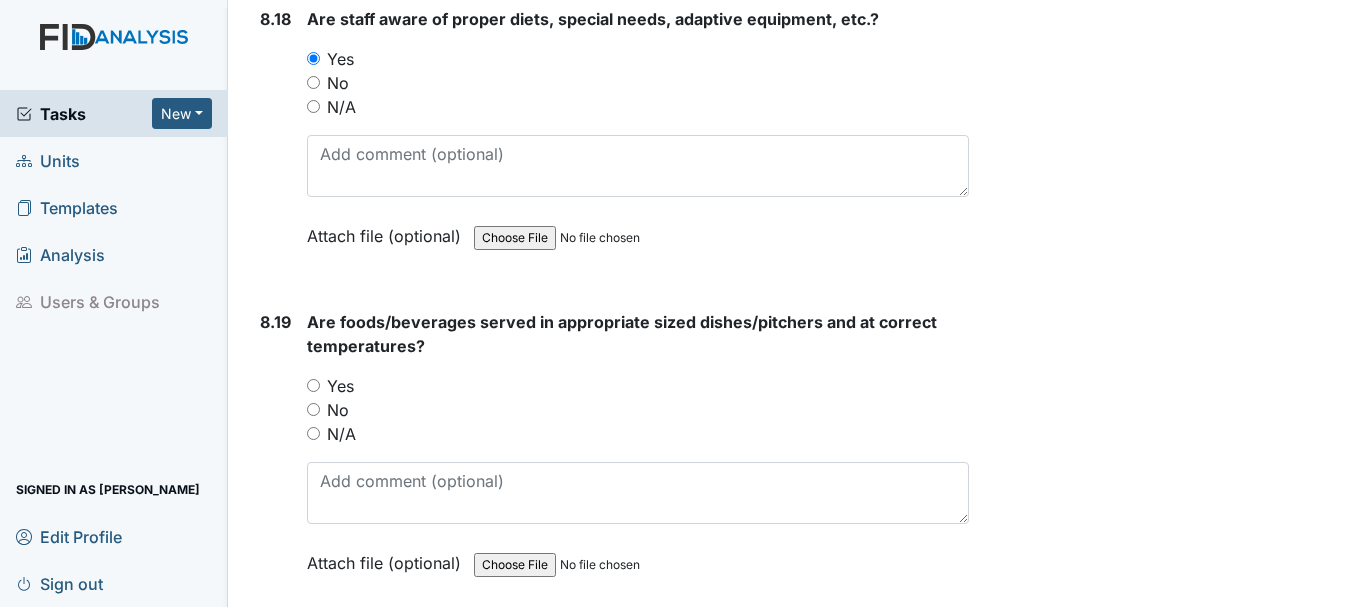 scroll, scrollTop: 20500, scrollLeft: 0, axis: vertical 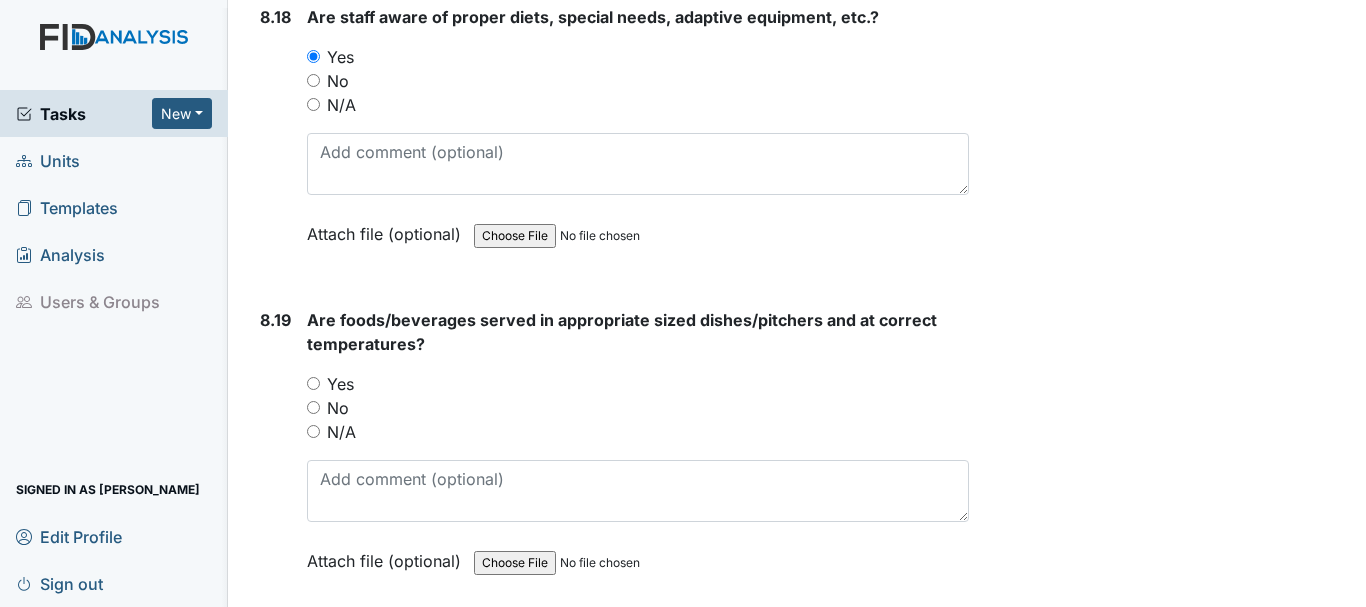 click on "Yes" at bounding box center [313, 383] 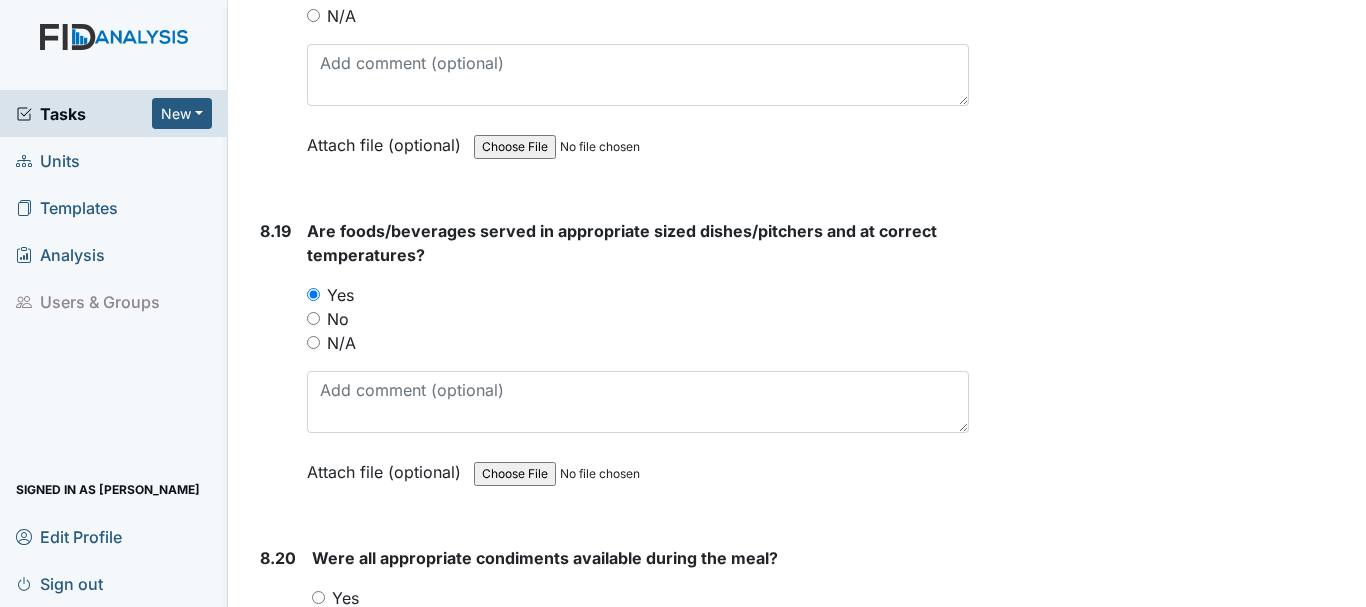 scroll, scrollTop: 20800, scrollLeft: 0, axis: vertical 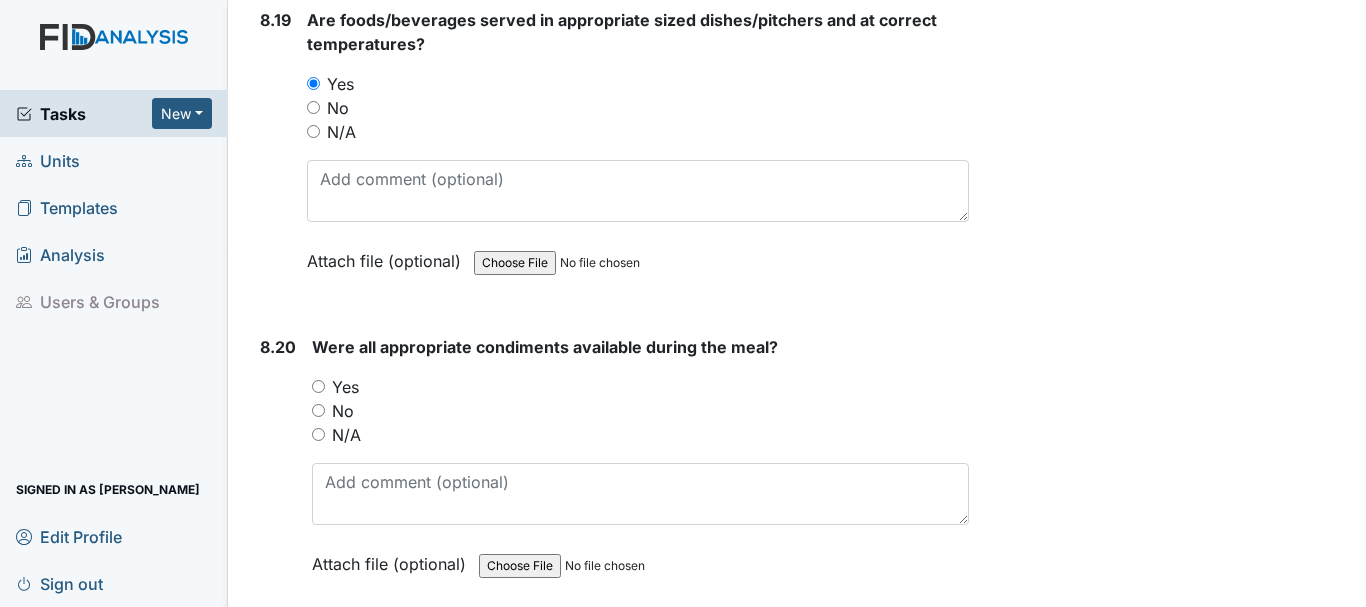 click on "Yes" at bounding box center [318, 386] 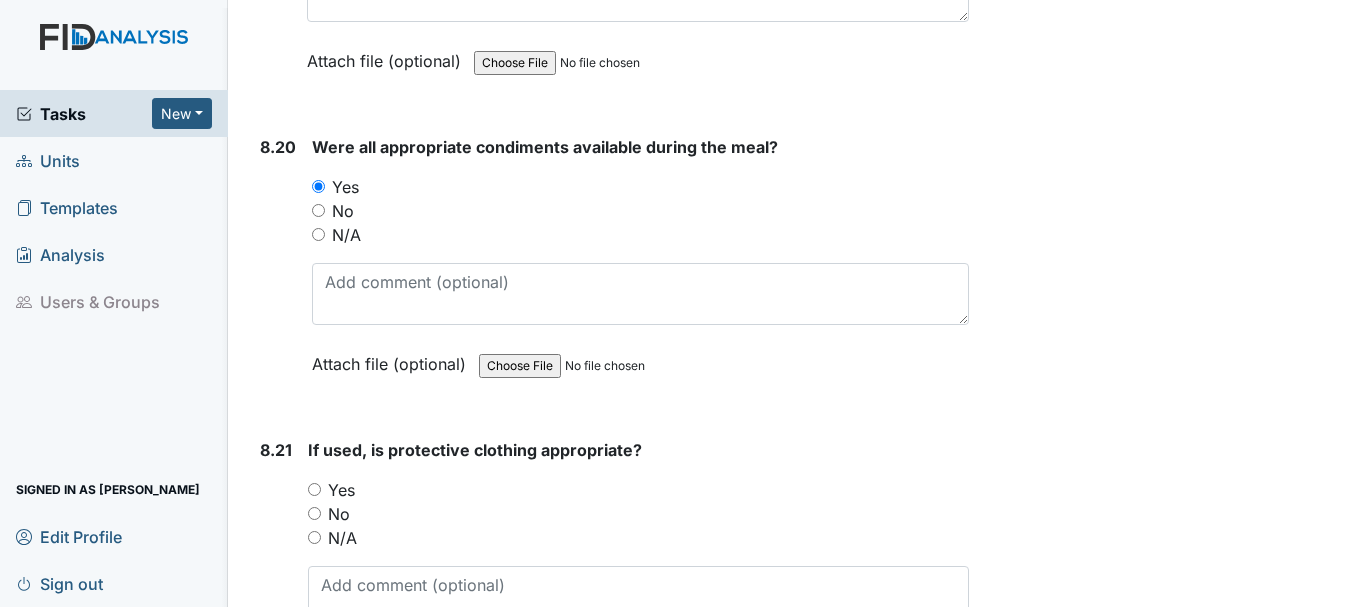 scroll, scrollTop: 21200, scrollLeft: 0, axis: vertical 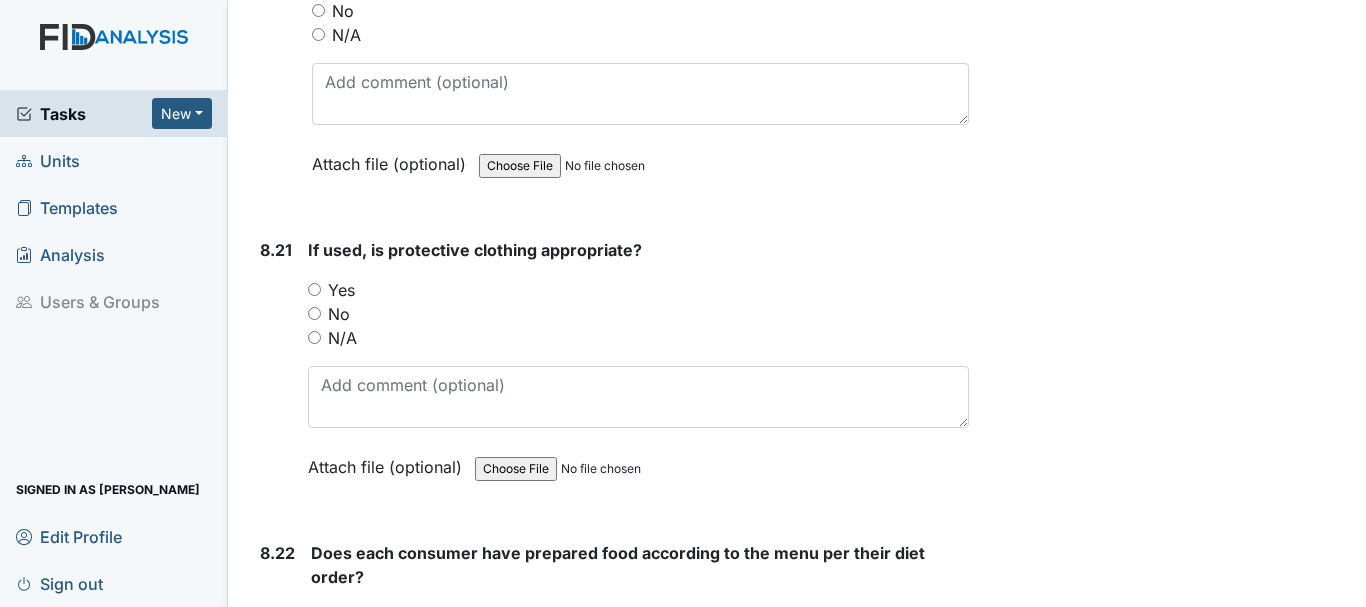 click on "Yes" at bounding box center [314, 289] 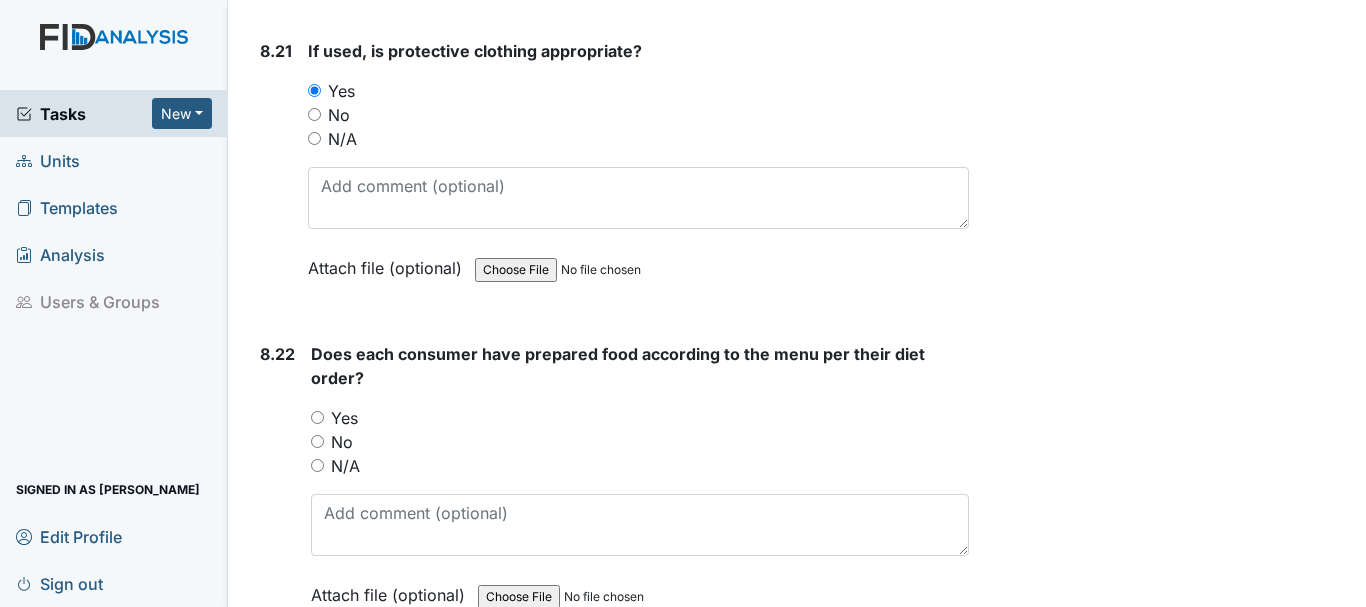 scroll, scrollTop: 21400, scrollLeft: 0, axis: vertical 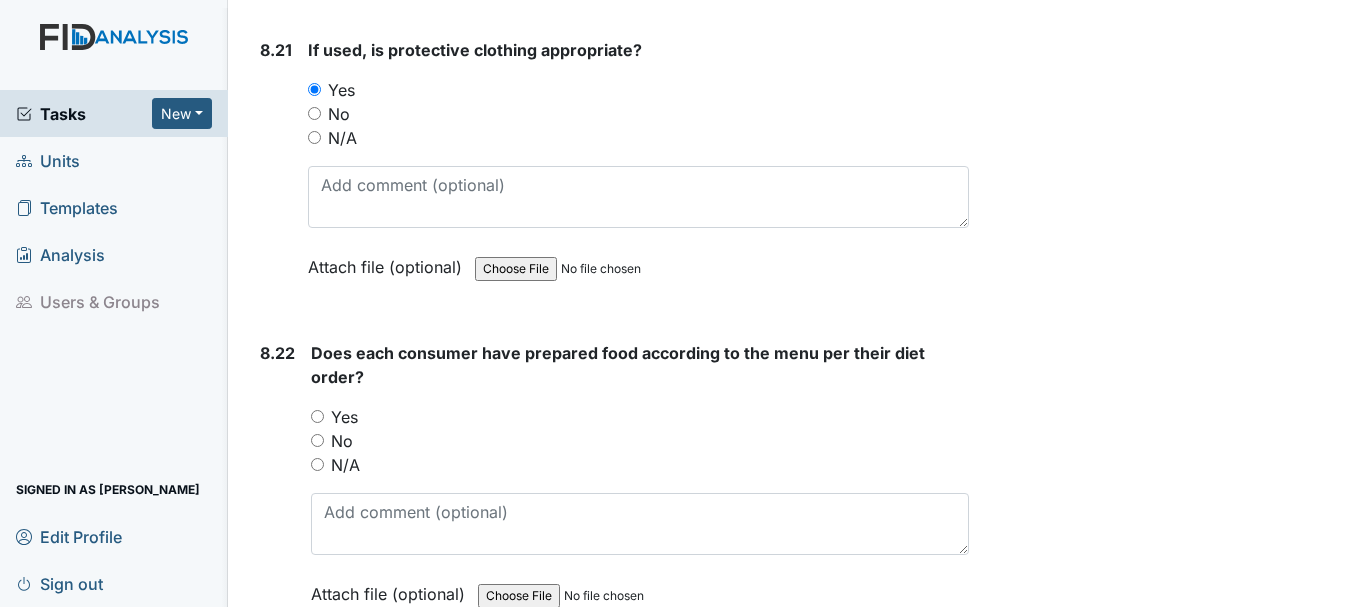 drag, startPoint x: 315, startPoint y: 416, endPoint x: 458, endPoint y: 396, distance: 144.39183 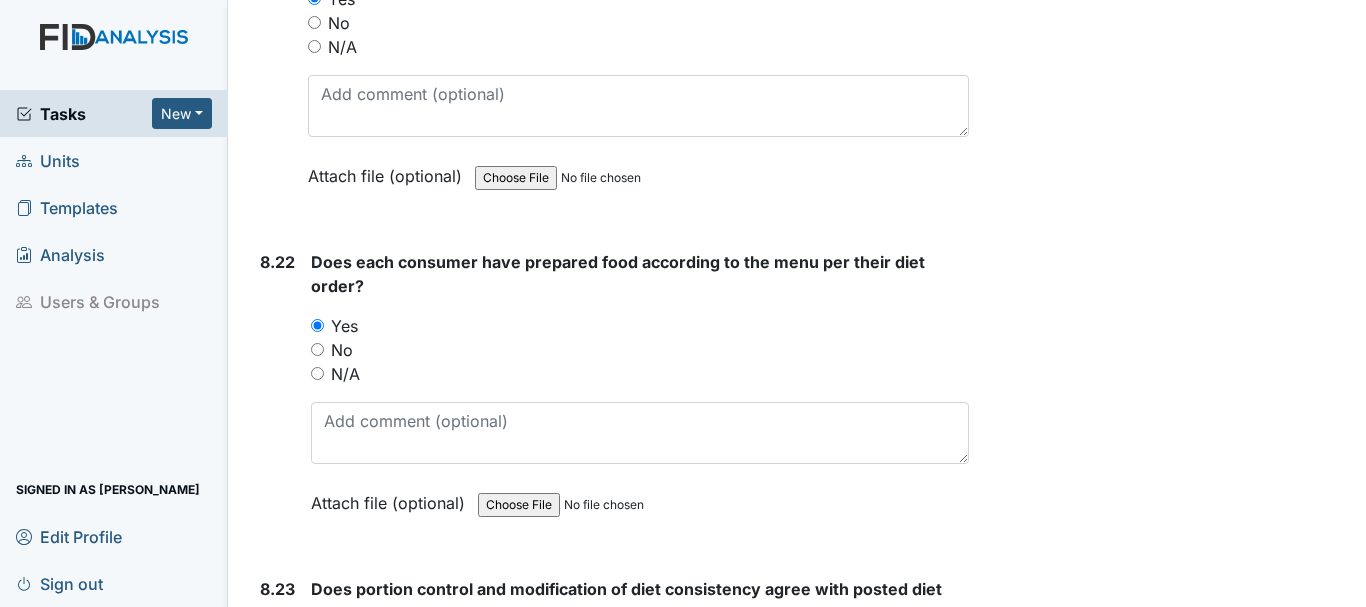 scroll, scrollTop: 21700, scrollLeft: 0, axis: vertical 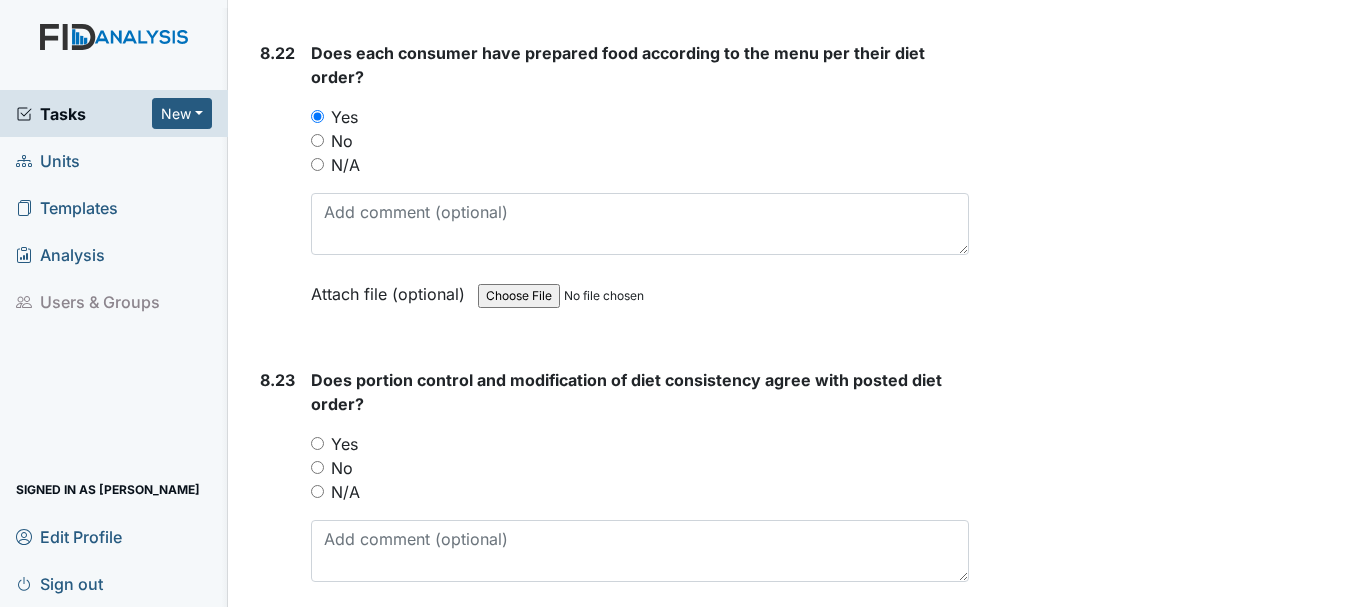 click on "Yes" at bounding box center [317, 443] 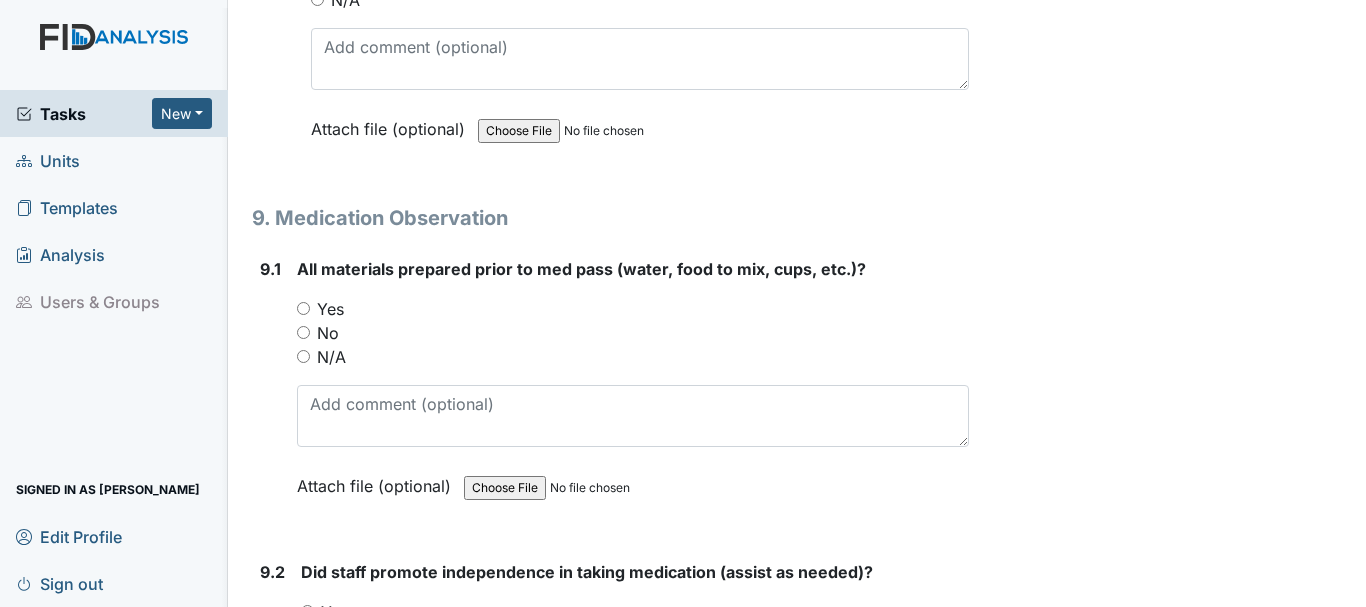 scroll, scrollTop: 22200, scrollLeft: 0, axis: vertical 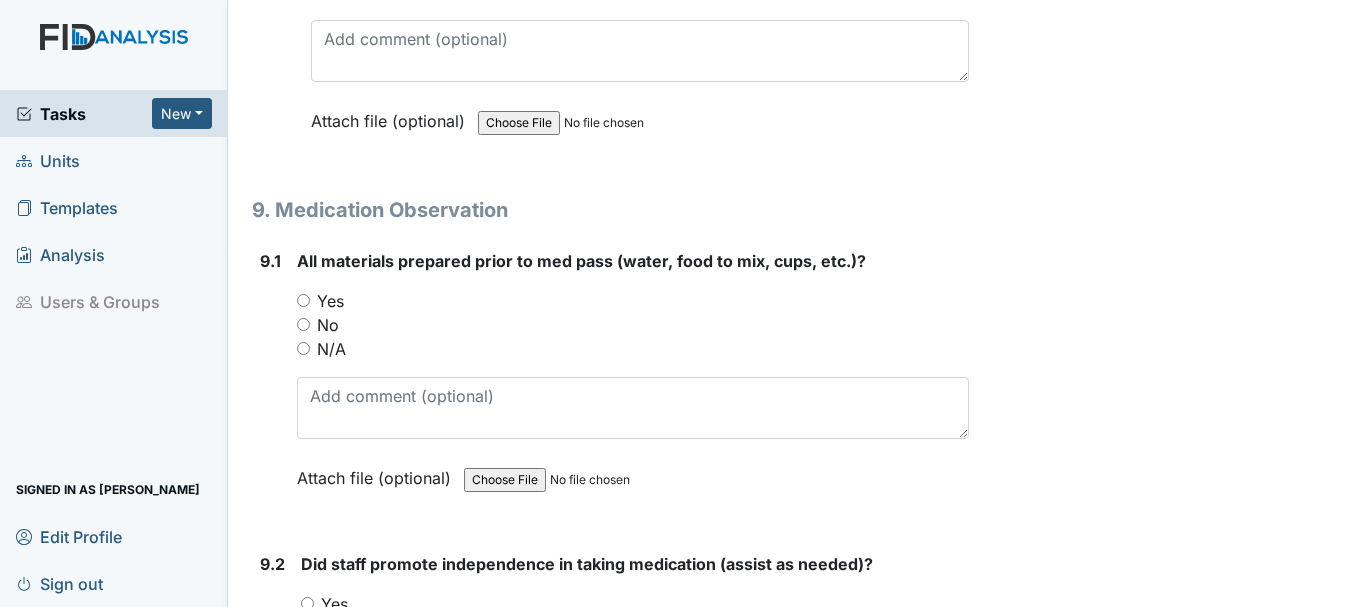 click on "Yes" at bounding box center [303, 300] 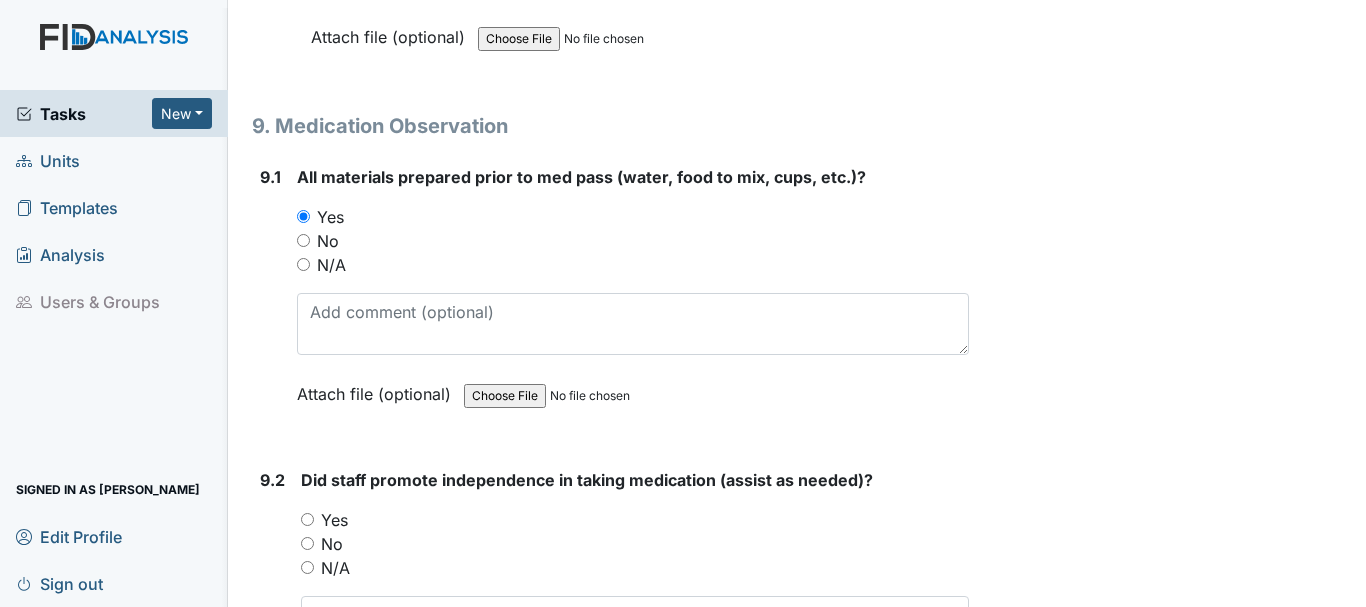 scroll, scrollTop: 22400, scrollLeft: 0, axis: vertical 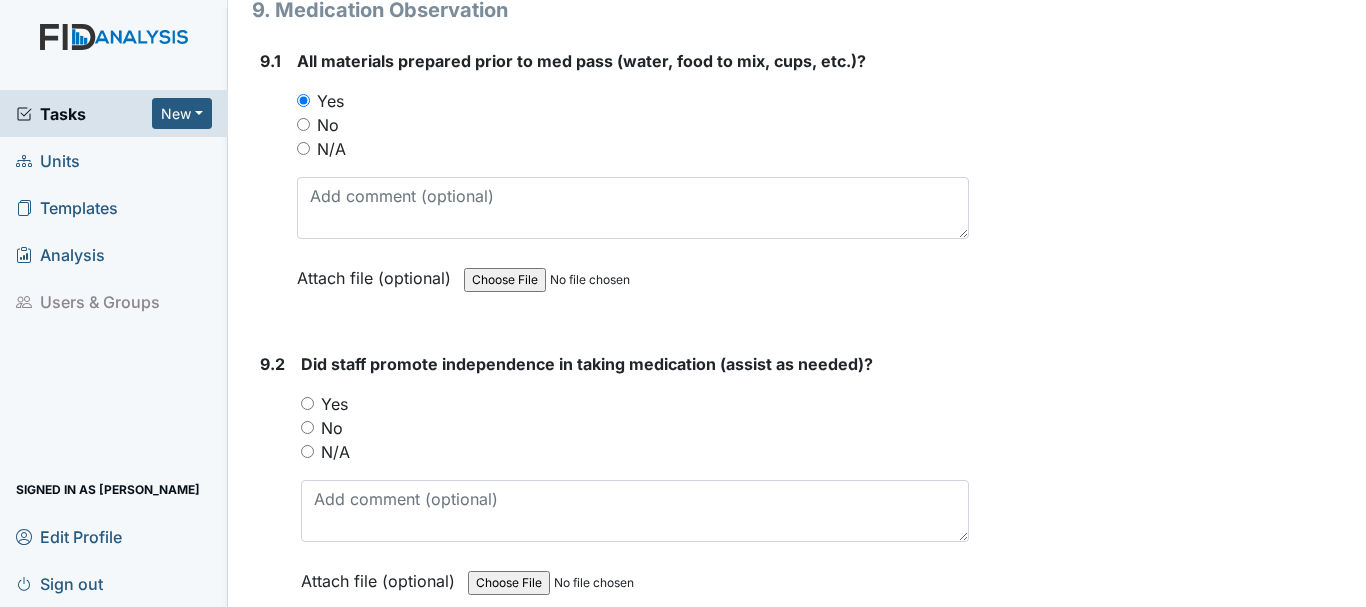 click on "Yes" at bounding box center (307, 403) 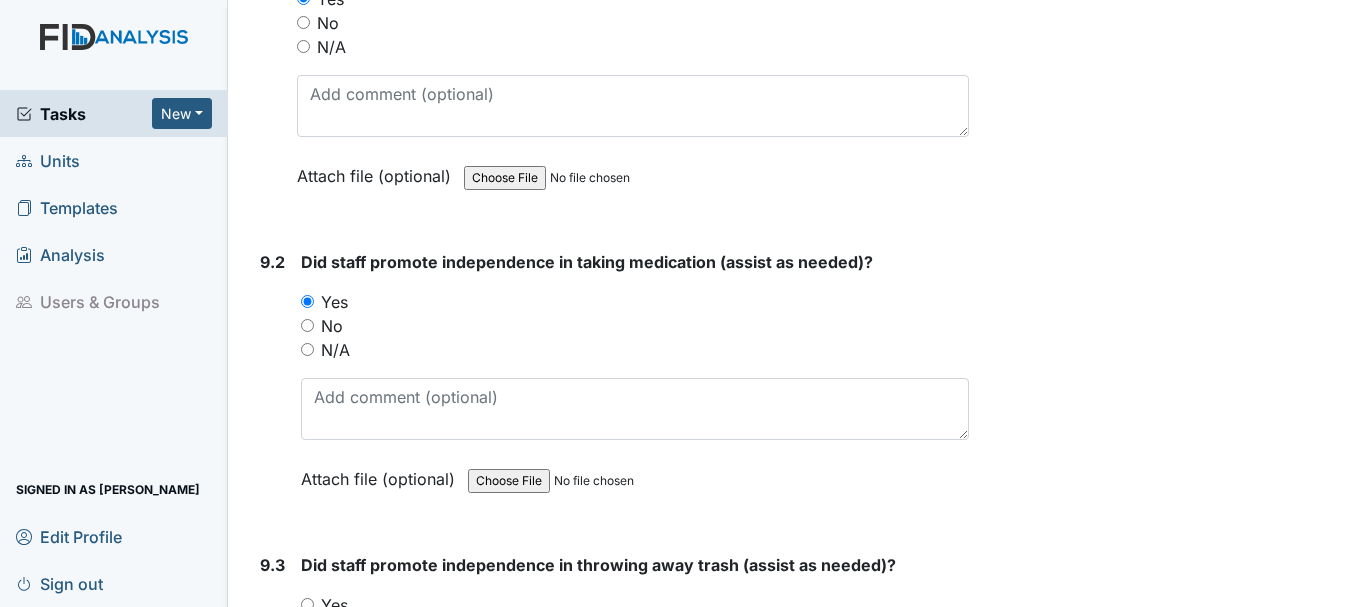 scroll, scrollTop: 22600, scrollLeft: 0, axis: vertical 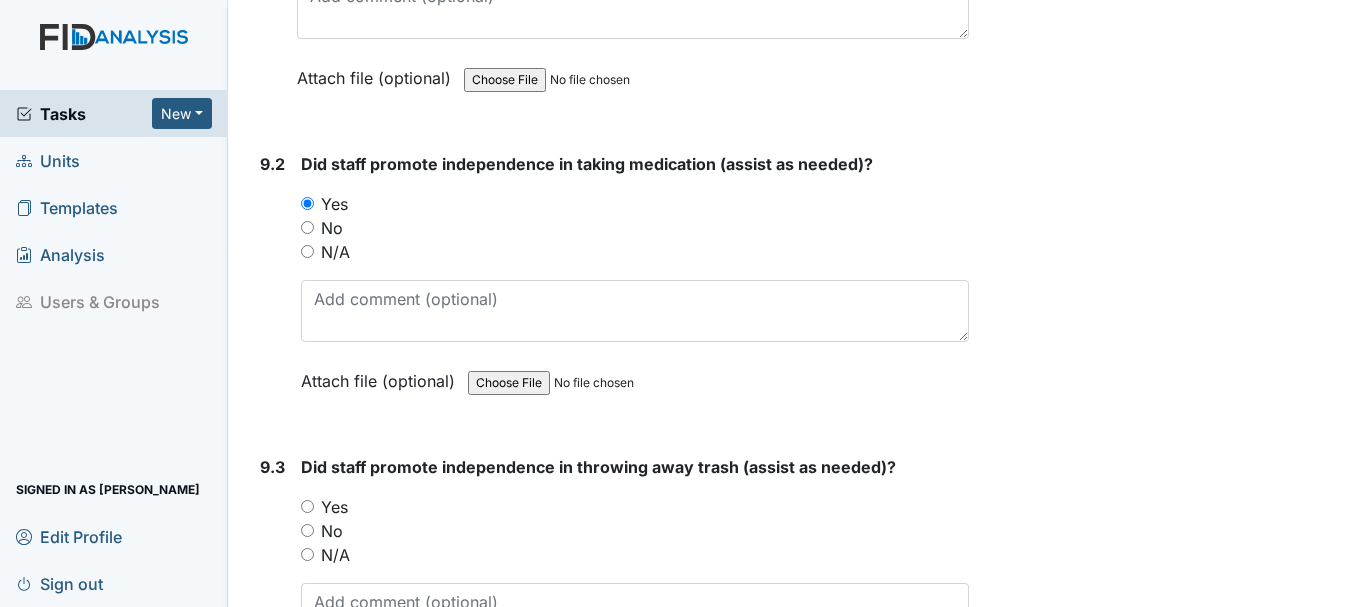 click on "Yes" at bounding box center [307, 506] 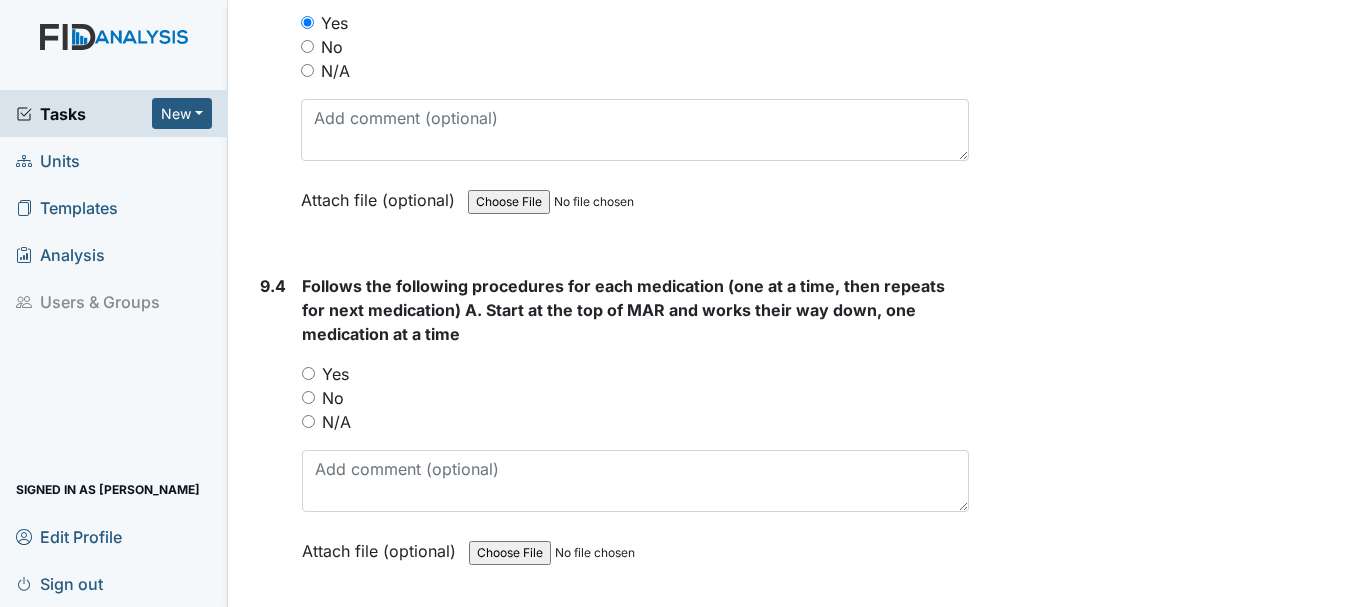 scroll, scrollTop: 23100, scrollLeft: 0, axis: vertical 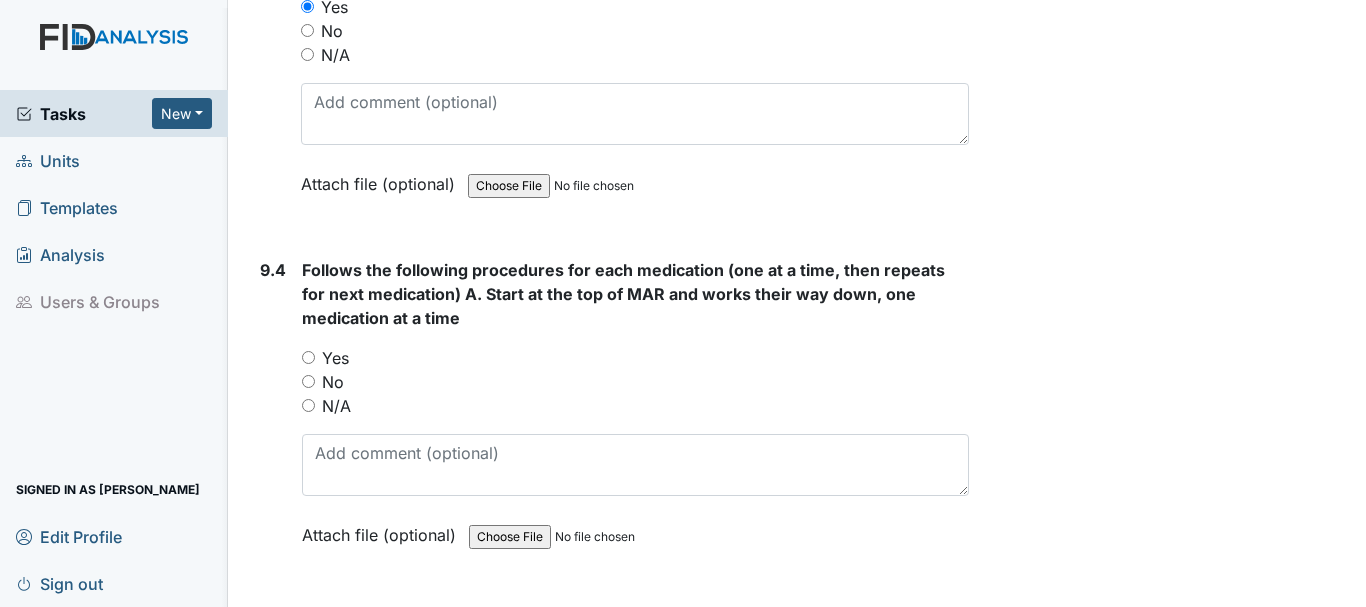 click on "Yes" at bounding box center (308, 357) 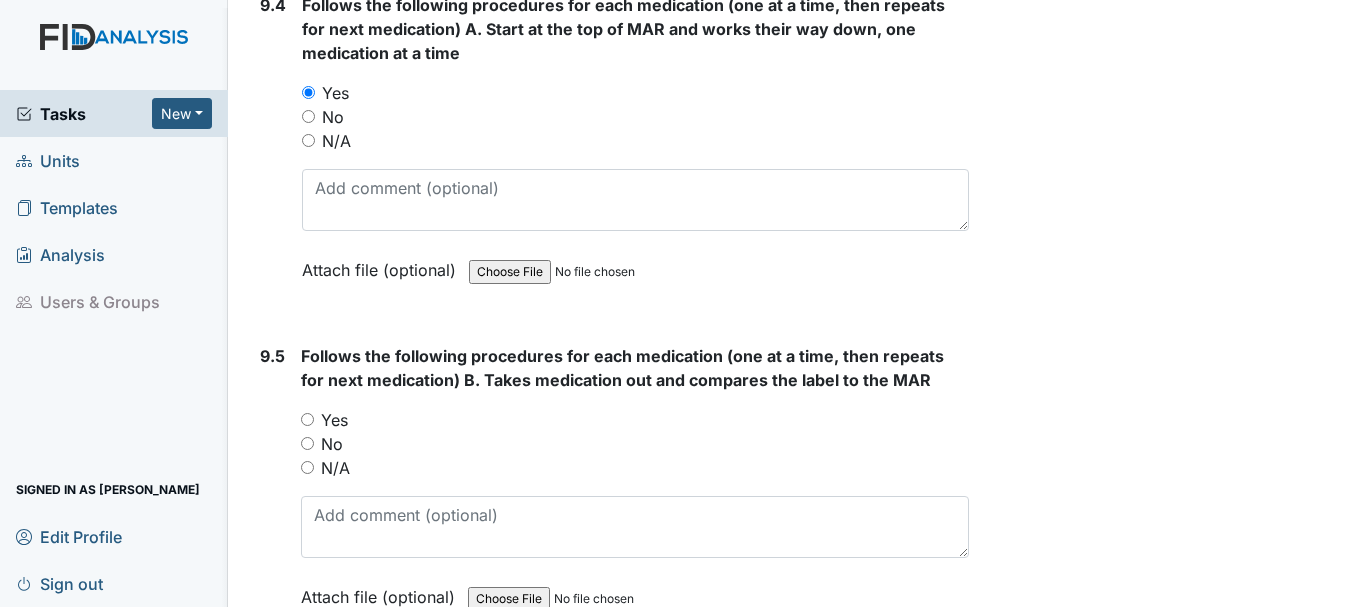 scroll, scrollTop: 23400, scrollLeft: 0, axis: vertical 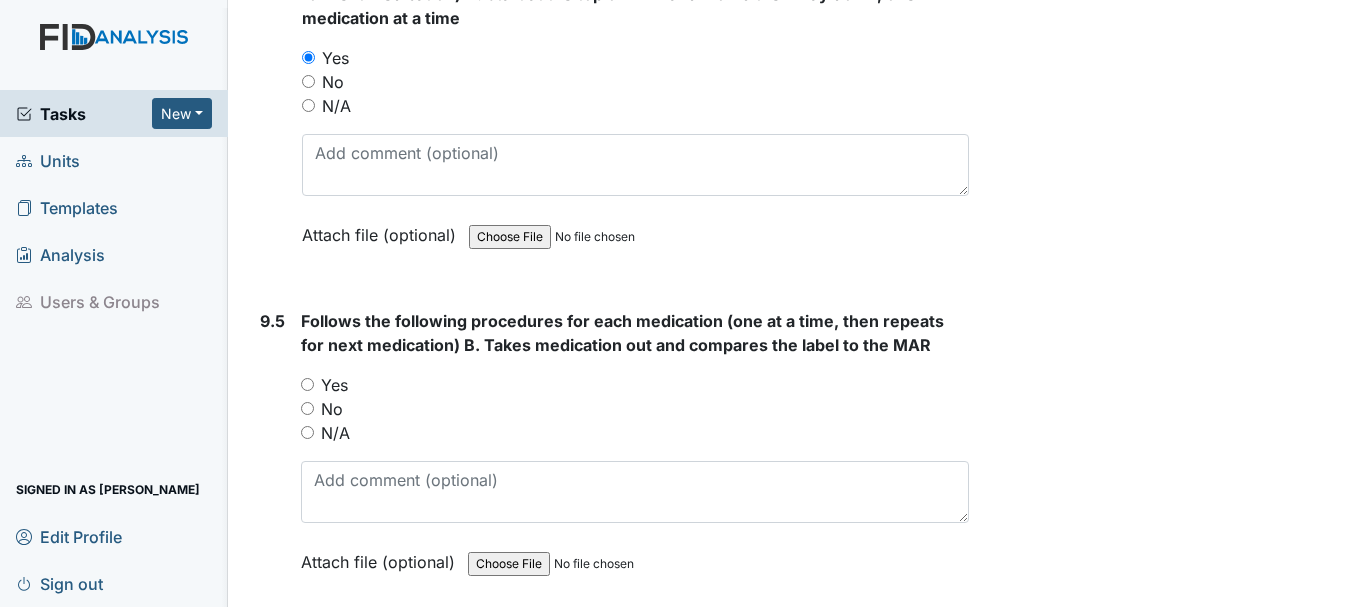 click on "Yes" at bounding box center [307, 384] 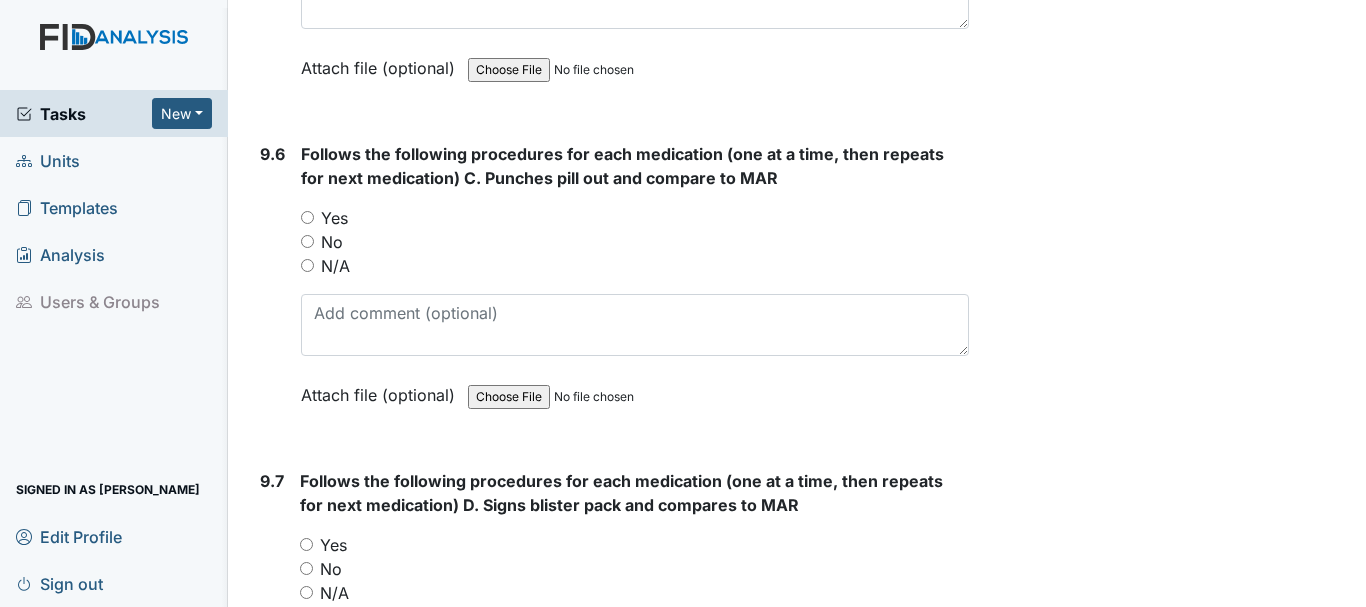 scroll, scrollTop: 23900, scrollLeft: 0, axis: vertical 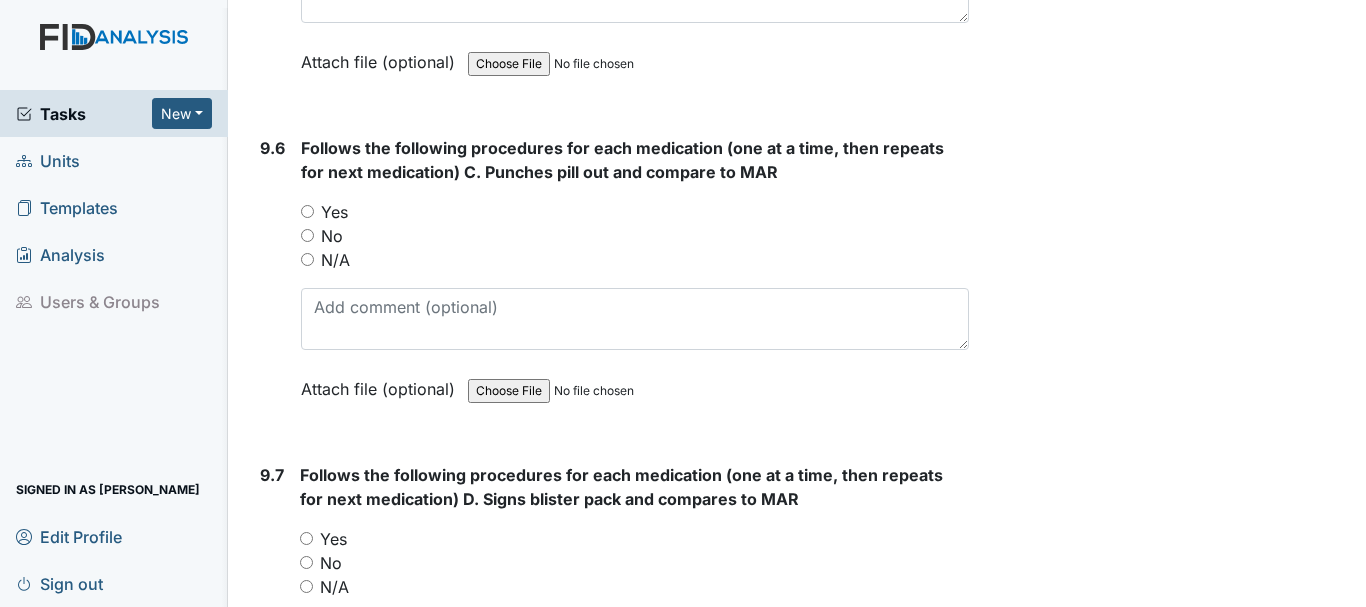 drag, startPoint x: 311, startPoint y: 205, endPoint x: 358, endPoint y: 209, distance: 47.169907 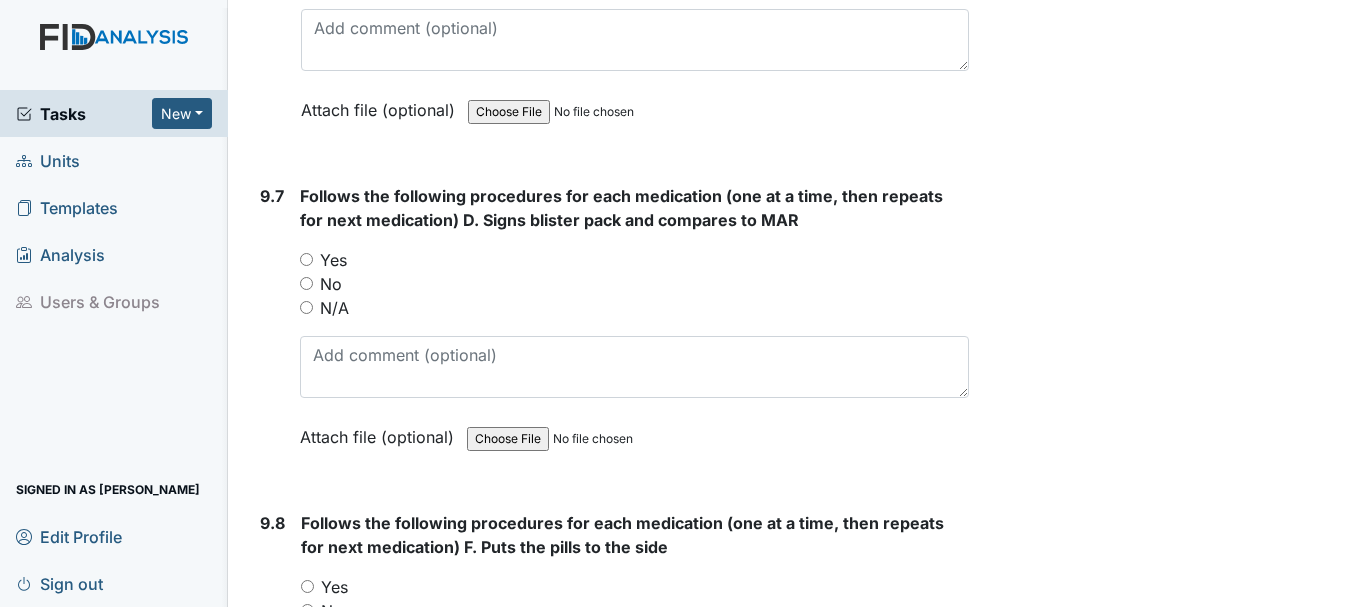 scroll, scrollTop: 24200, scrollLeft: 0, axis: vertical 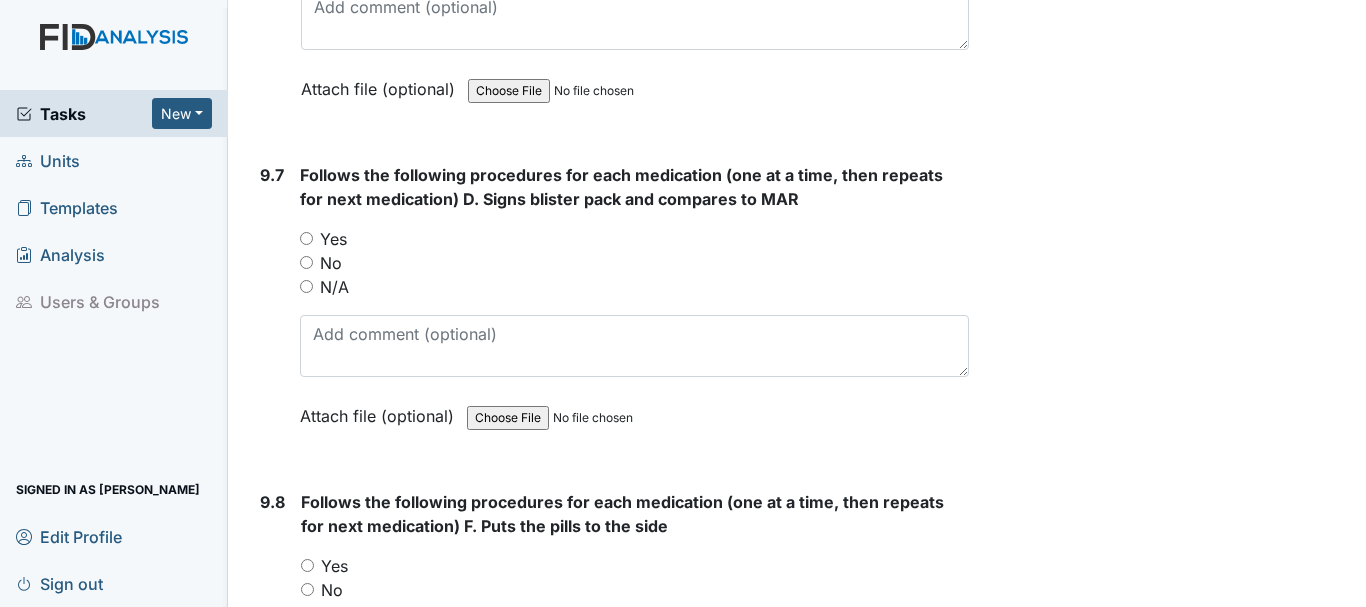 click on "Yes" at bounding box center (306, 238) 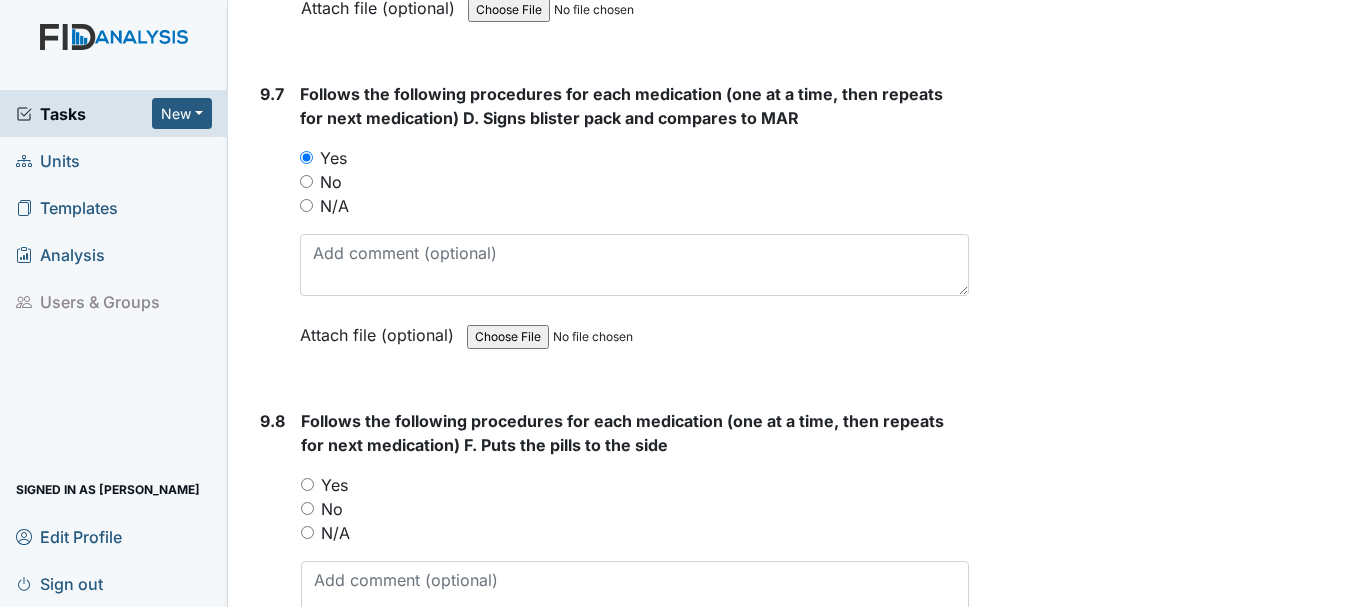 scroll, scrollTop: 24400, scrollLeft: 0, axis: vertical 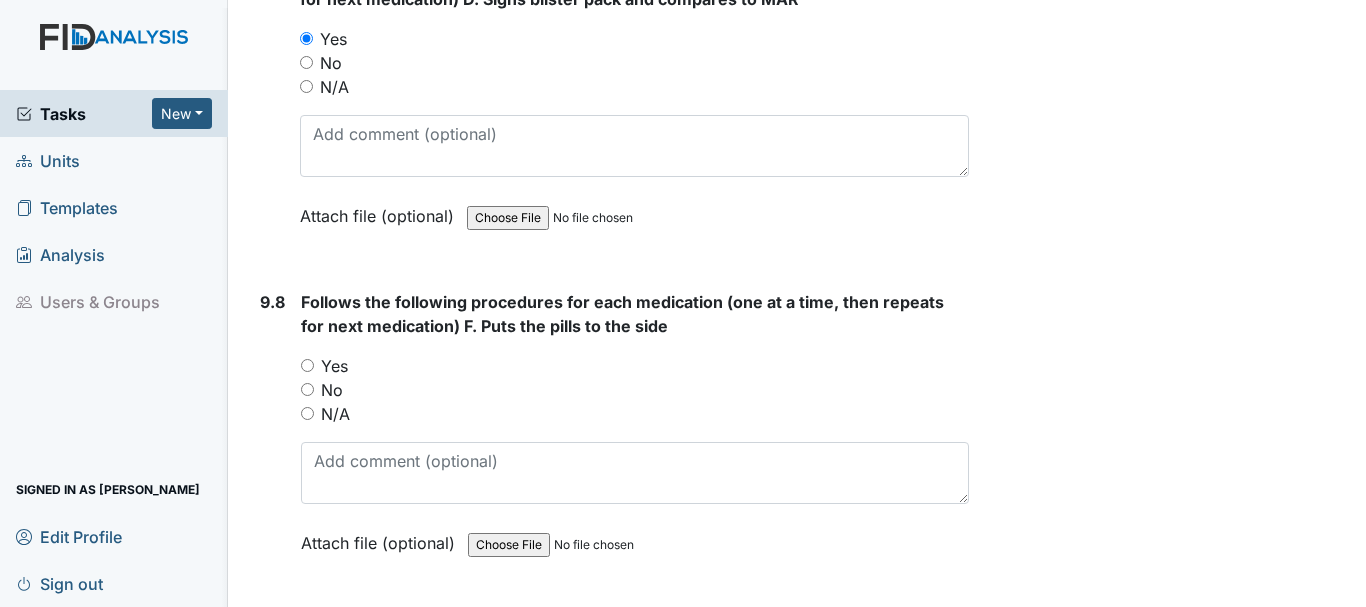 drag, startPoint x: 305, startPoint y: 367, endPoint x: 366, endPoint y: 366, distance: 61.008198 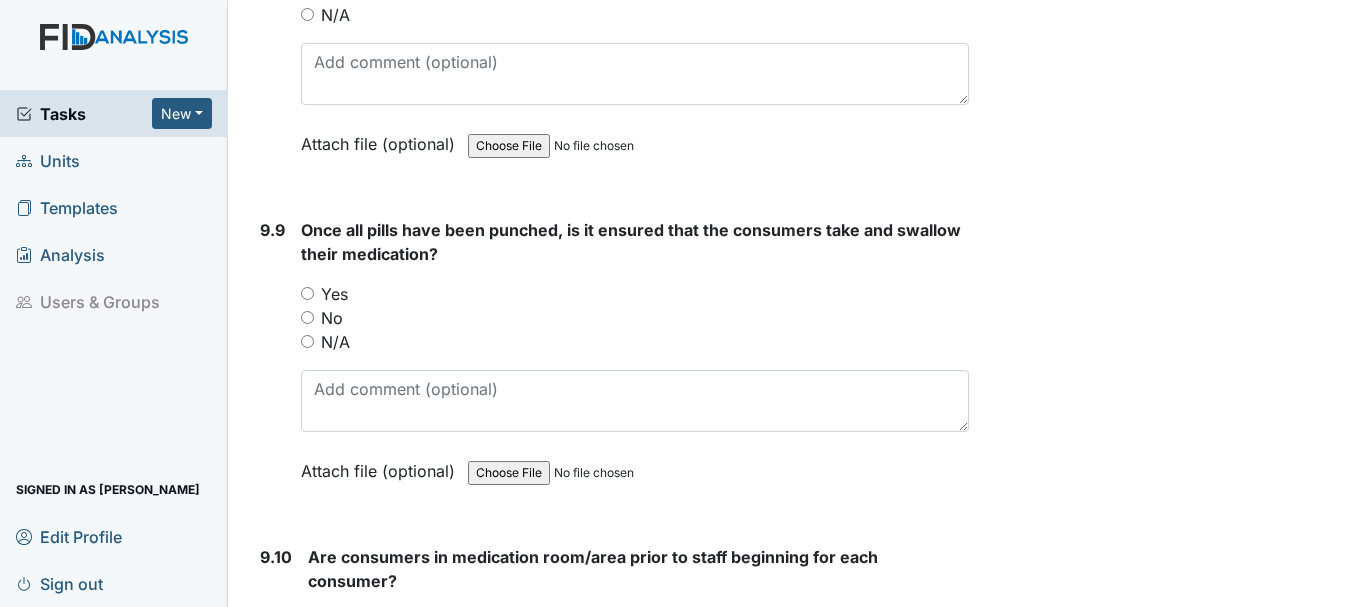scroll, scrollTop: 24800, scrollLeft: 0, axis: vertical 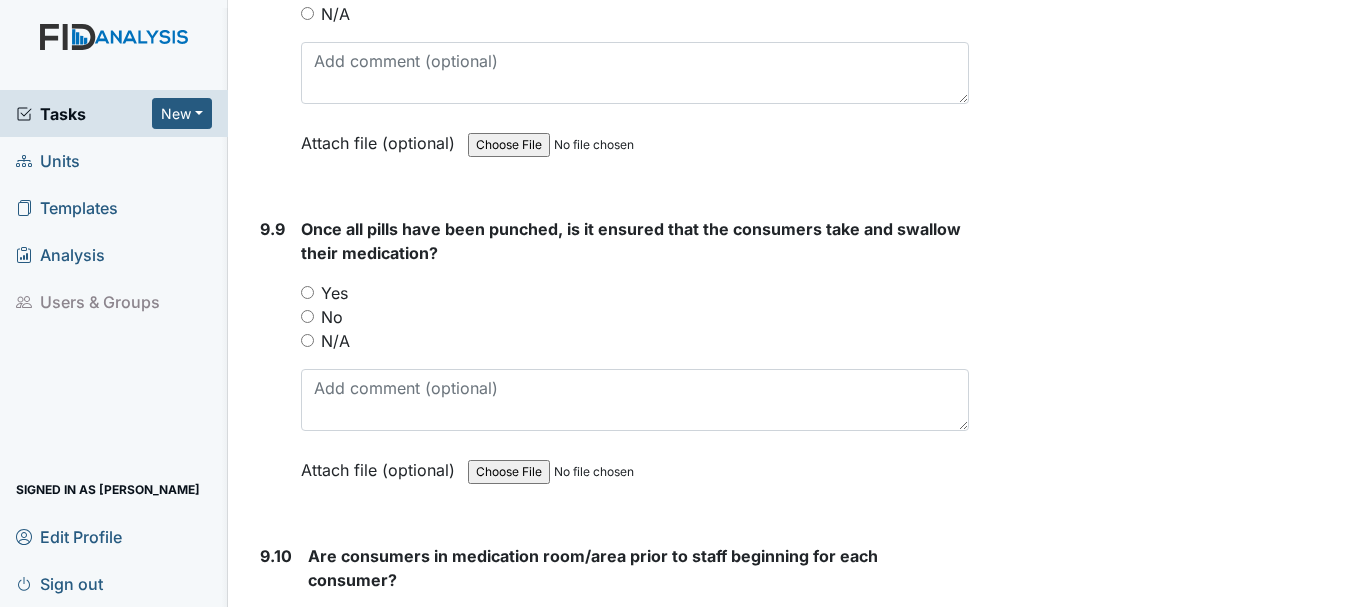 click on "Yes" at bounding box center (307, 292) 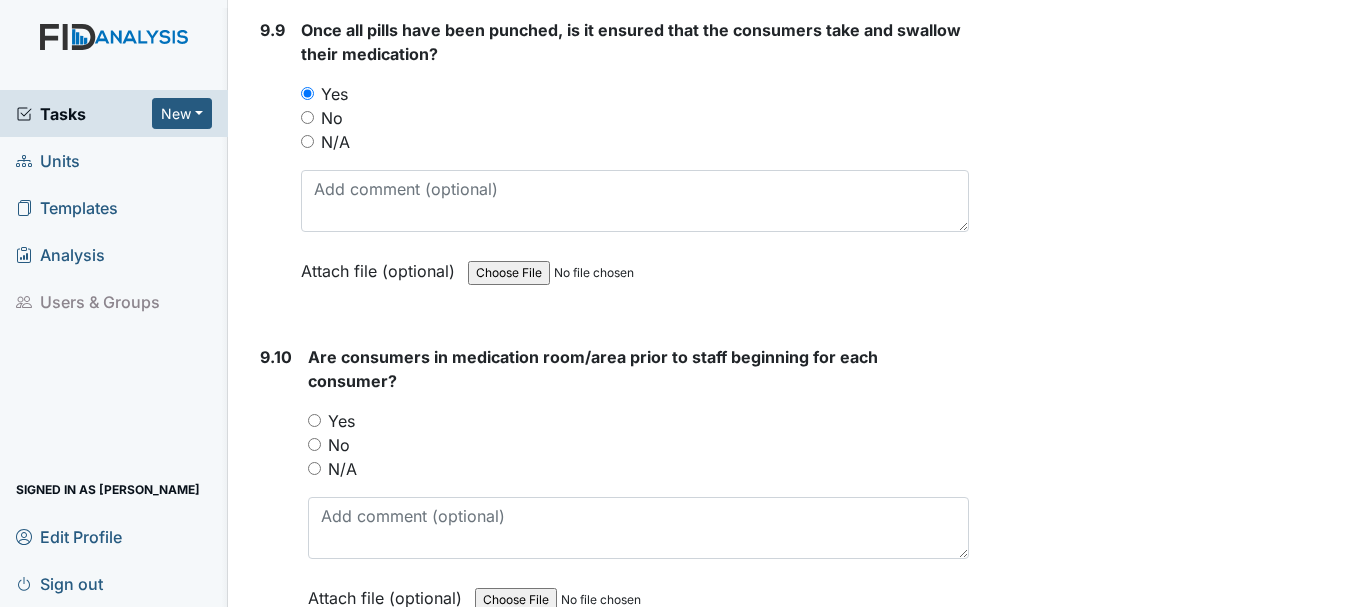 scroll, scrollTop: 25000, scrollLeft: 0, axis: vertical 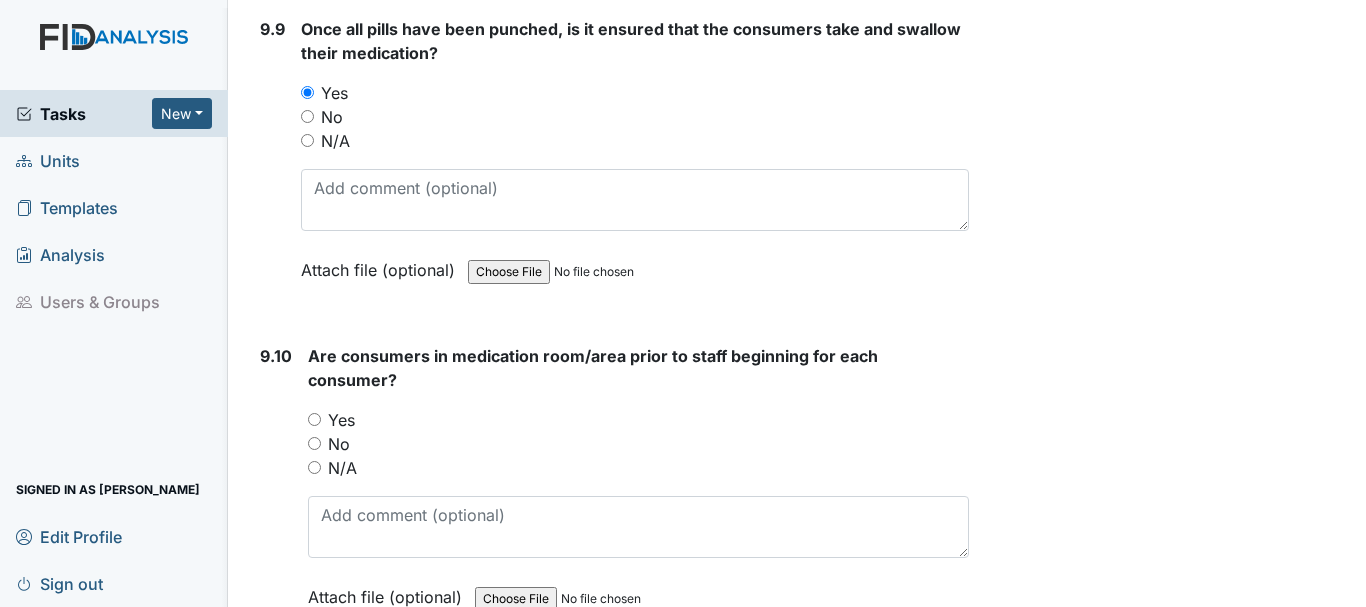 drag, startPoint x: 314, startPoint y: 418, endPoint x: 462, endPoint y: 403, distance: 148.7582 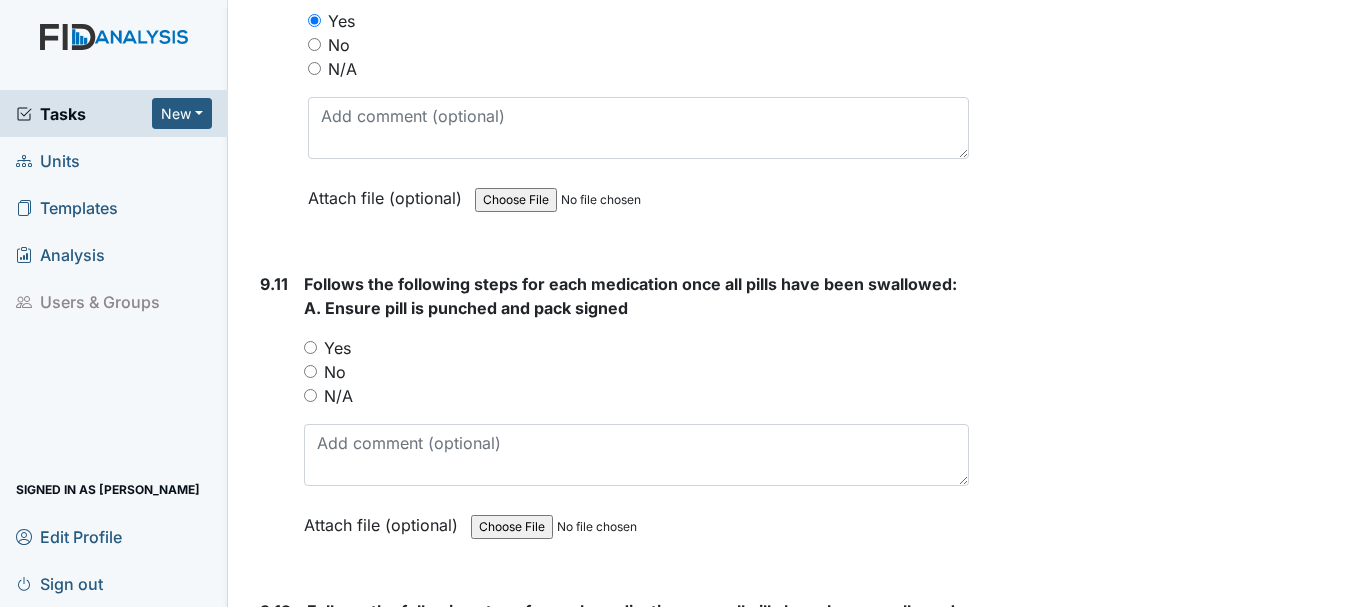 scroll, scrollTop: 25400, scrollLeft: 0, axis: vertical 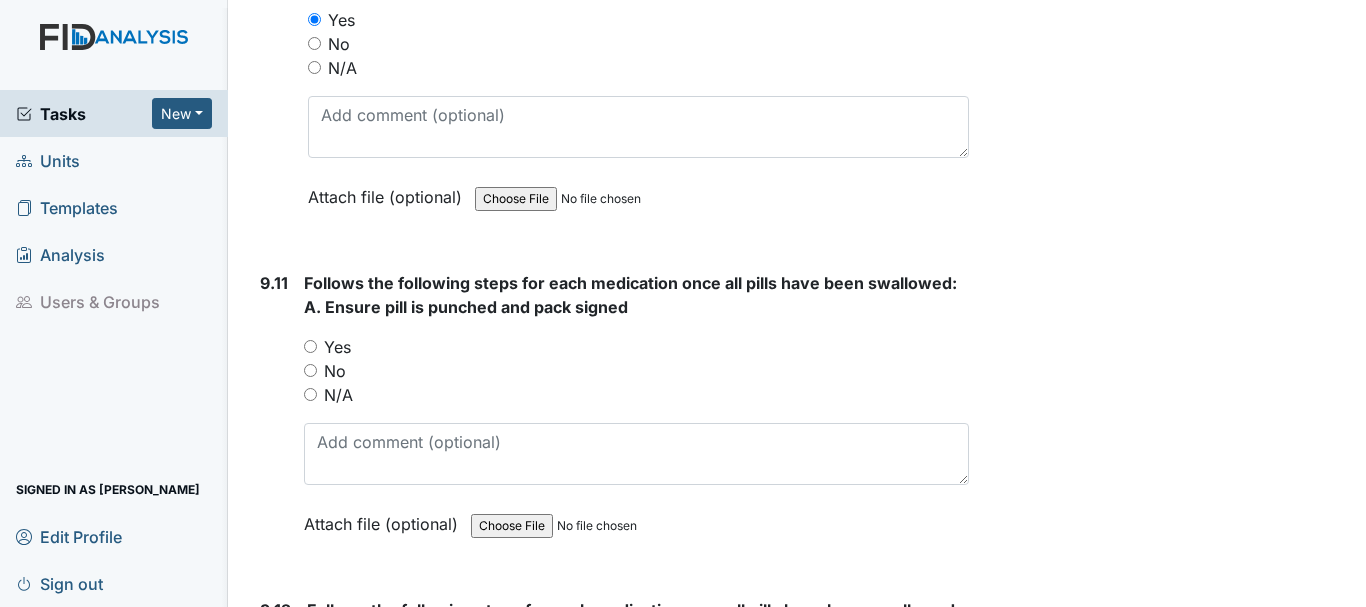 click on "Yes" at bounding box center [310, 346] 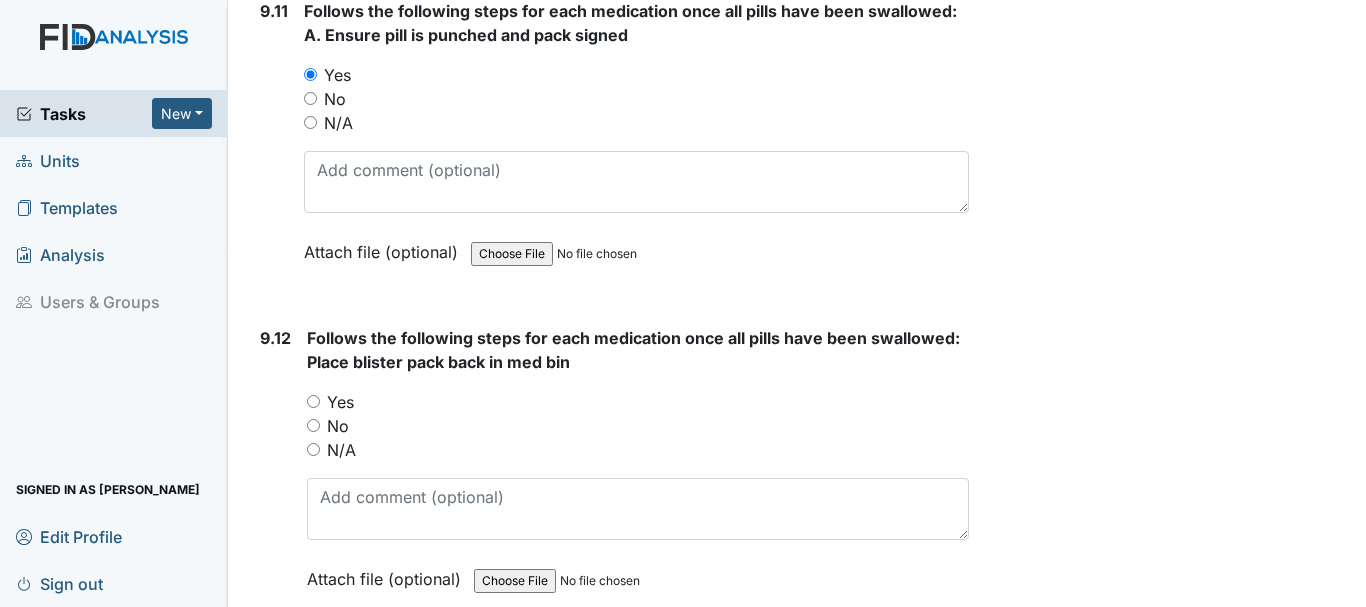 scroll, scrollTop: 25700, scrollLeft: 0, axis: vertical 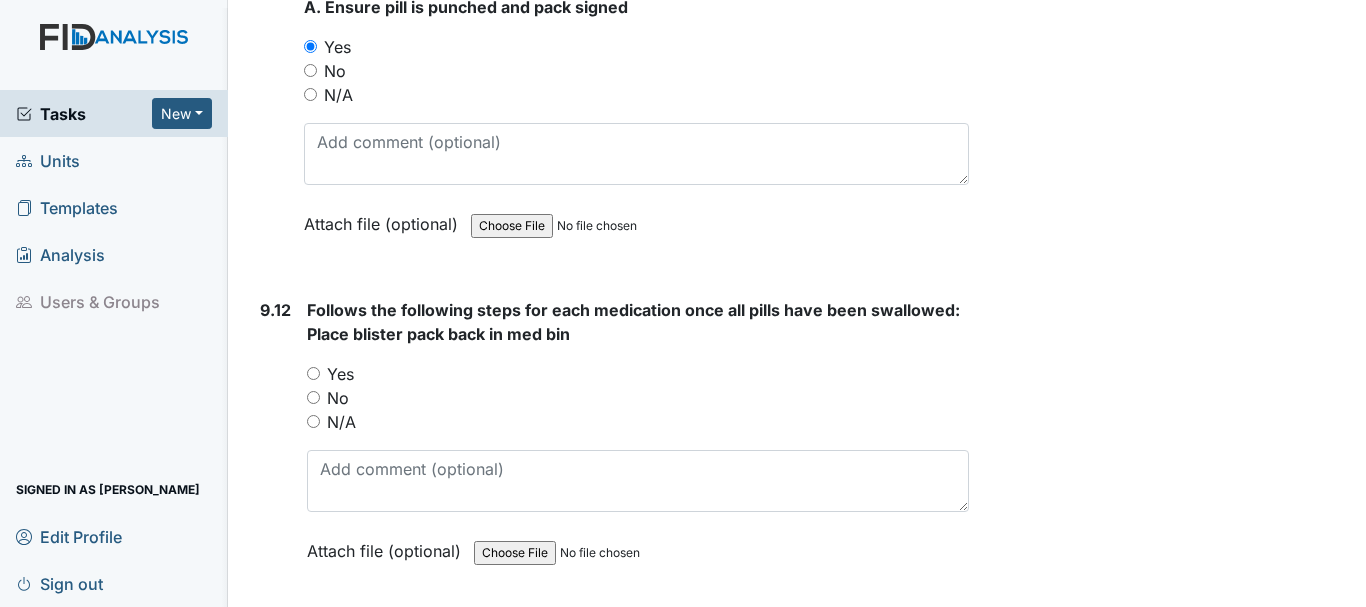 click on "Yes" at bounding box center [313, 373] 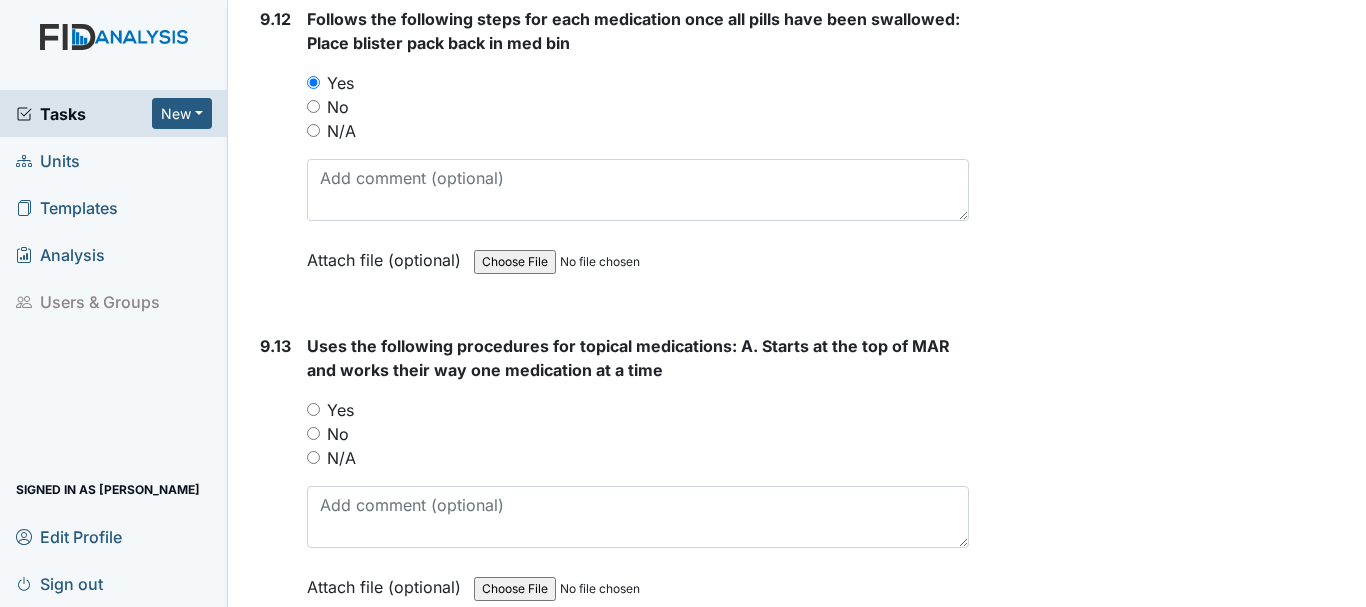 scroll, scrollTop: 26000, scrollLeft: 0, axis: vertical 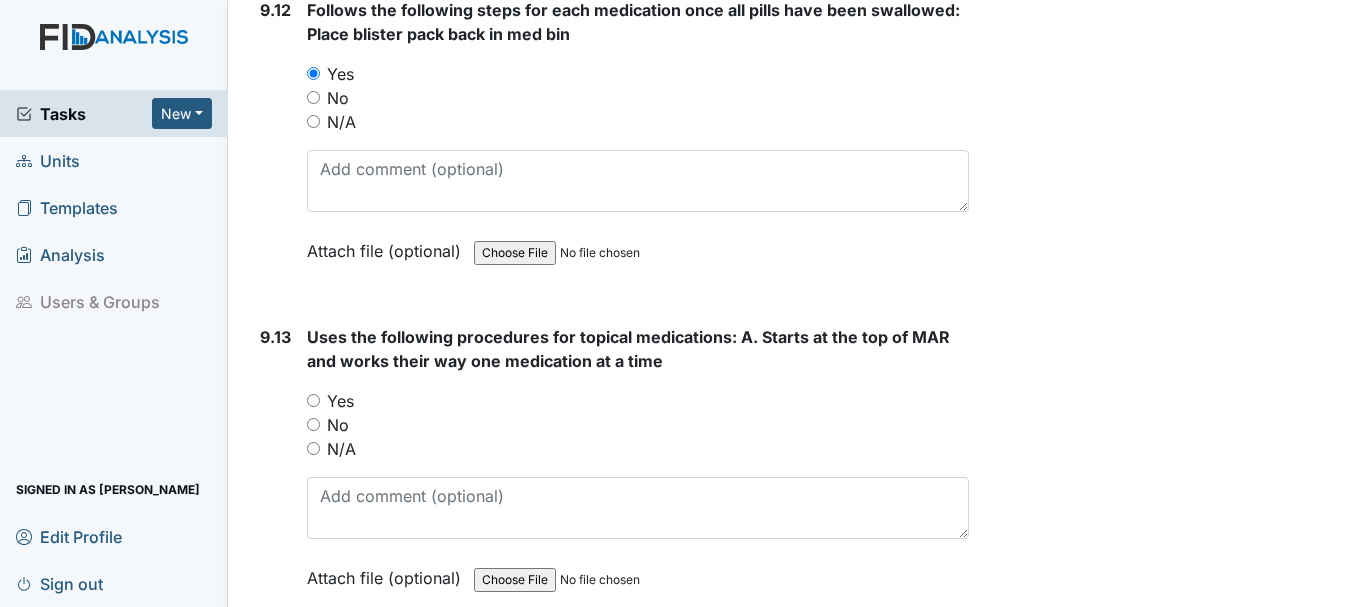 click on "Yes" at bounding box center [313, 400] 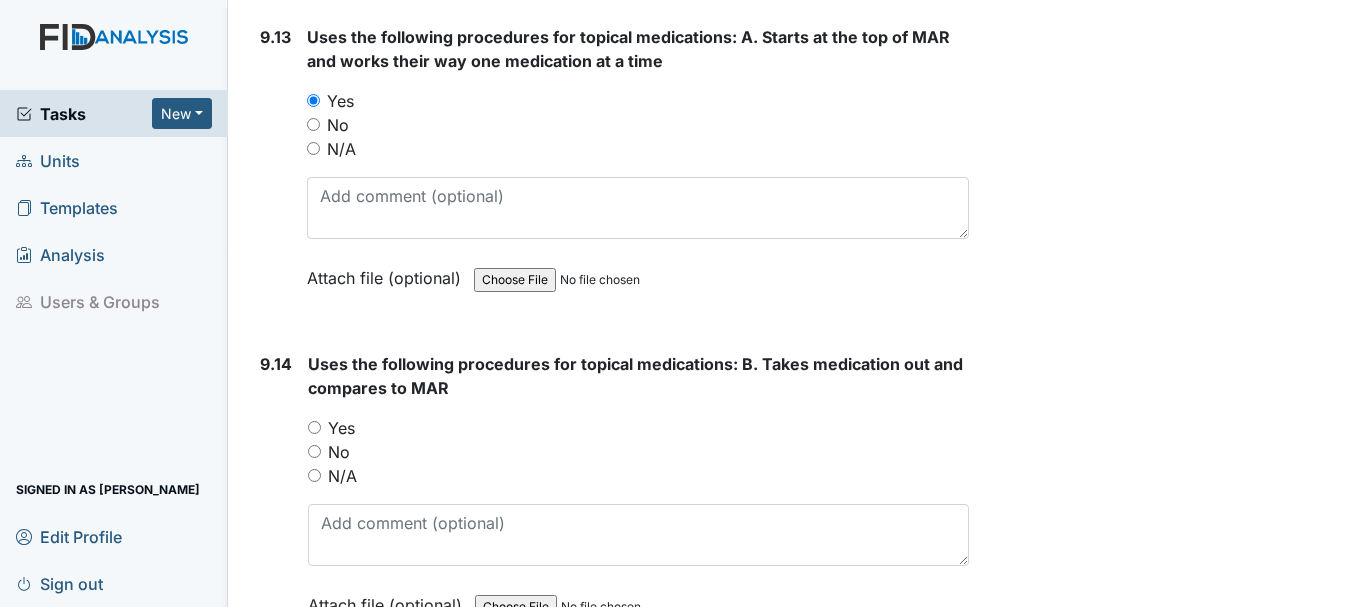 scroll, scrollTop: 26400, scrollLeft: 0, axis: vertical 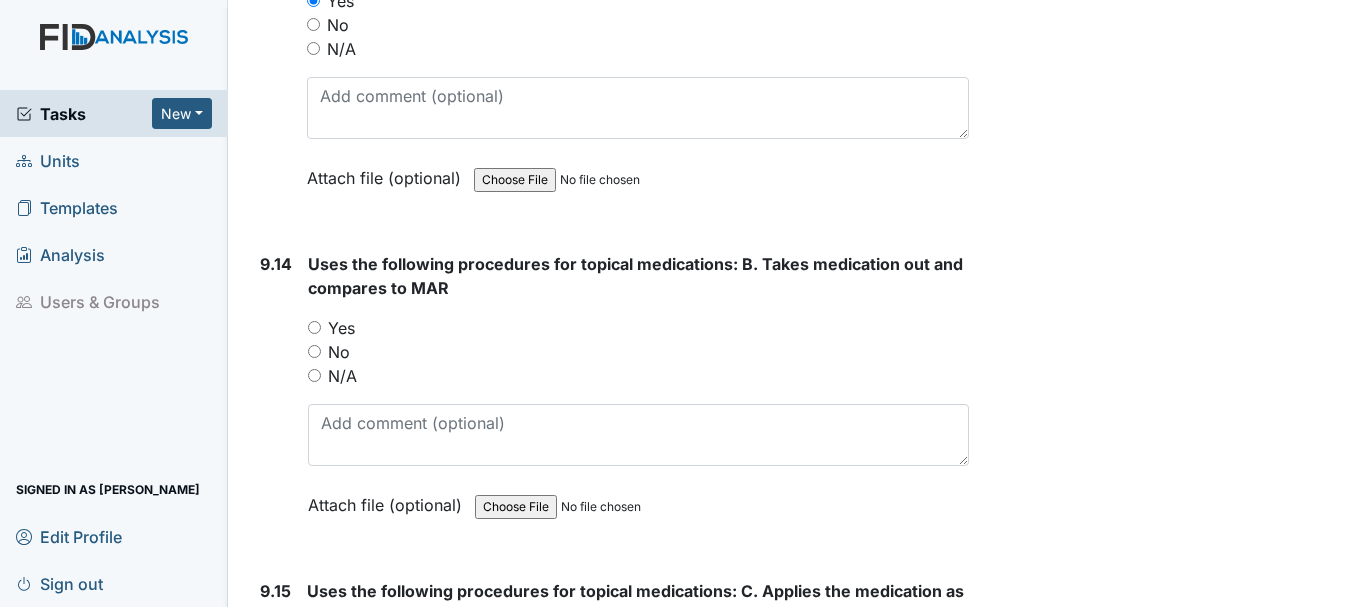click on "Yes" at bounding box center (314, 327) 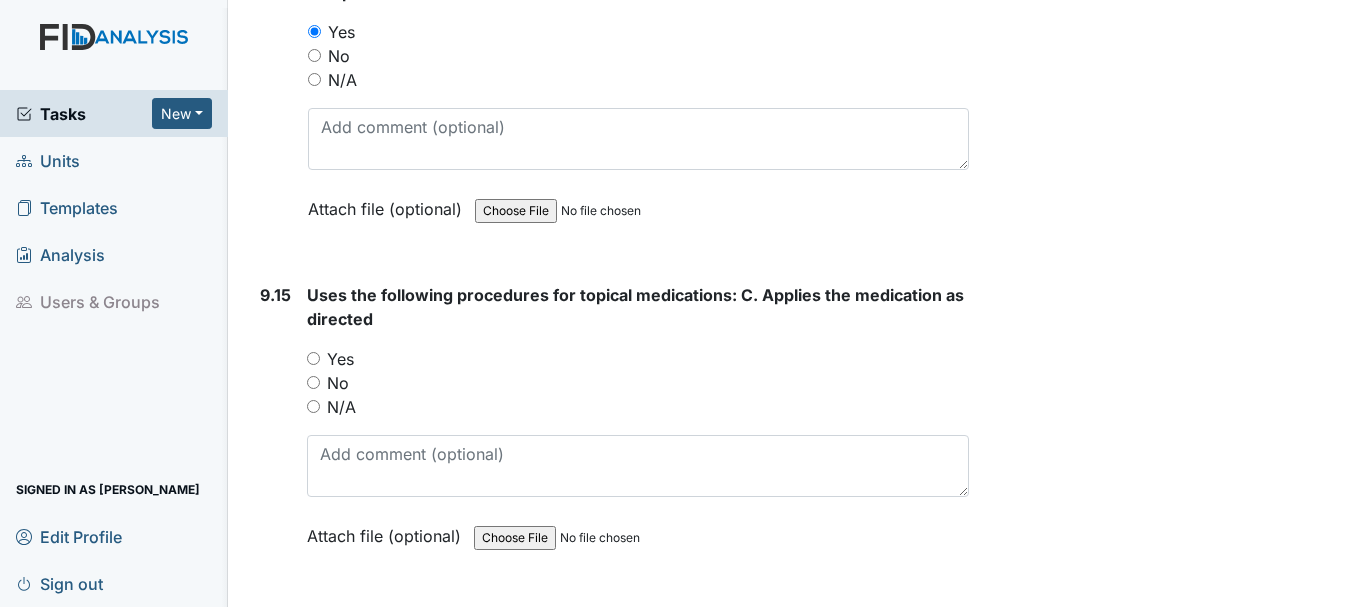 scroll, scrollTop: 26700, scrollLeft: 0, axis: vertical 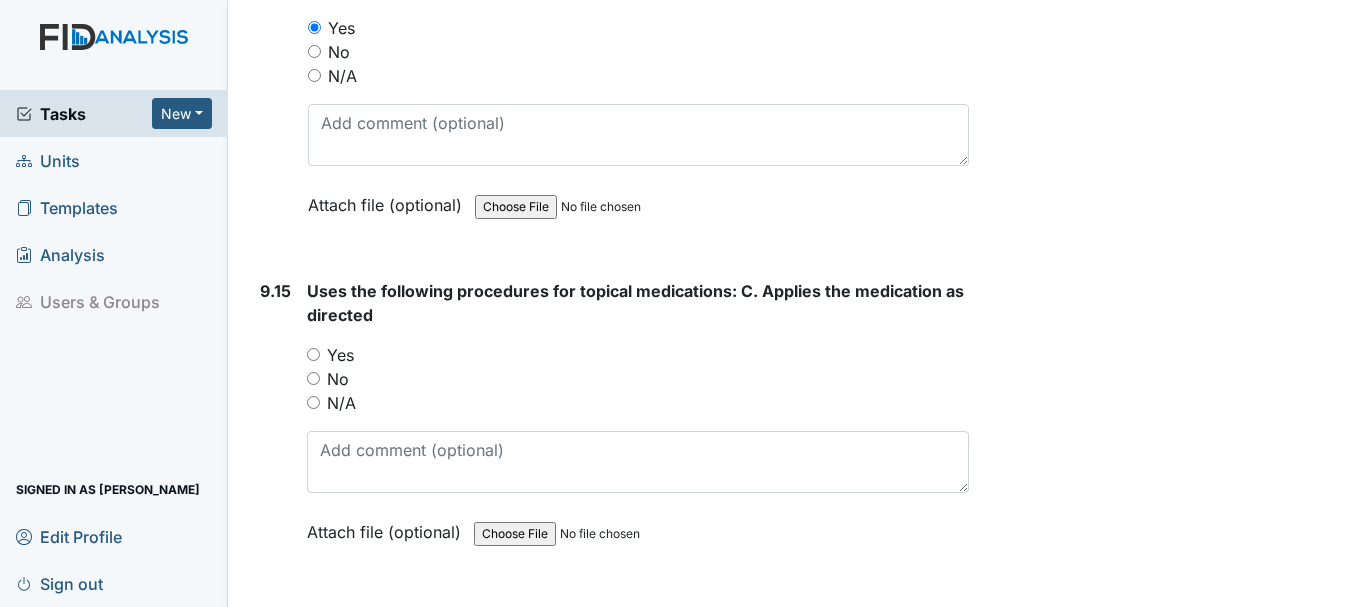 drag, startPoint x: 309, startPoint y: 353, endPoint x: 526, endPoint y: 355, distance: 217.00922 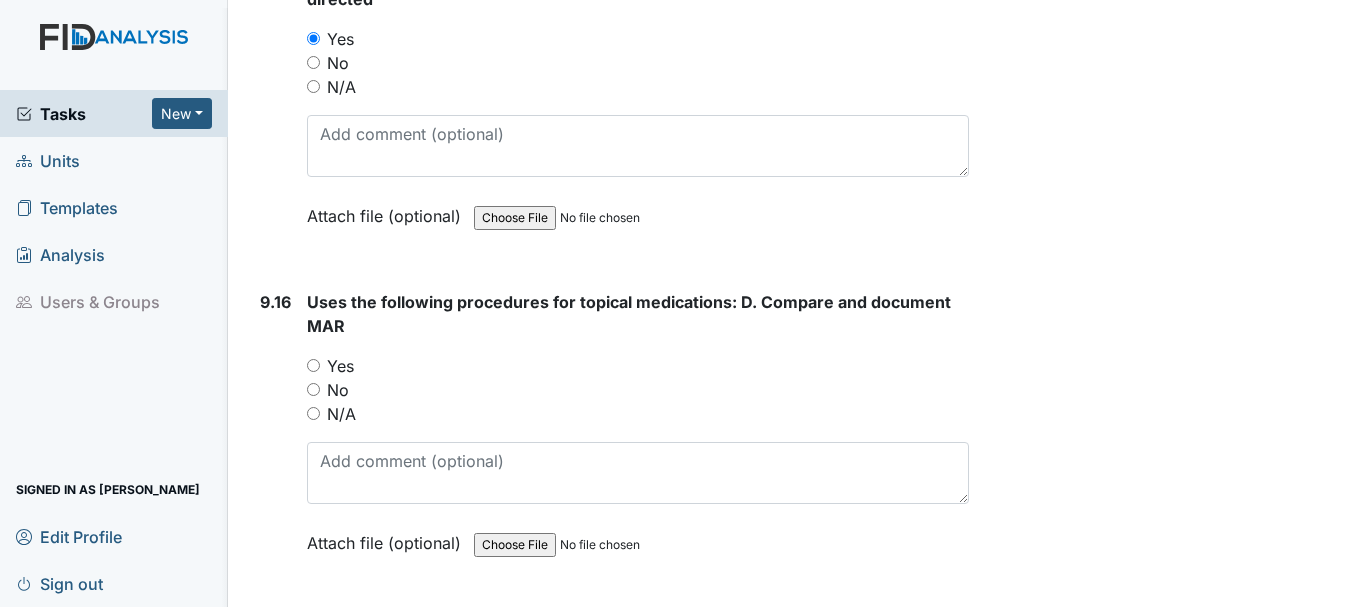 scroll, scrollTop: 27100, scrollLeft: 0, axis: vertical 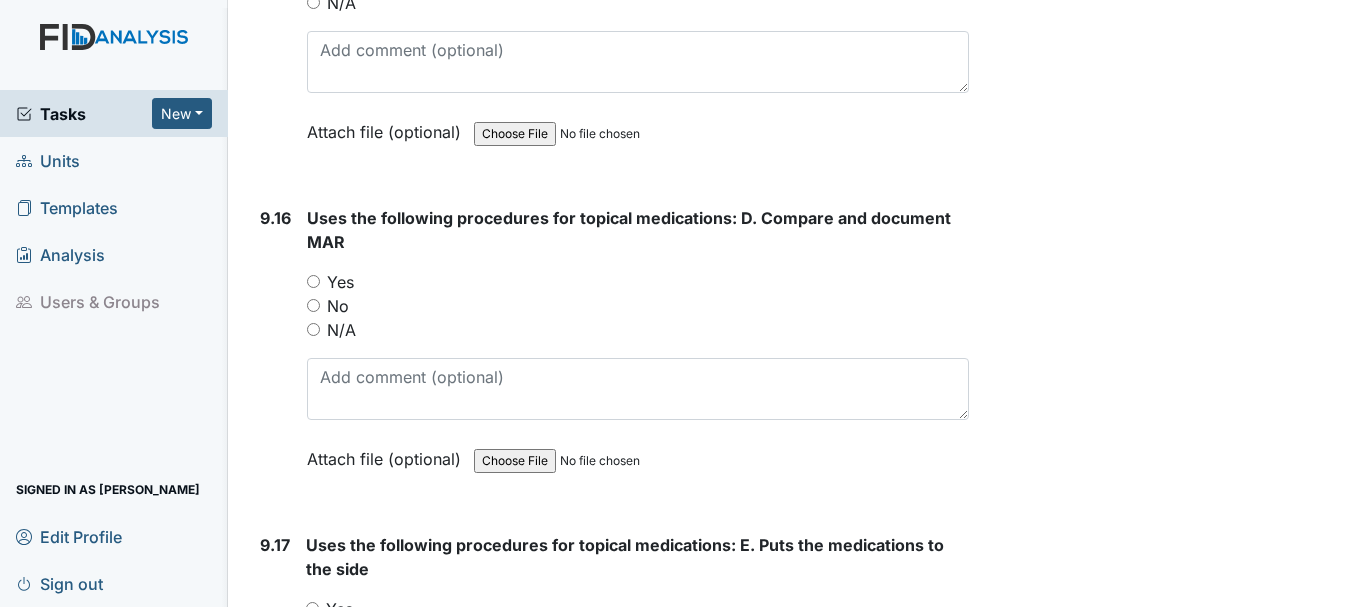 click on "Yes" at bounding box center [313, 281] 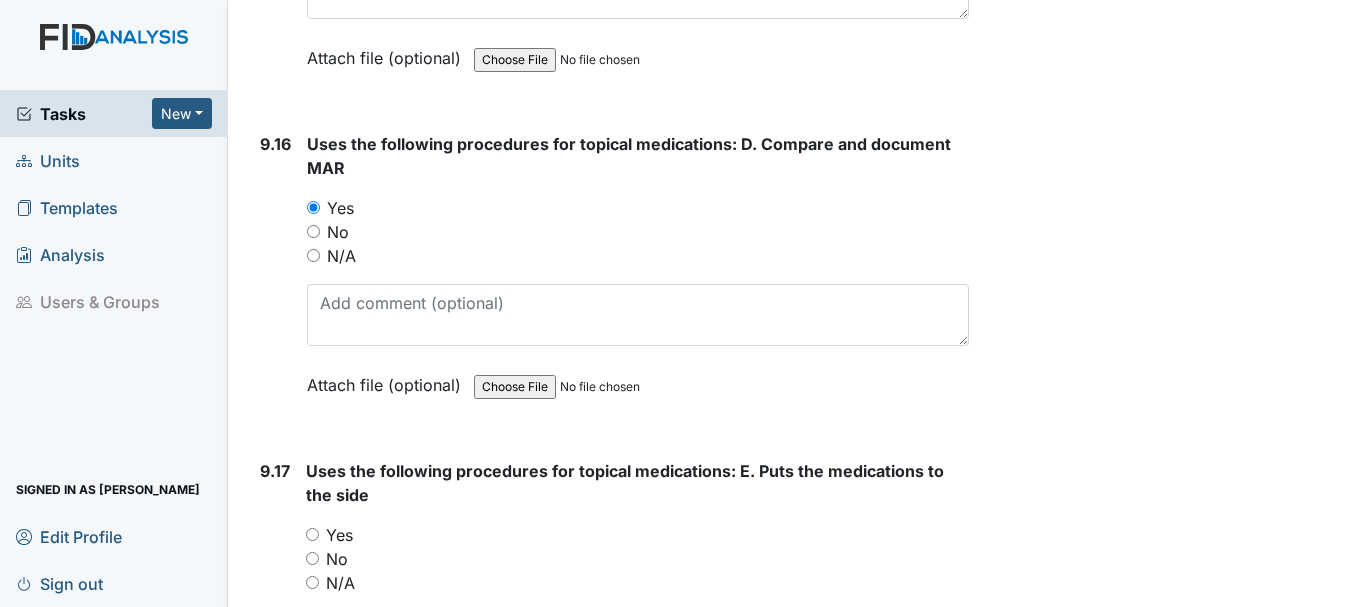 scroll, scrollTop: 27300, scrollLeft: 0, axis: vertical 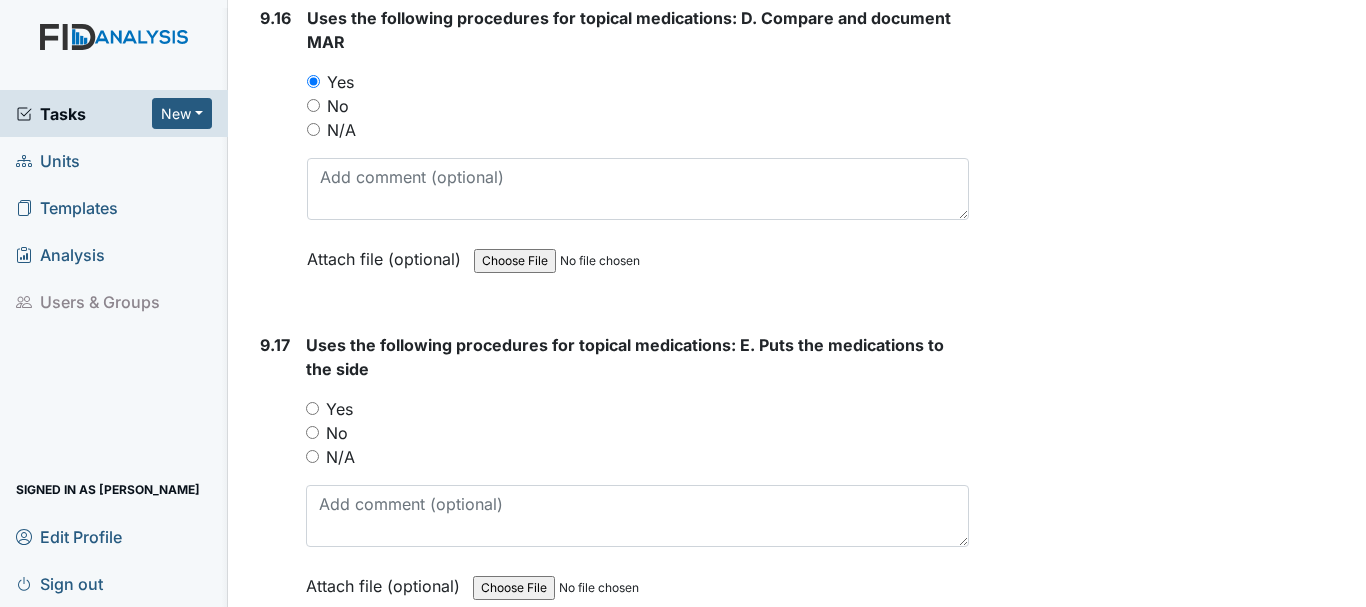 drag, startPoint x: 310, startPoint y: 408, endPoint x: 549, endPoint y: 381, distance: 240.52026 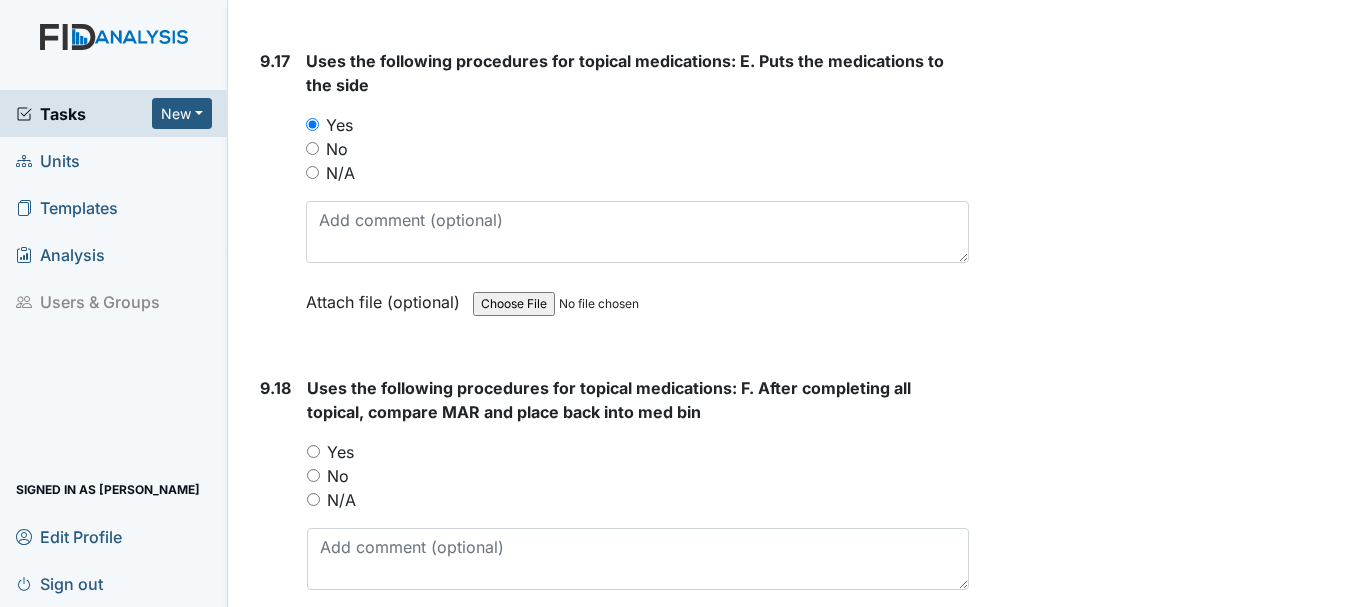 scroll, scrollTop: 27700, scrollLeft: 0, axis: vertical 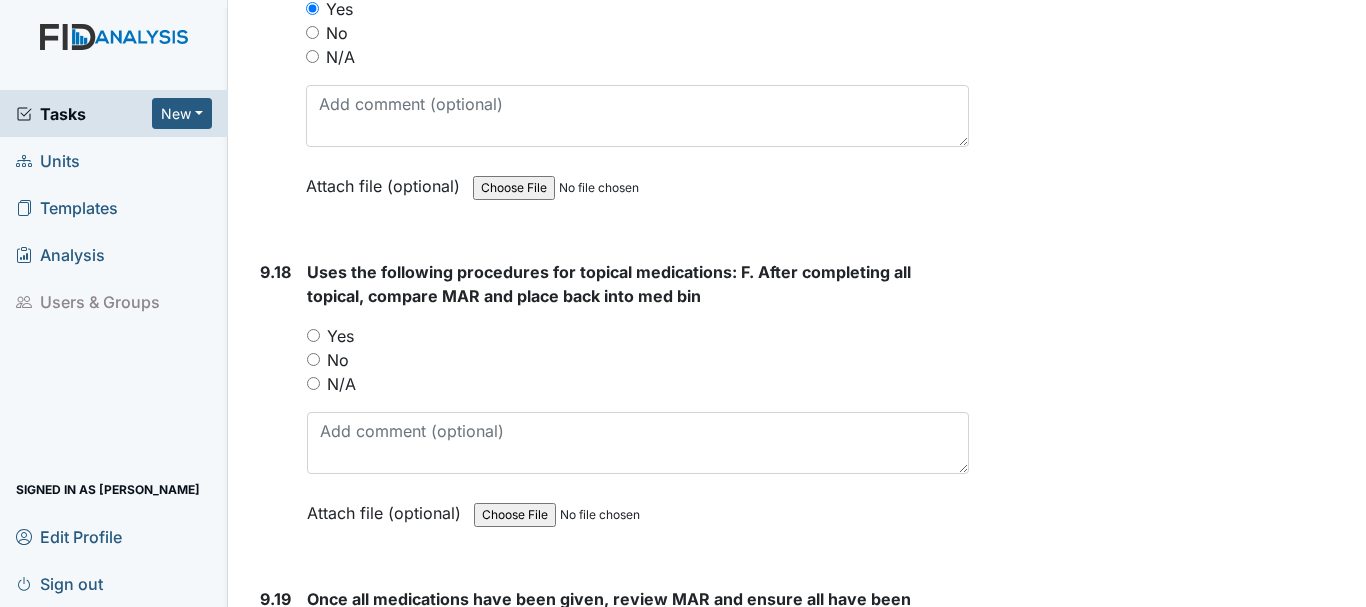 drag, startPoint x: 314, startPoint y: 333, endPoint x: 448, endPoint y: 336, distance: 134.03358 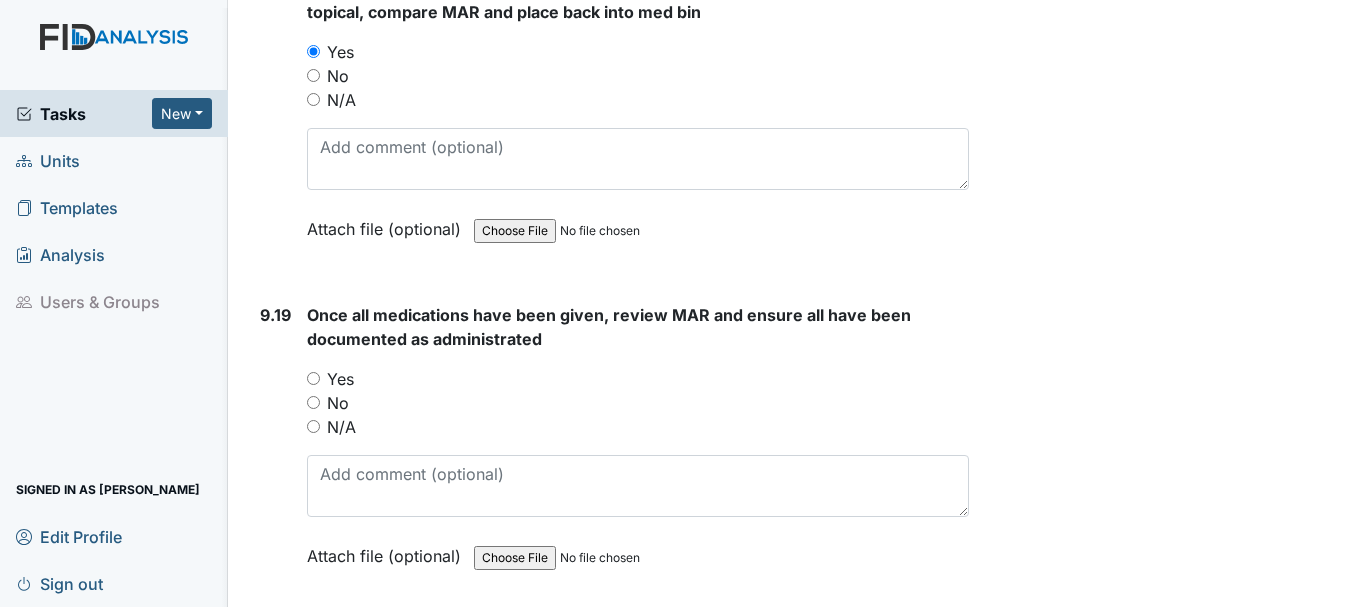 scroll, scrollTop: 28000, scrollLeft: 0, axis: vertical 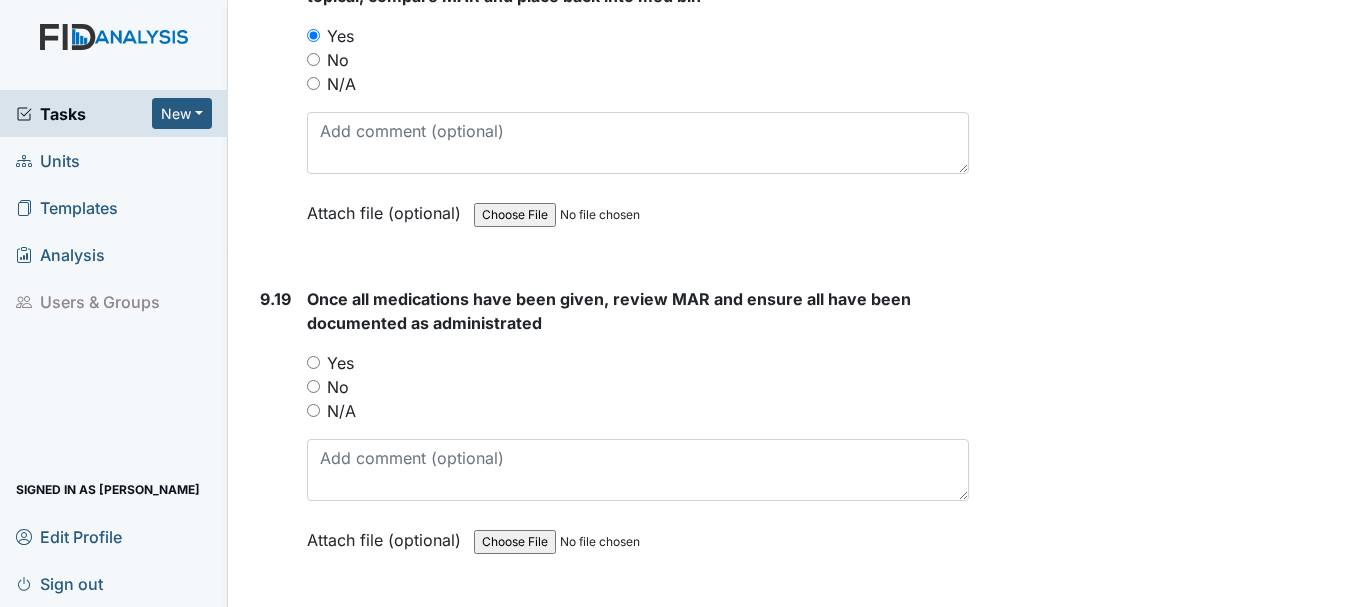 click on "Yes" at bounding box center [313, 362] 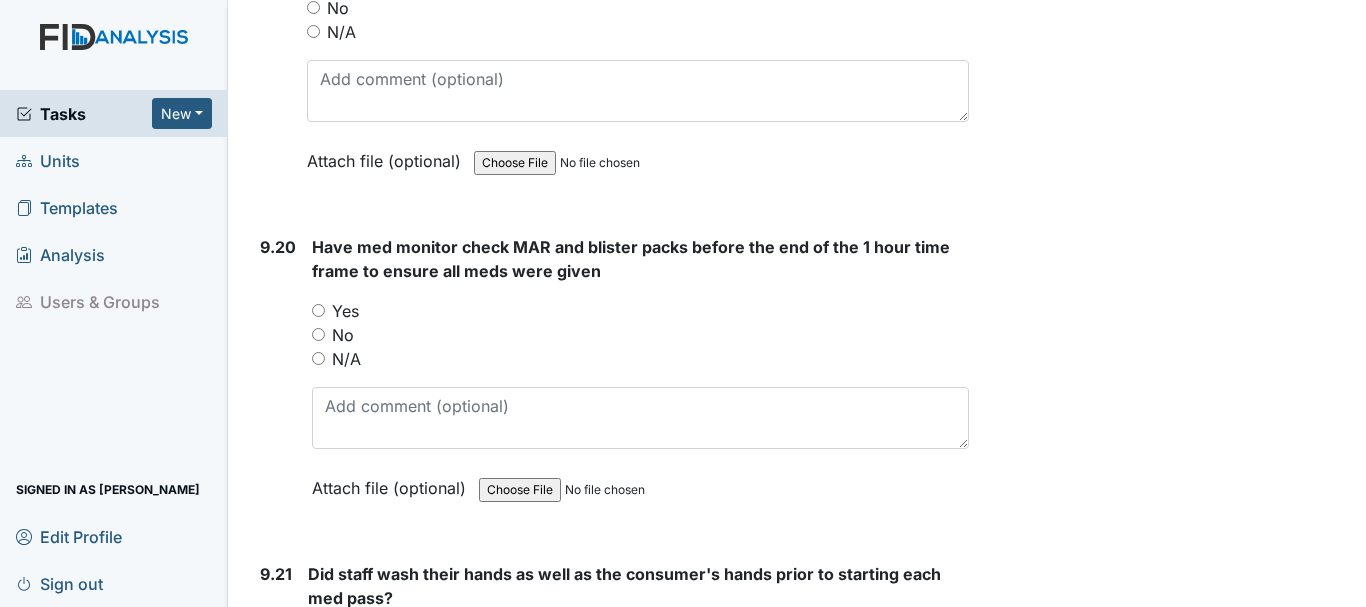 scroll, scrollTop: 28400, scrollLeft: 0, axis: vertical 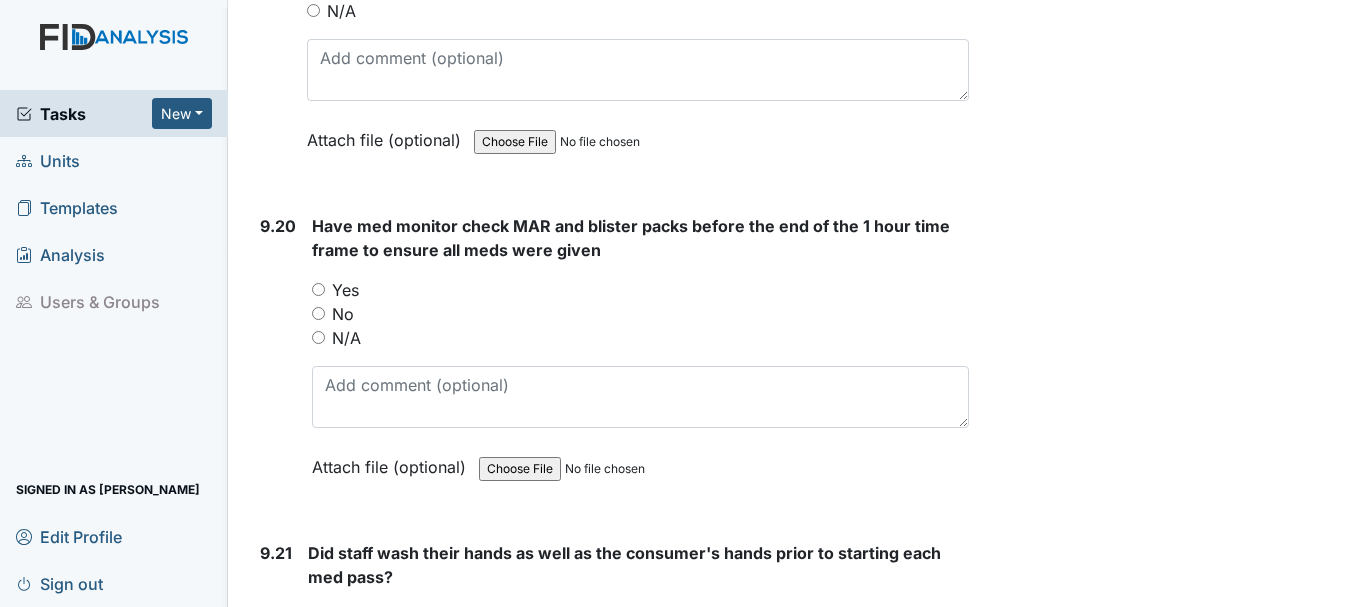 click on "Yes" at bounding box center (318, 289) 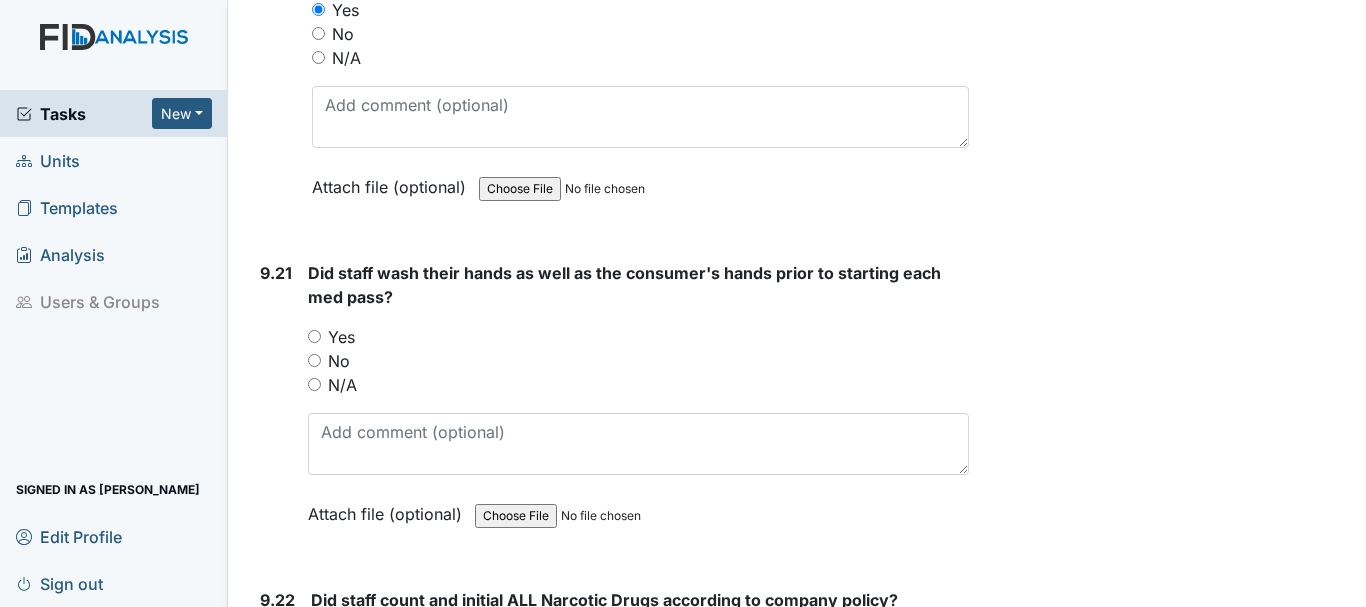 scroll, scrollTop: 28700, scrollLeft: 0, axis: vertical 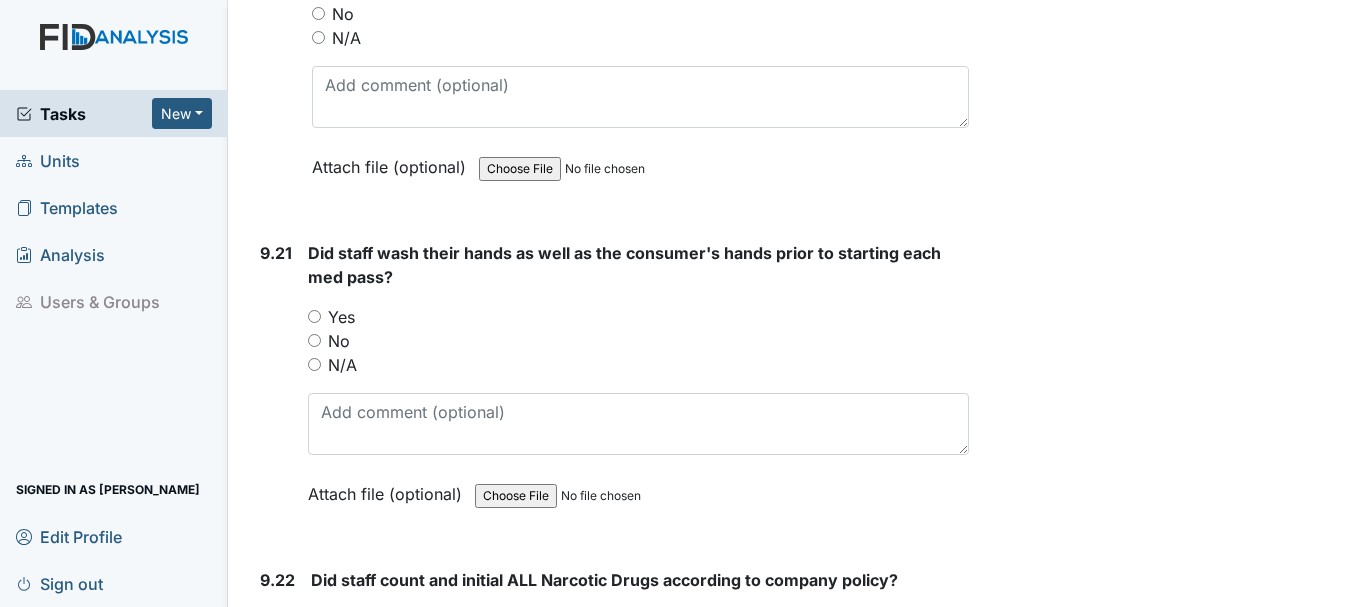 drag, startPoint x: 312, startPoint y: 316, endPoint x: 409, endPoint y: 313, distance: 97.04638 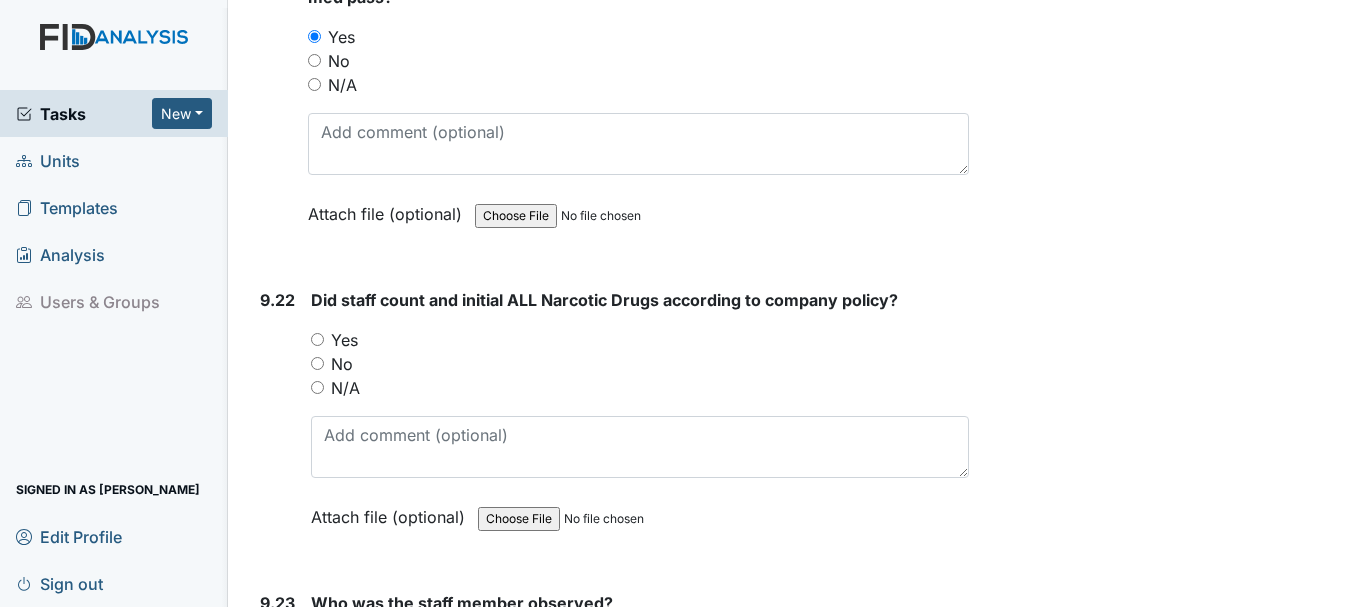 scroll, scrollTop: 29000, scrollLeft: 0, axis: vertical 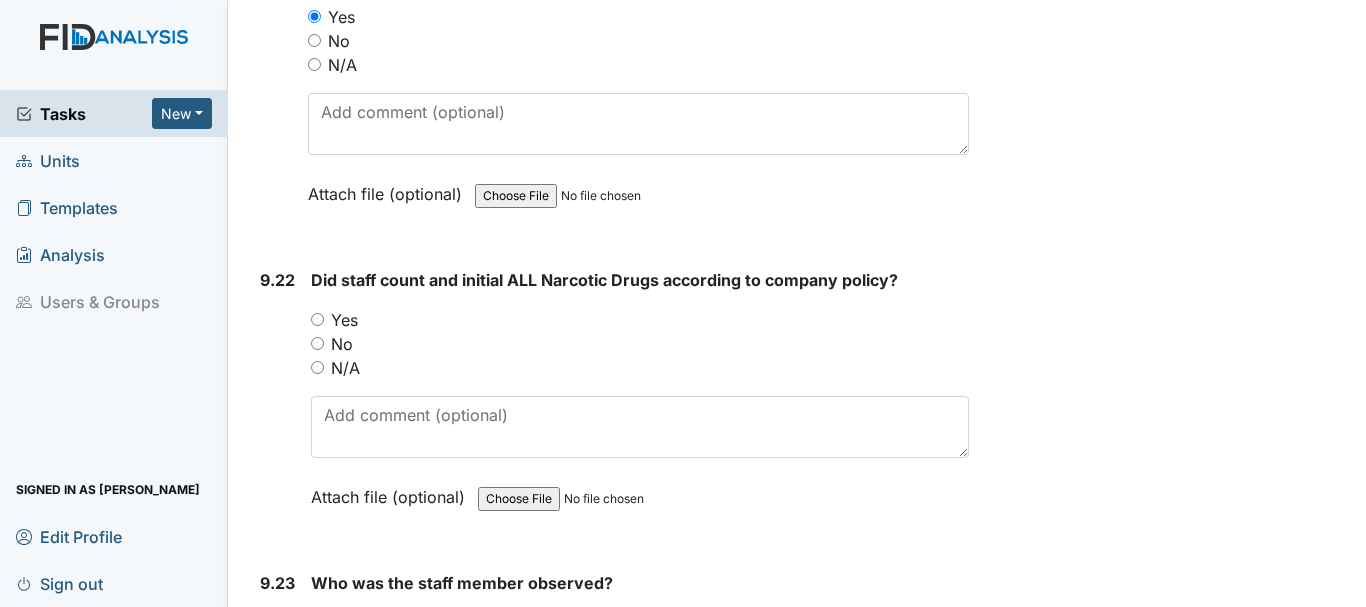 click on "Yes" at bounding box center [317, 319] 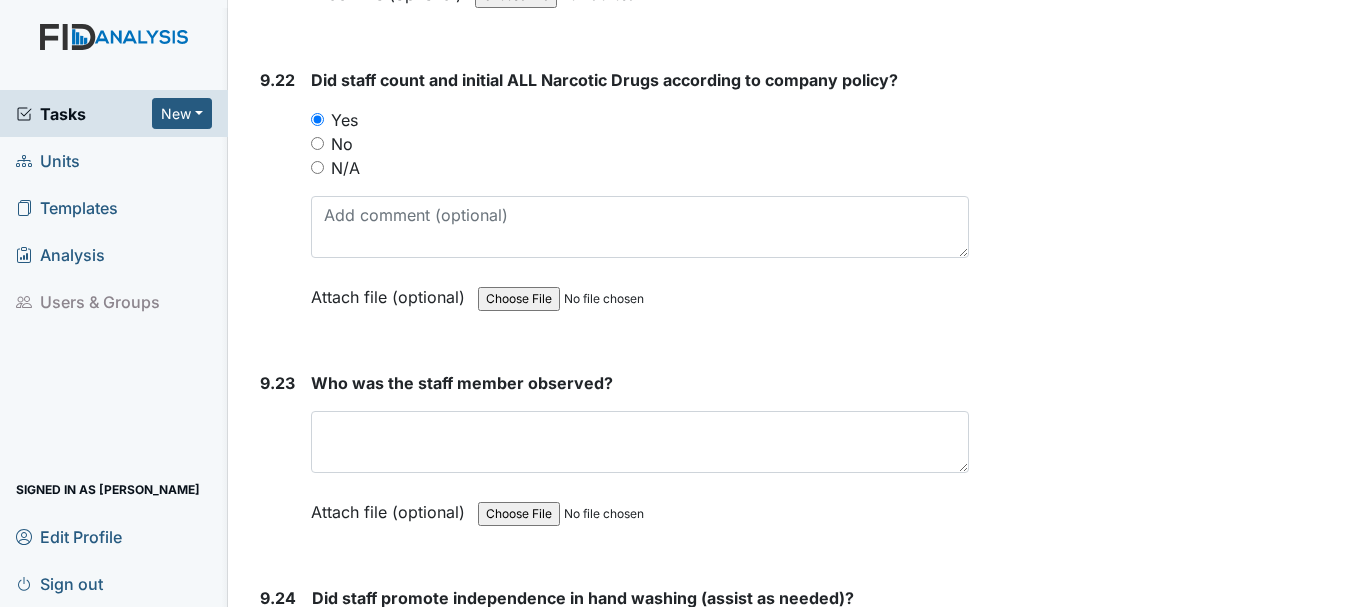 scroll, scrollTop: 29300, scrollLeft: 0, axis: vertical 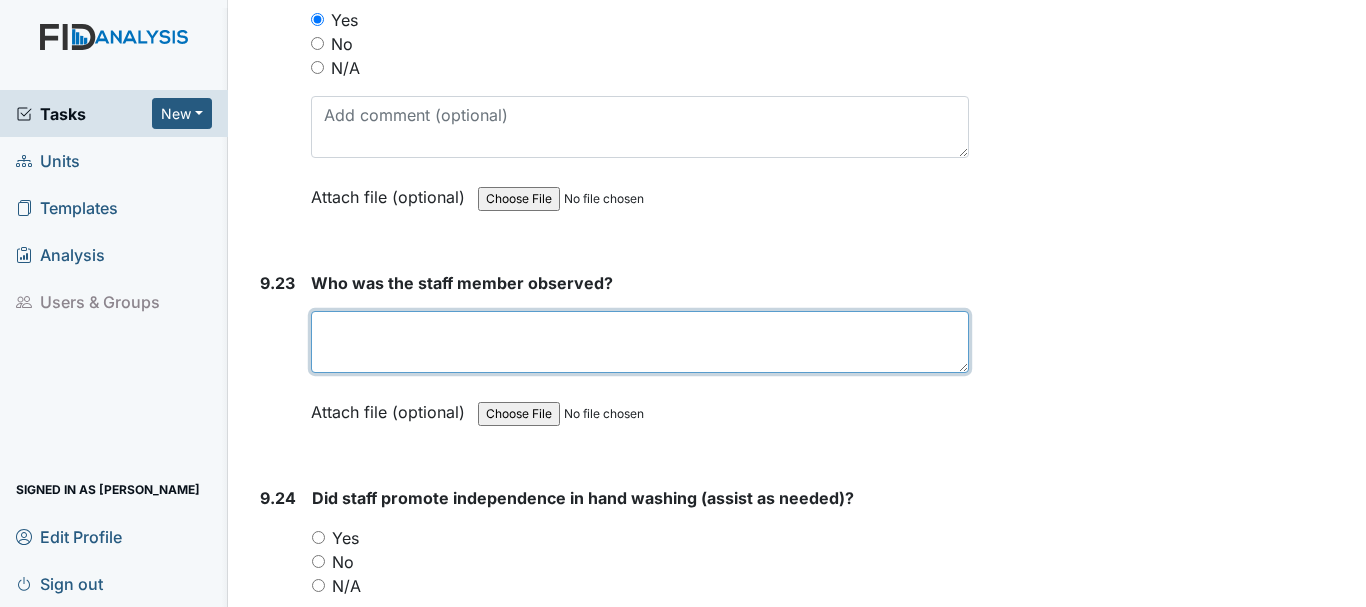 click at bounding box center (640, 342) 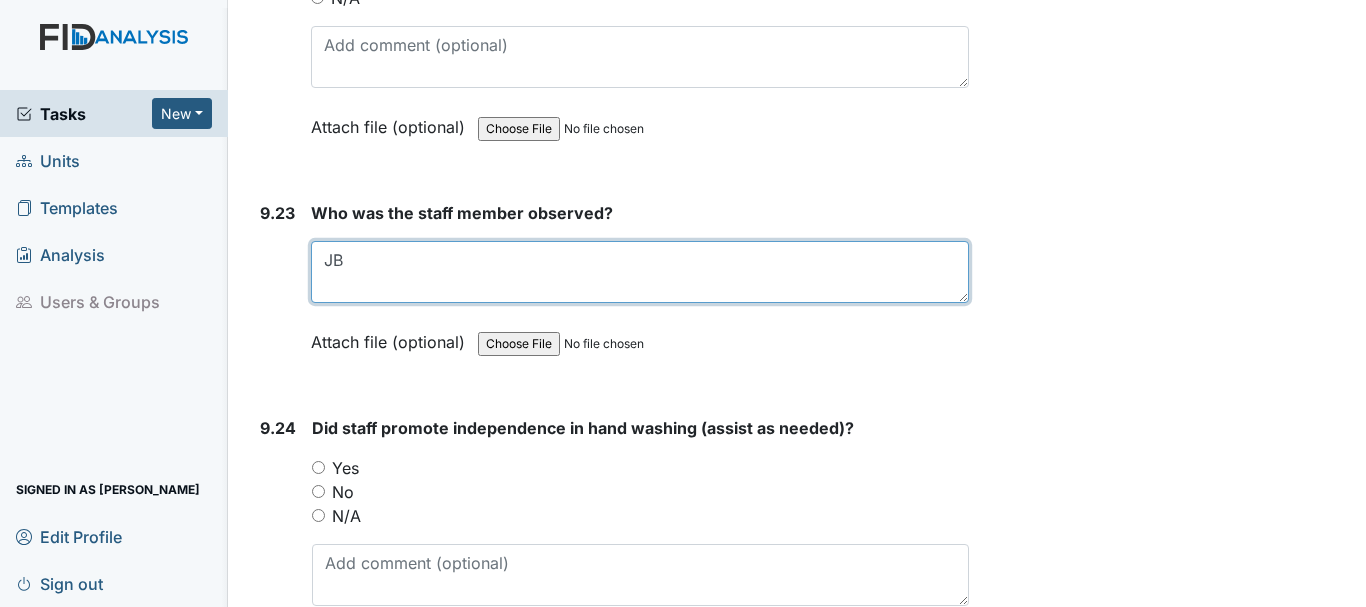 scroll, scrollTop: 29500, scrollLeft: 0, axis: vertical 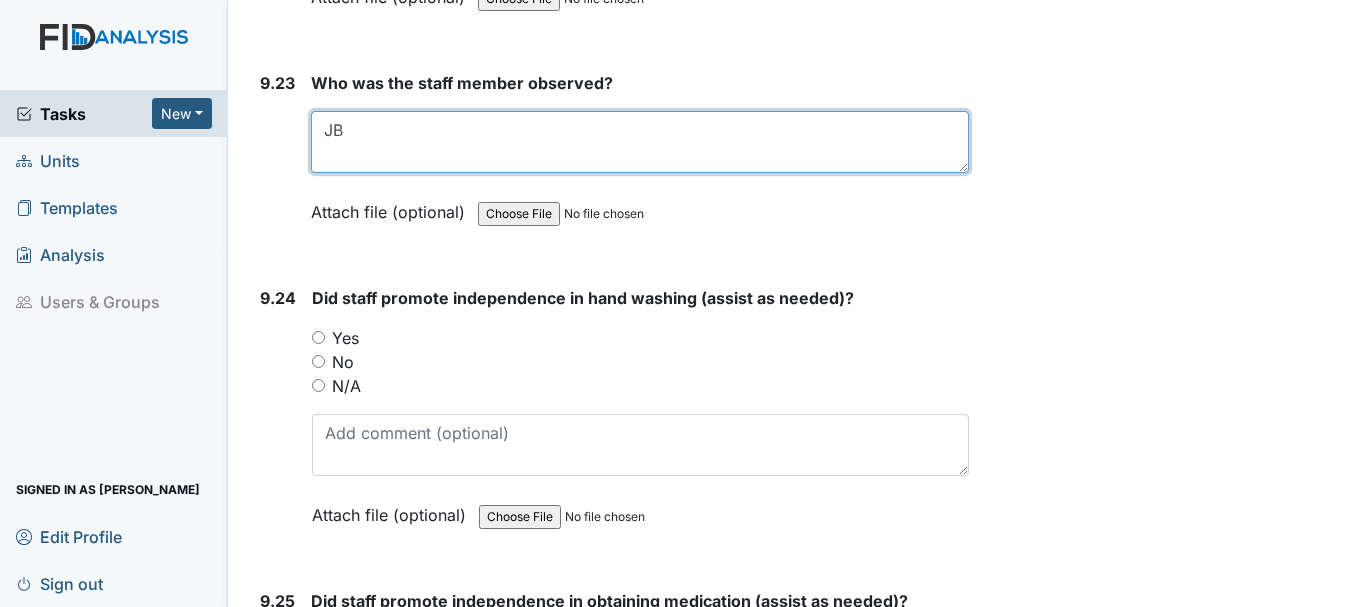 type on "JB" 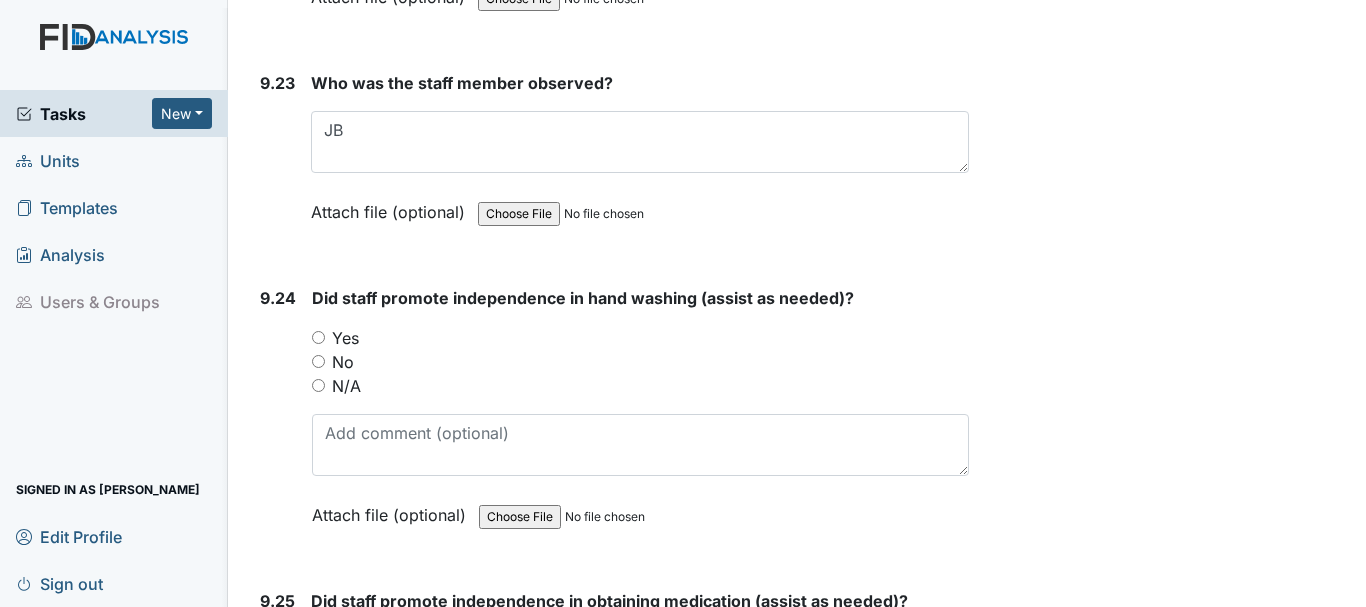 drag, startPoint x: 320, startPoint y: 338, endPoint x: 436, endPoint y: 329, distance: 116.34862 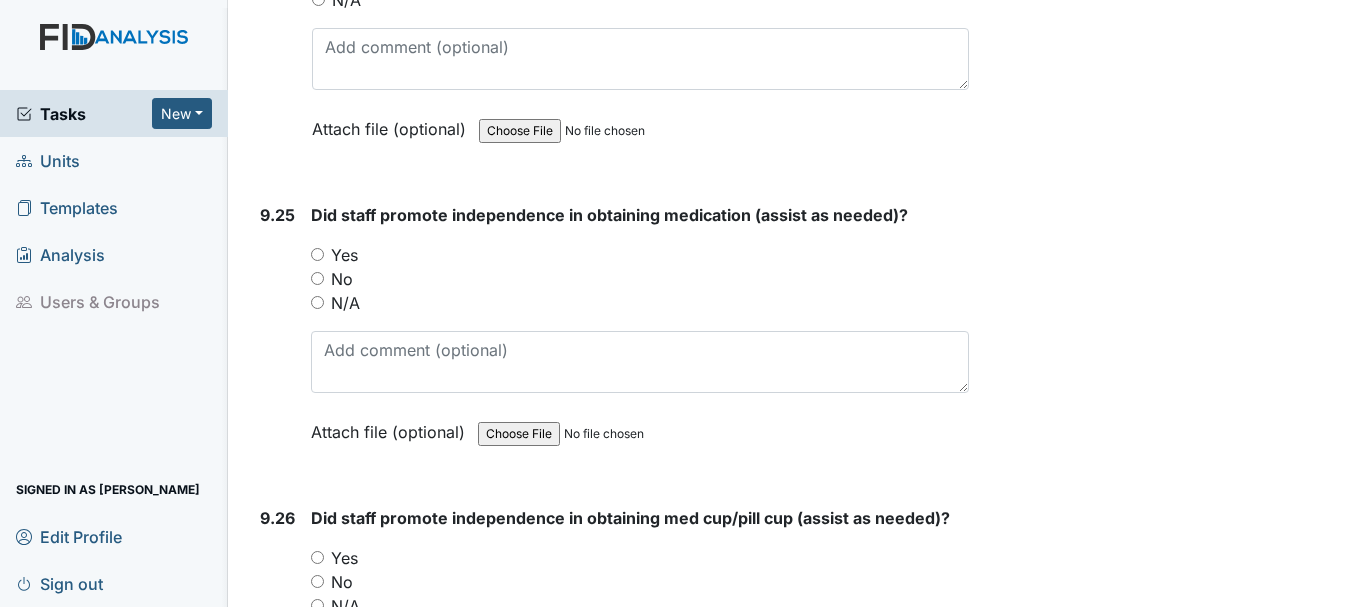scroll, scrollTop: 29900, scrollLeft: 0, axis: vertical 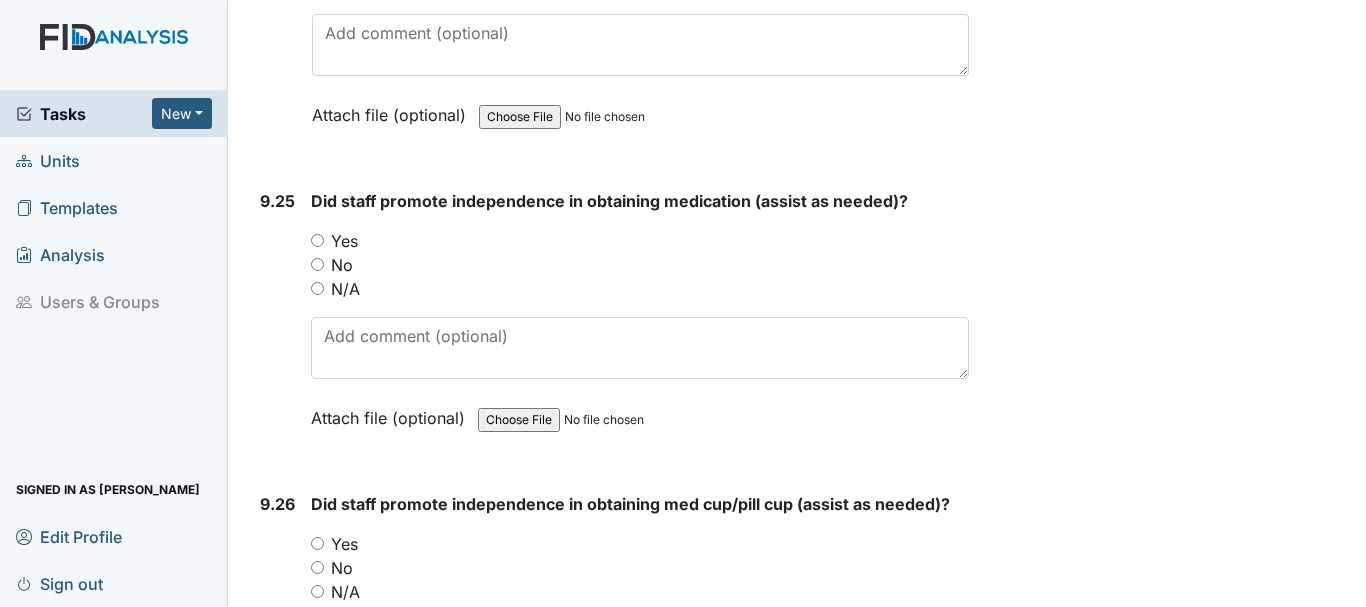 click on "Yes" at bounding box center (317, 240) 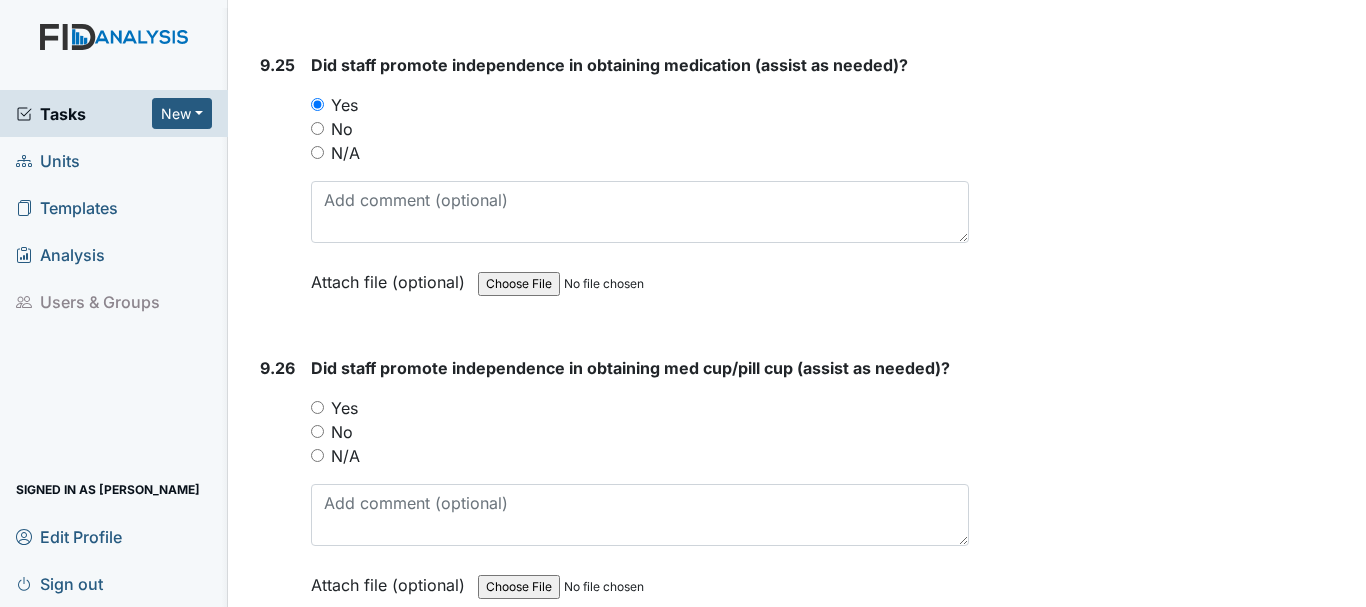 scroll, scrollTop: 30100, scrollLeft: 0, axis: vertical 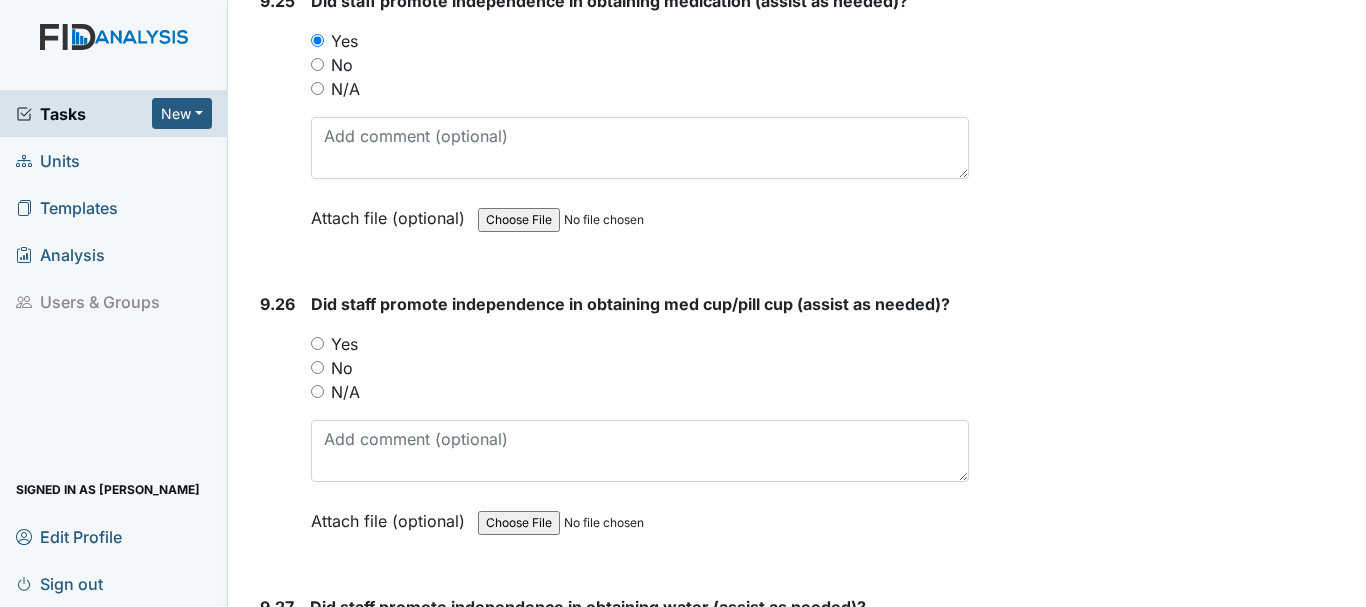 click on "Yes" at bounding box center [317, 343] 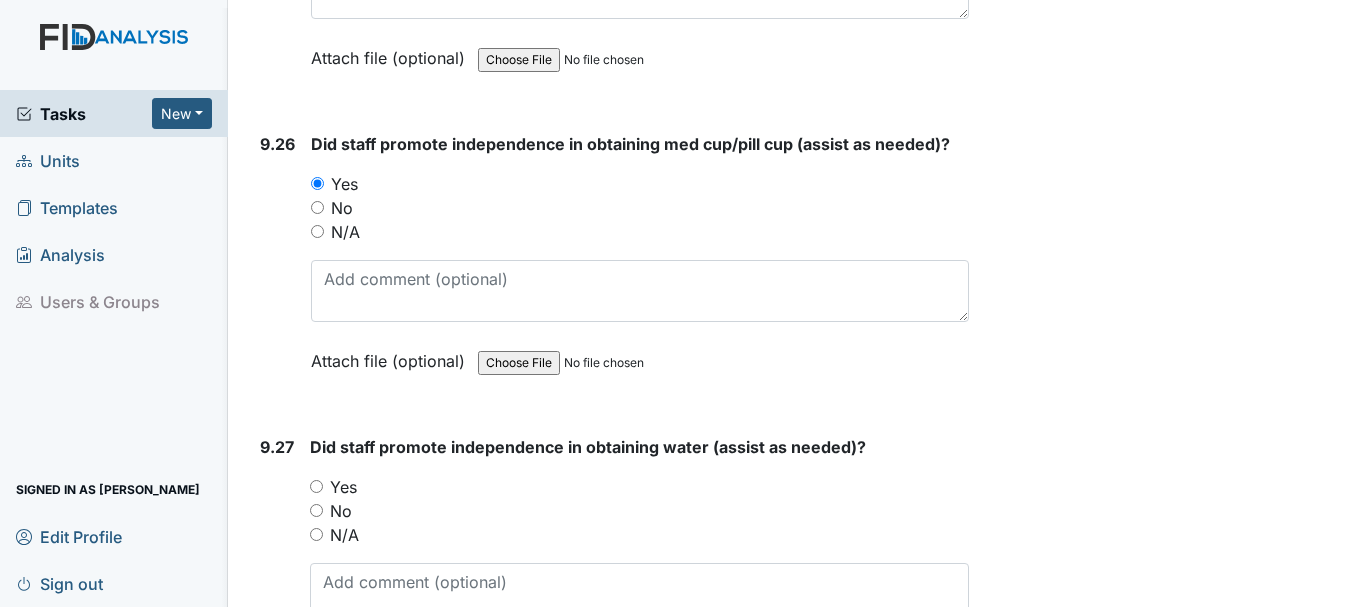 scroll, scrollTop: 30400, scrollLeft: 0, axis: vertical 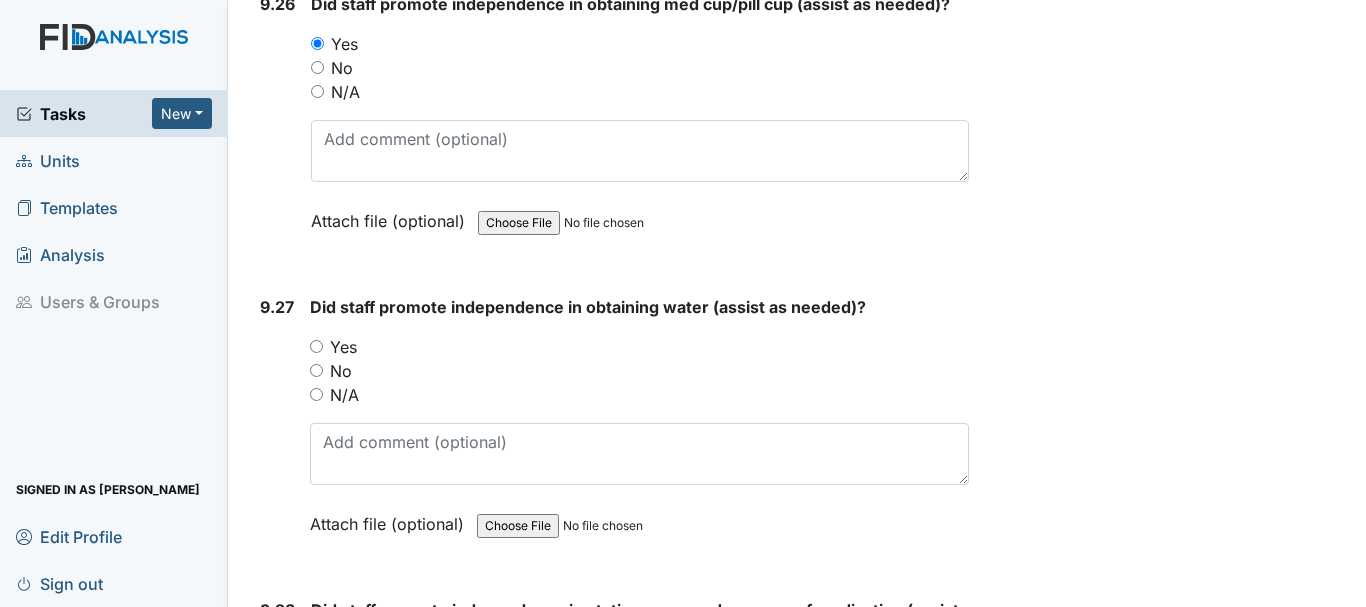 drag, startPoint x: 315, startPoint y: 344, endPoint x: 461, endPoint y: 330, distance: 146.6697 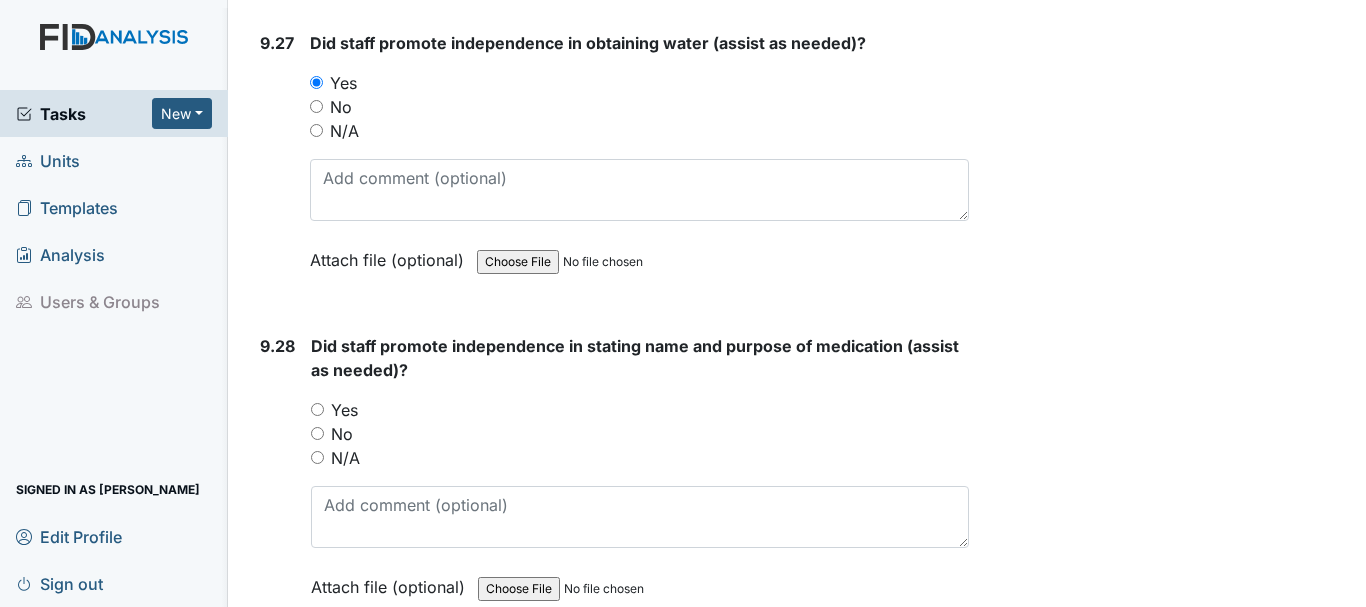 scroll, scrollTop: 30700, scrollLeft: 0, axis: vertical 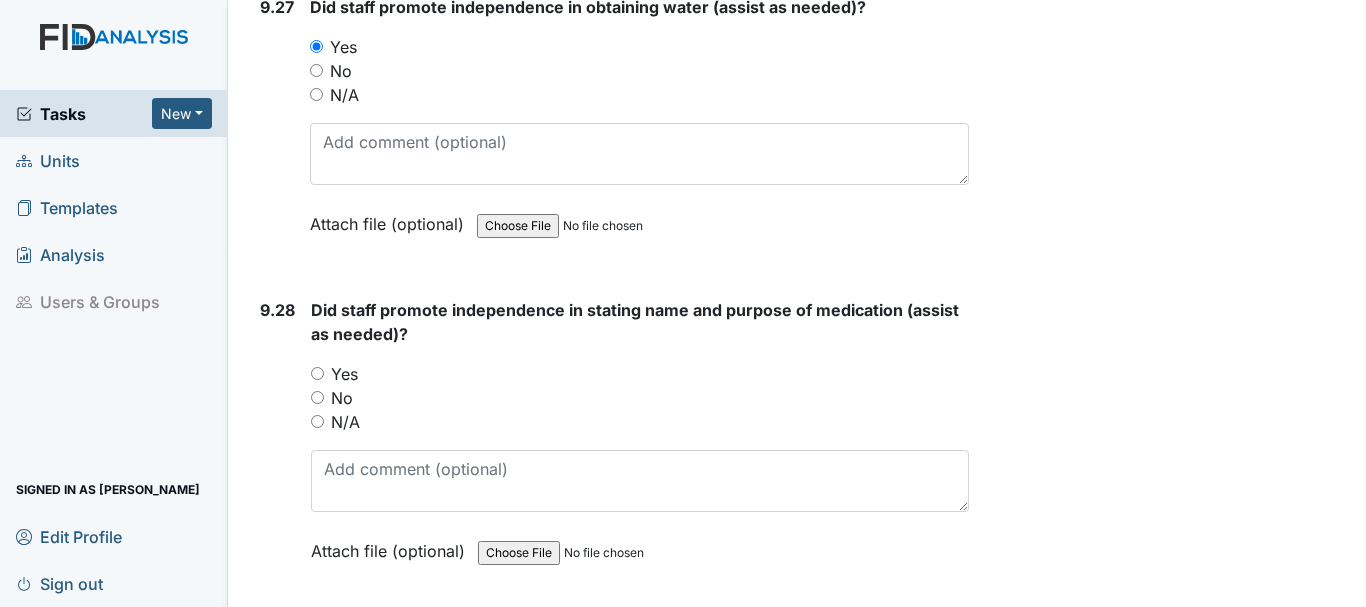 click on "Yes" at bounding box center (317, 373) 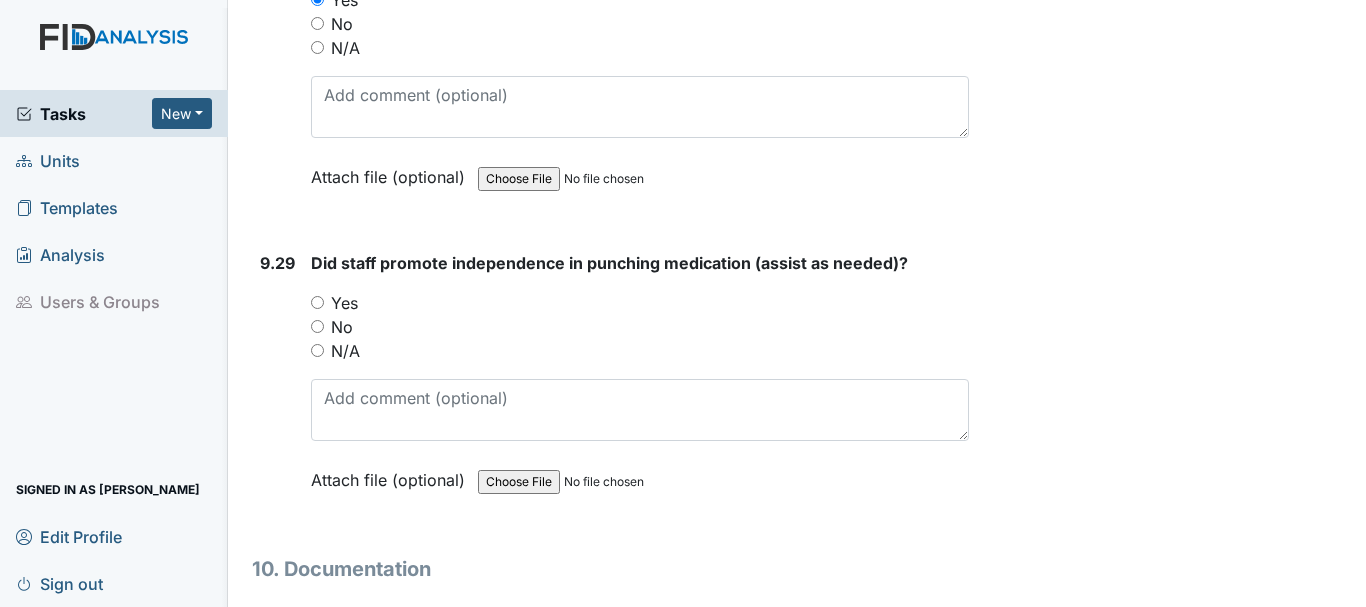scroll, scrollTop: 31100, scrollLeft: 0, axis: vertical 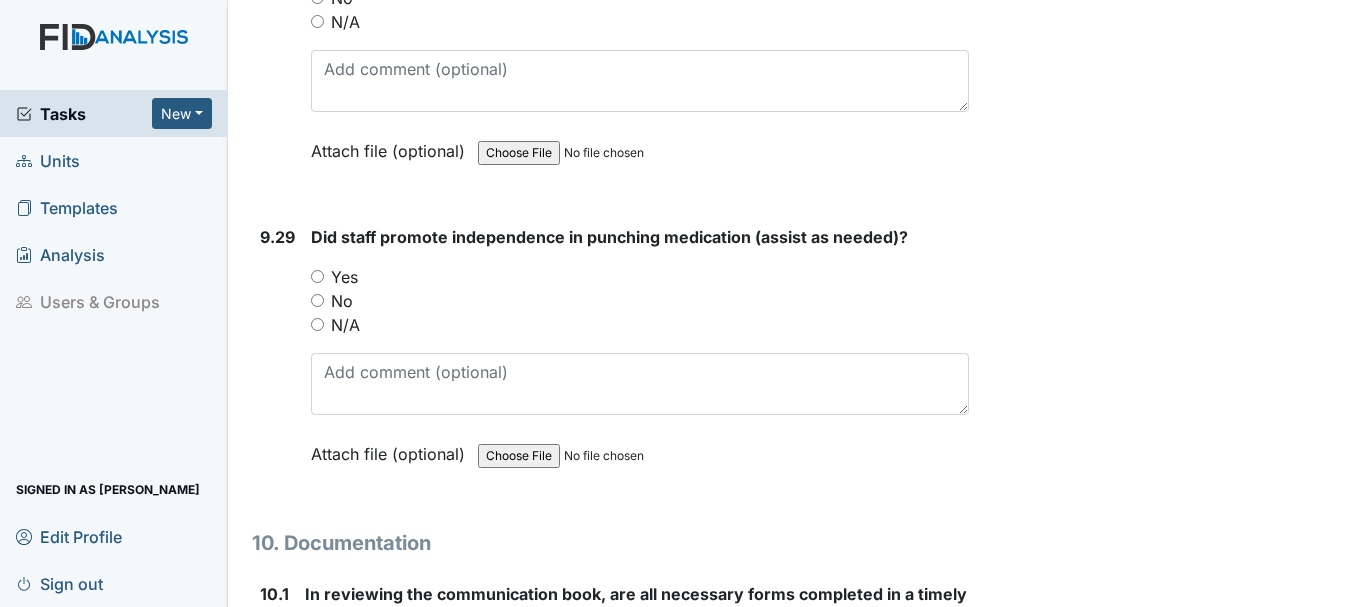 drag, startPoint x: 319, startPoint y: 280, endPoint x: 406, endPoint y: 286, distance: 87.20665 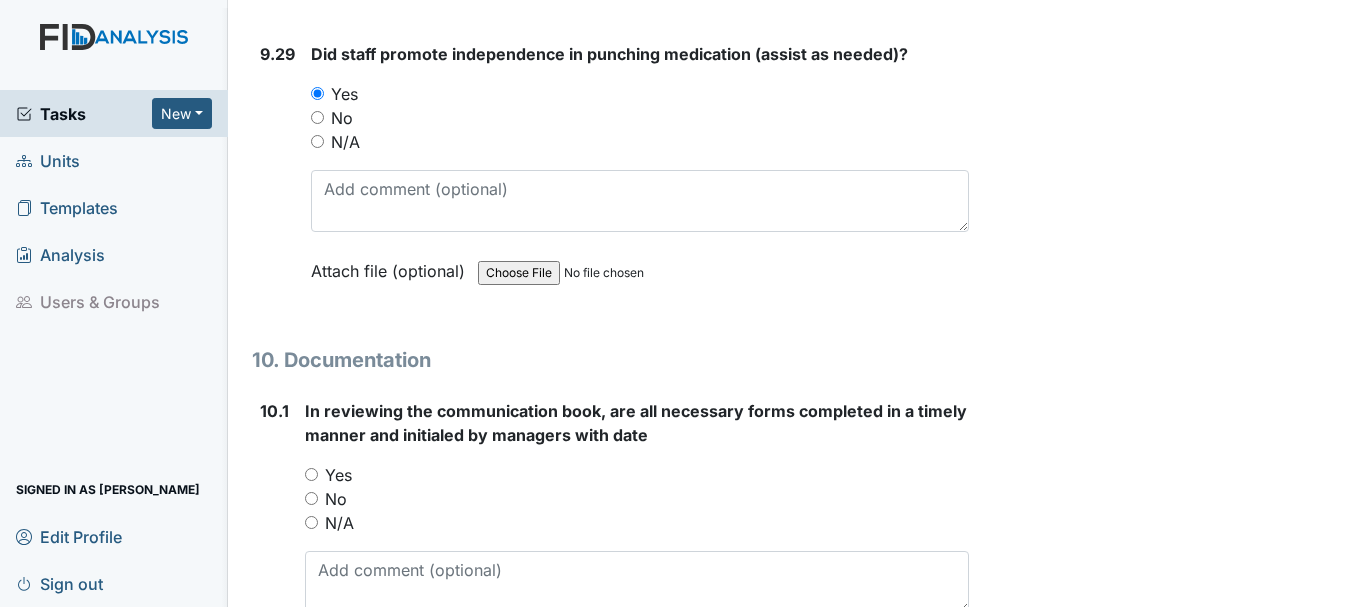 scroll, scrollTop: 31300, scrollLeft: 0, axis: vertical 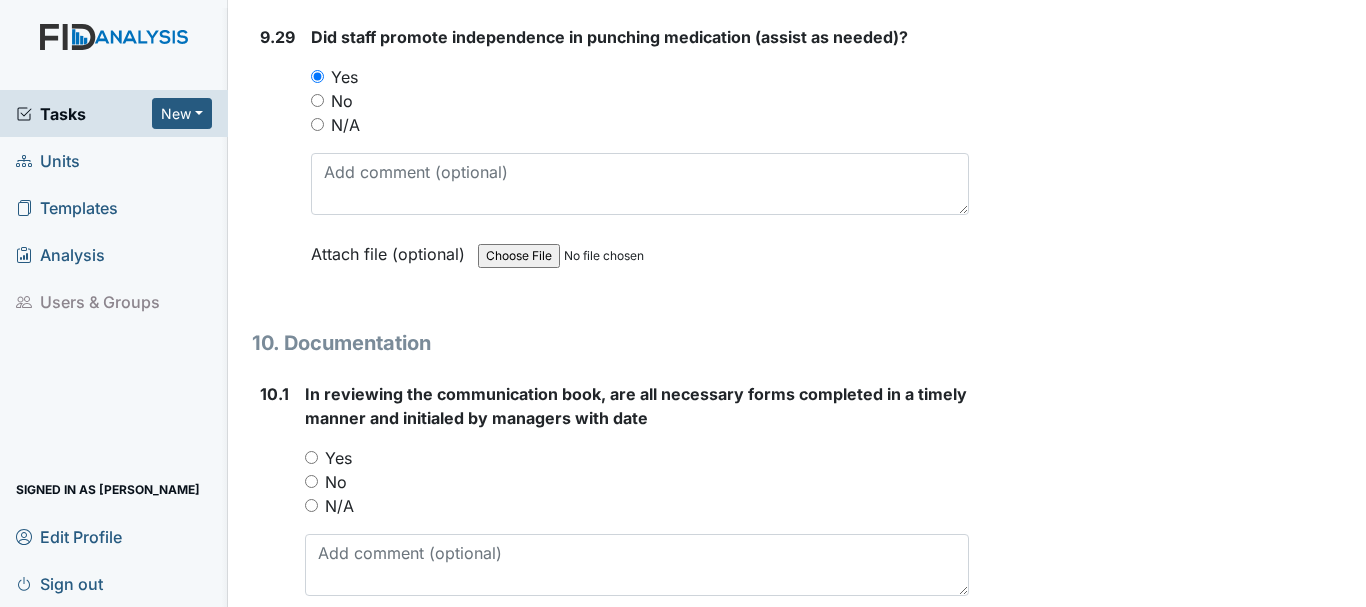 click on "Yes" at bounding box center [637, 458] 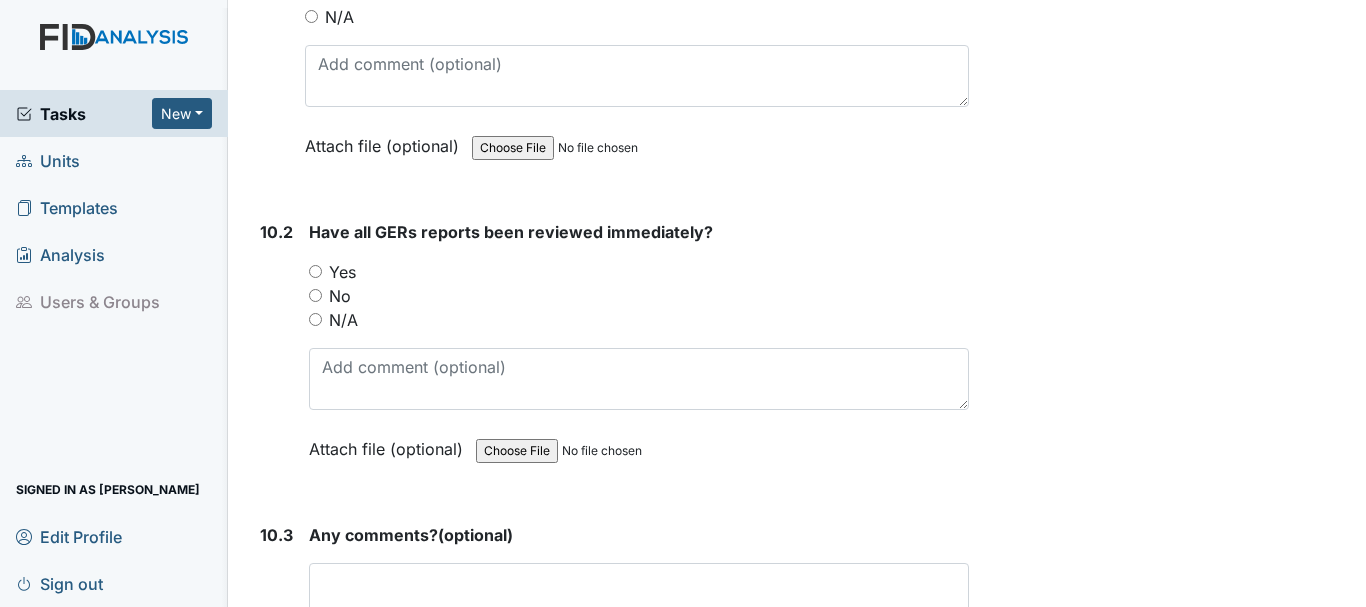 scroll, scrollTop: 31800, scrollLeft: 0, axis: vertical 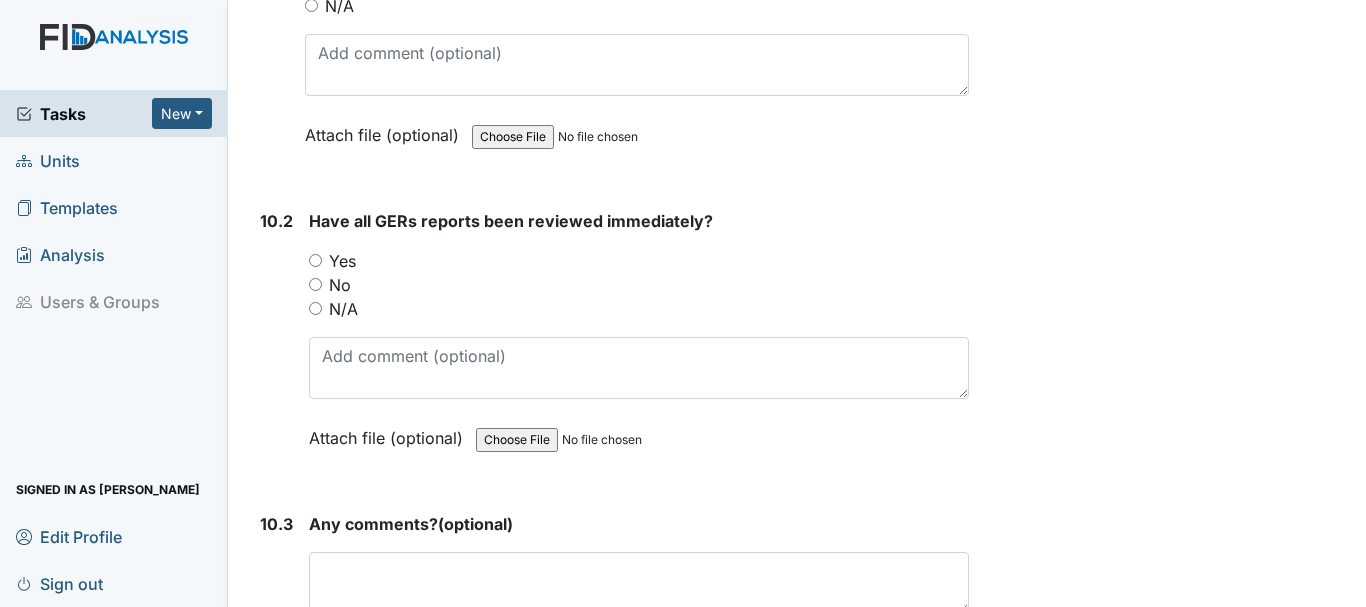click on "Yes" at bounding box center (315, 260) 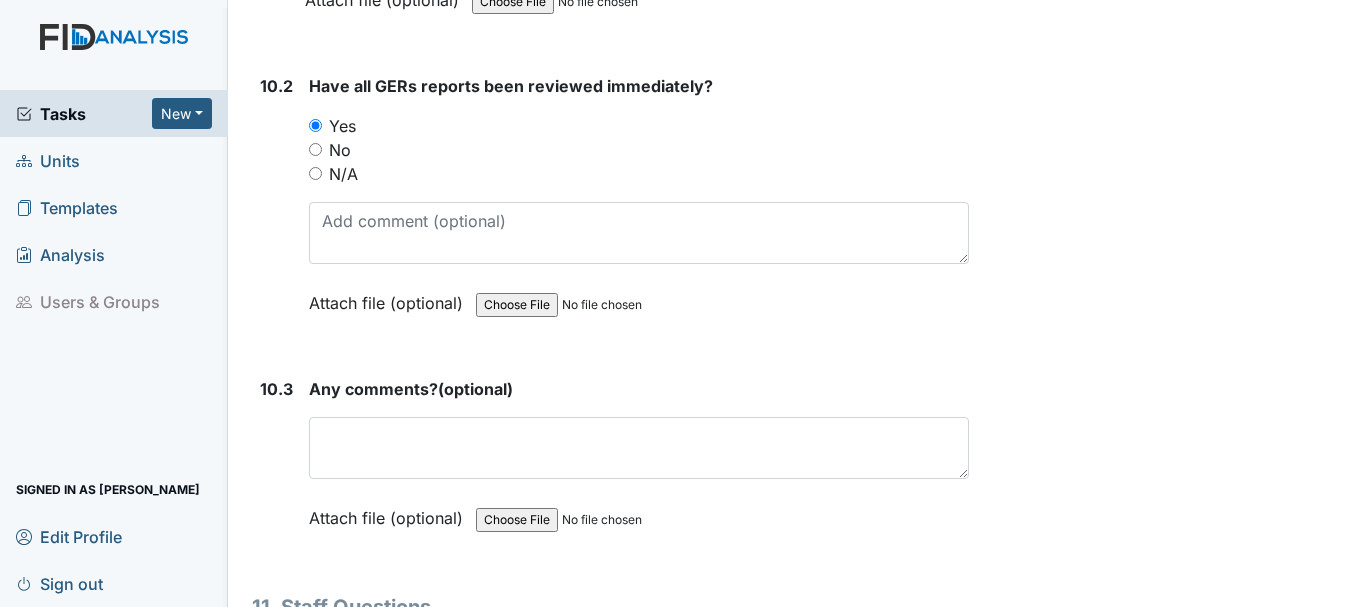 scroll, scrollTop: 32200, scrollLeft: 0, axis: vertical 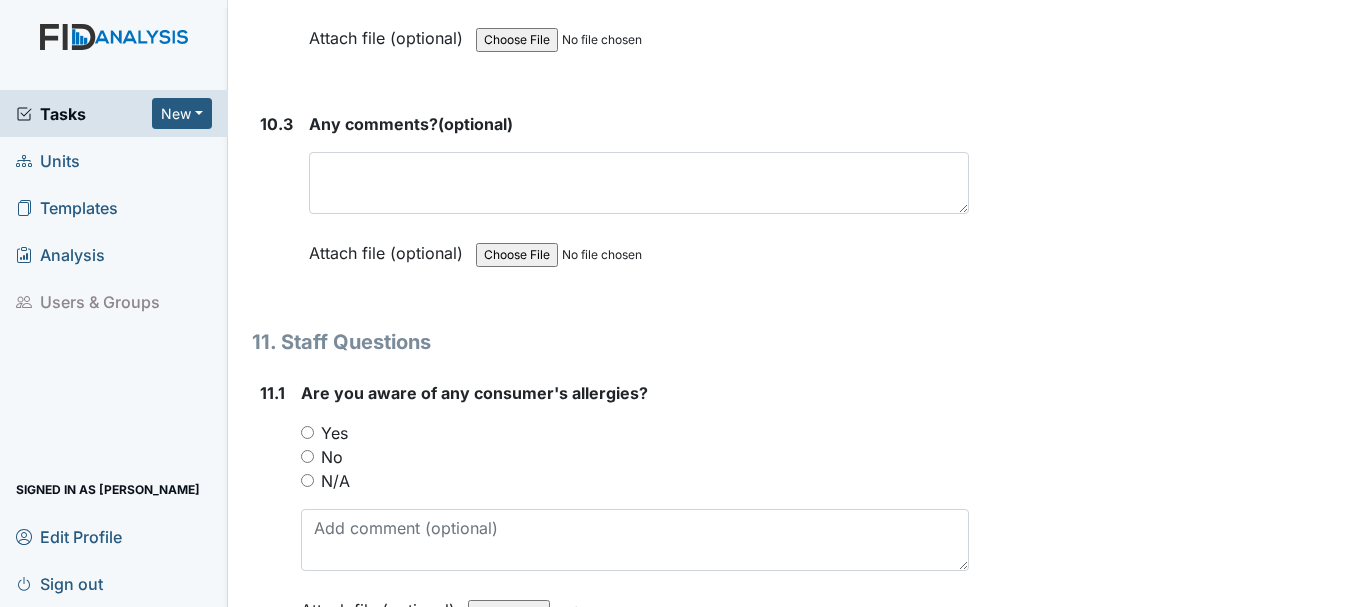 click on "Yes" at bounding box center (307, 432) 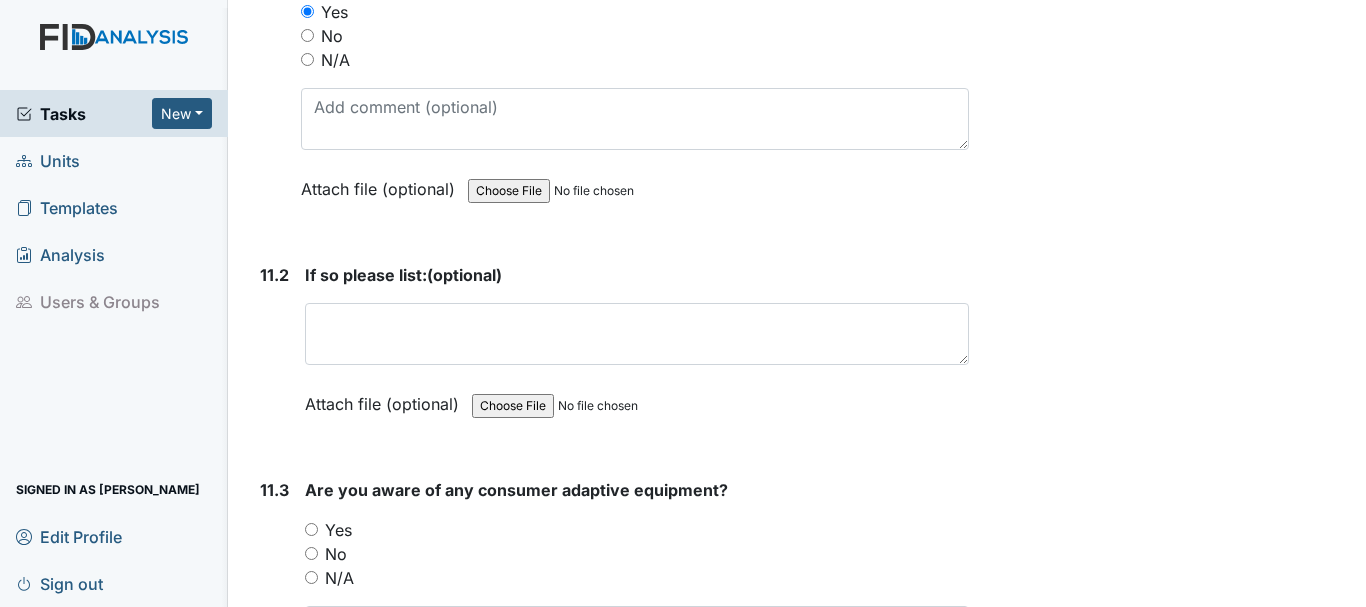 scroll, scrollTop: 32800, scrollLeft: 0, axis: vertical 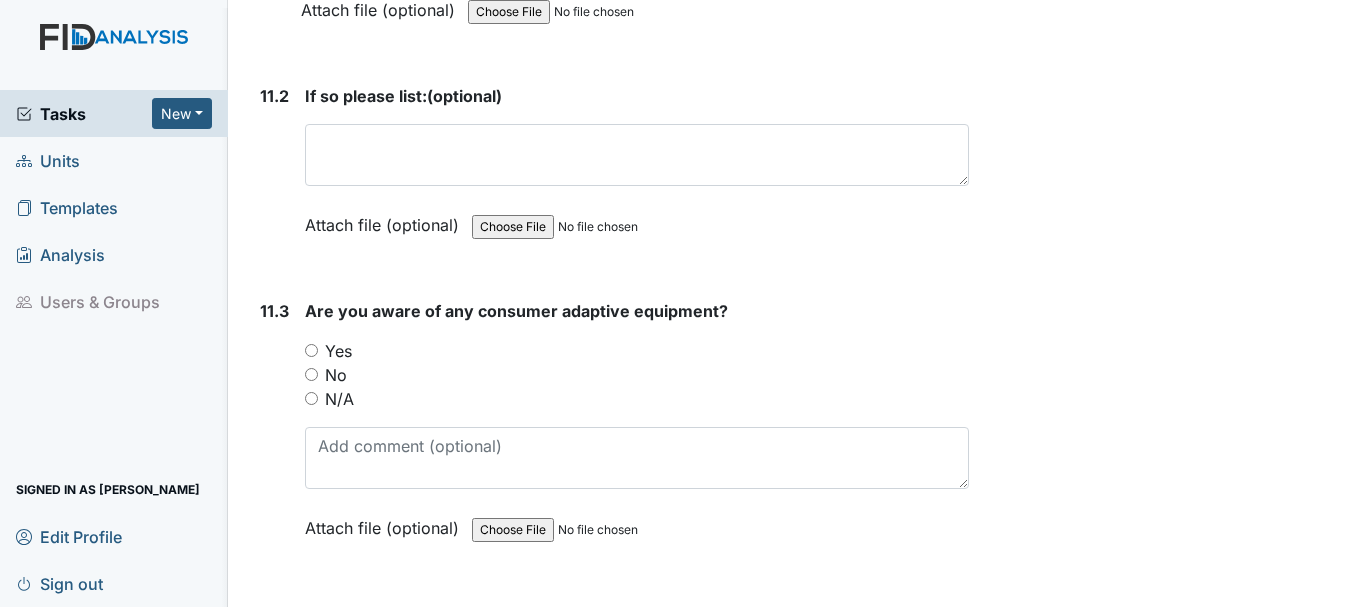 click on "Yes" at bounding box center [311, 350] 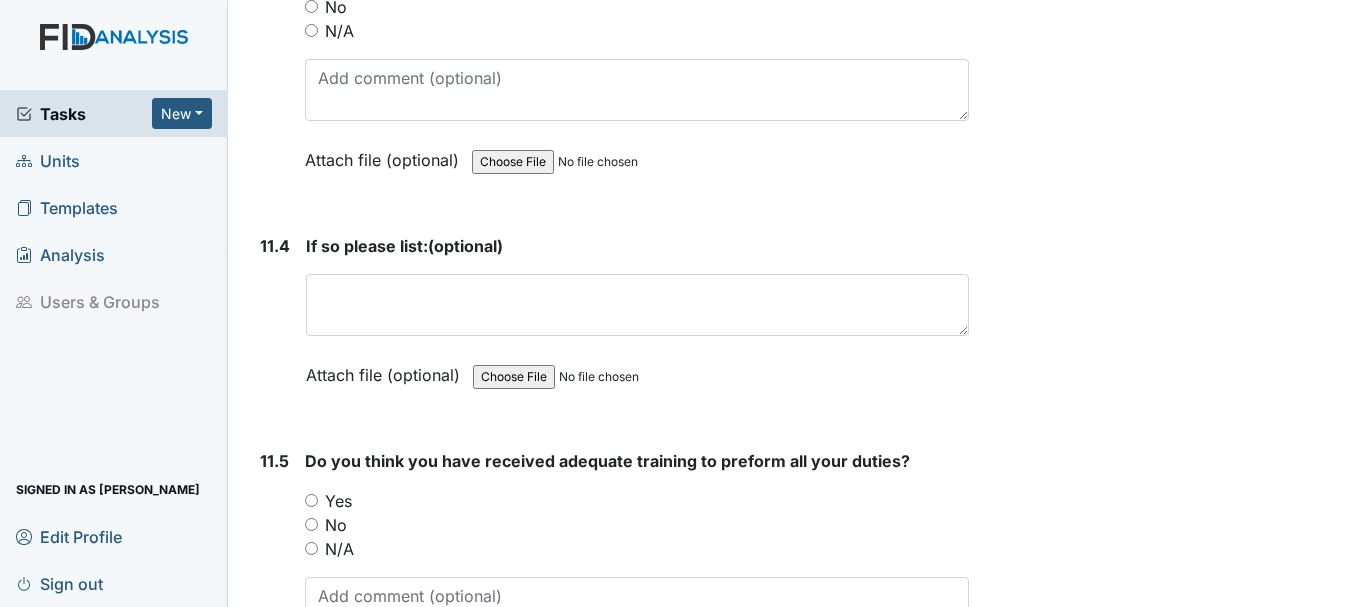 scroll, scrollTop: 33200, scrollLeft: 0, axis: vertical 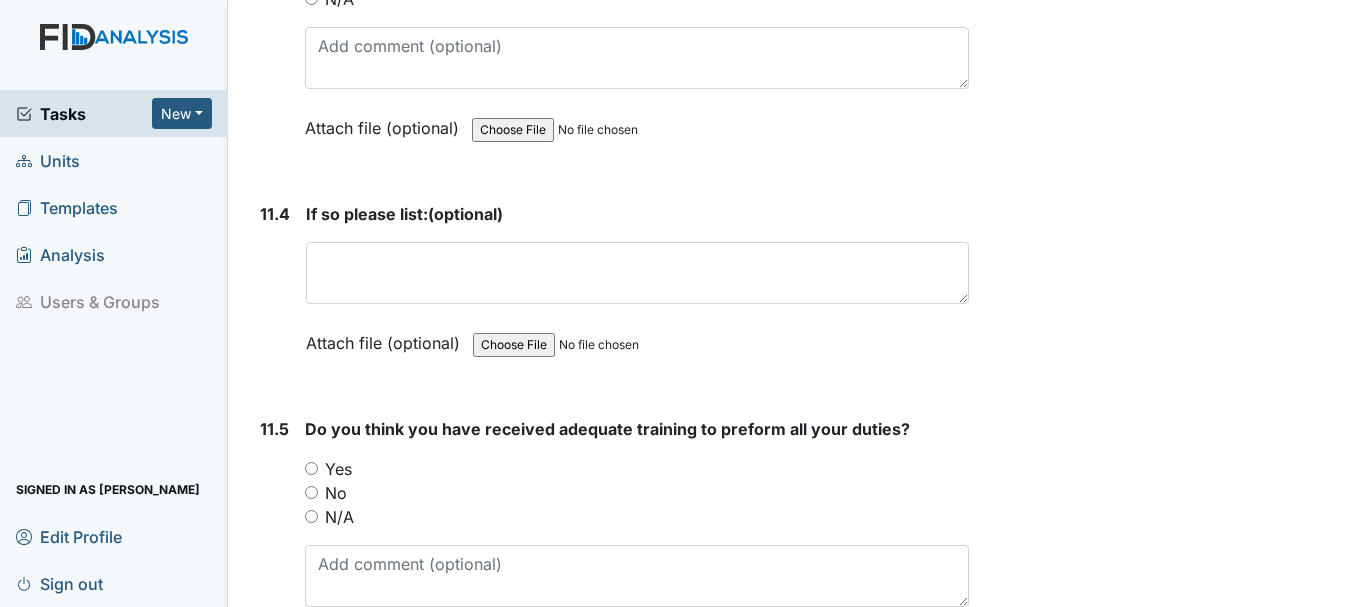 click on "Yes" at bounding box center [311, 468] 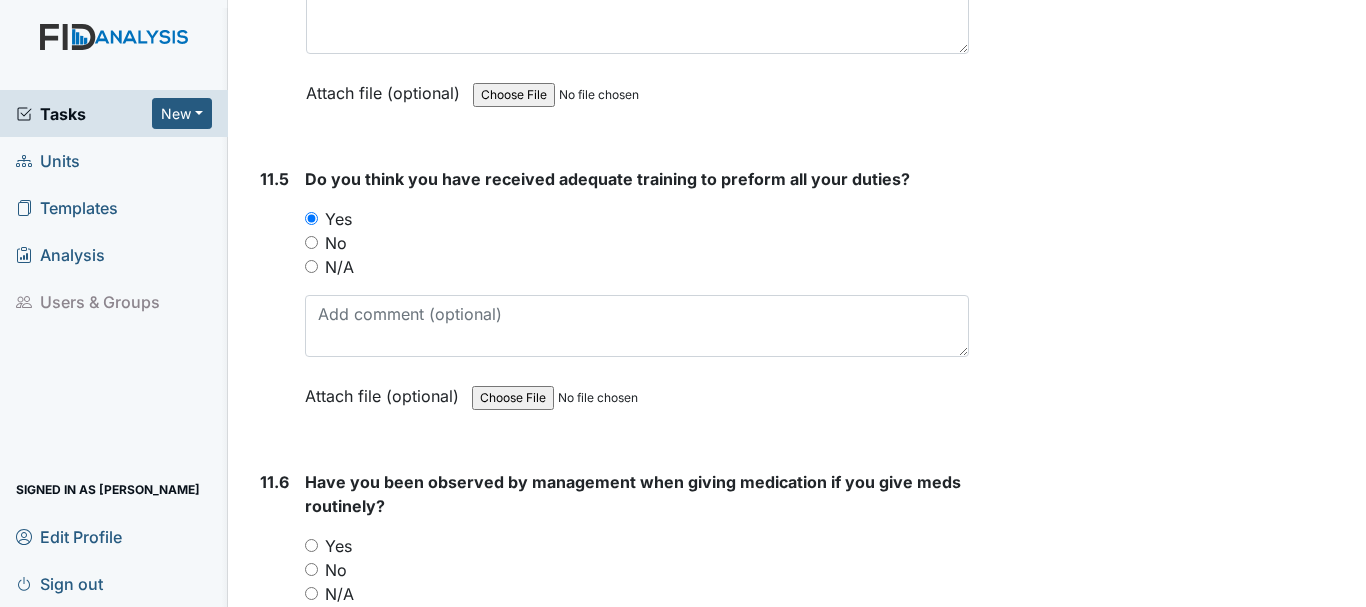 scroll, scrollTop: 33500, scrollLeft: 0, axis: vertical 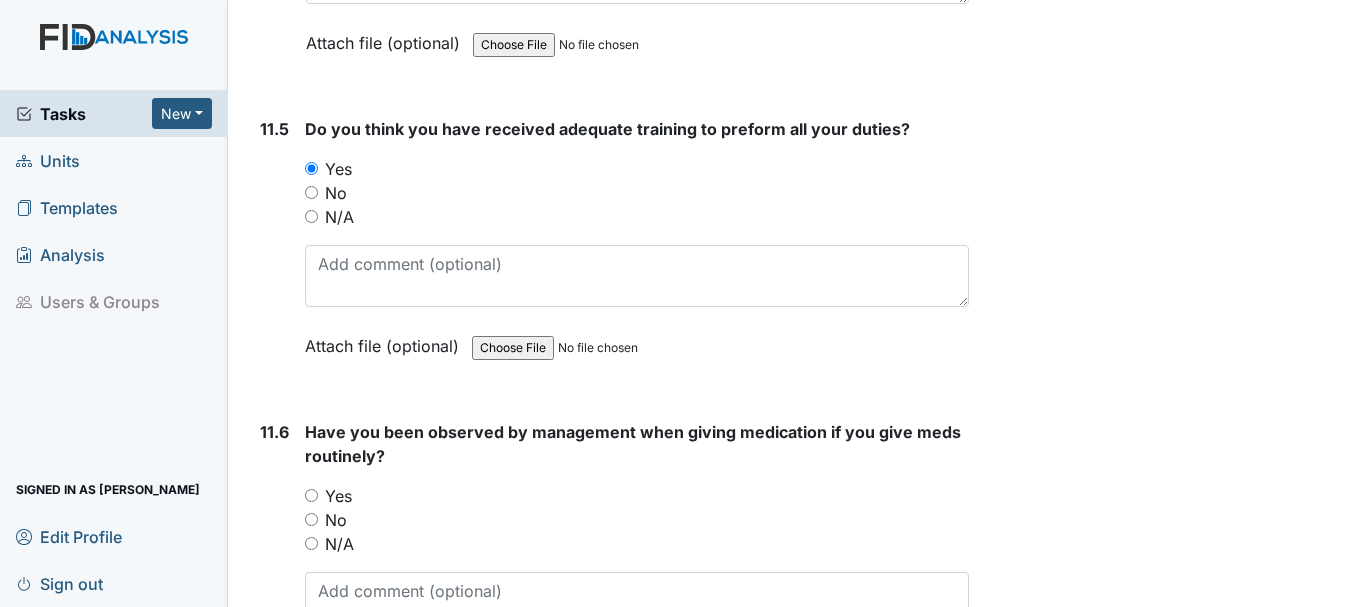 click on "Yes" at bounding box center (311, 495) 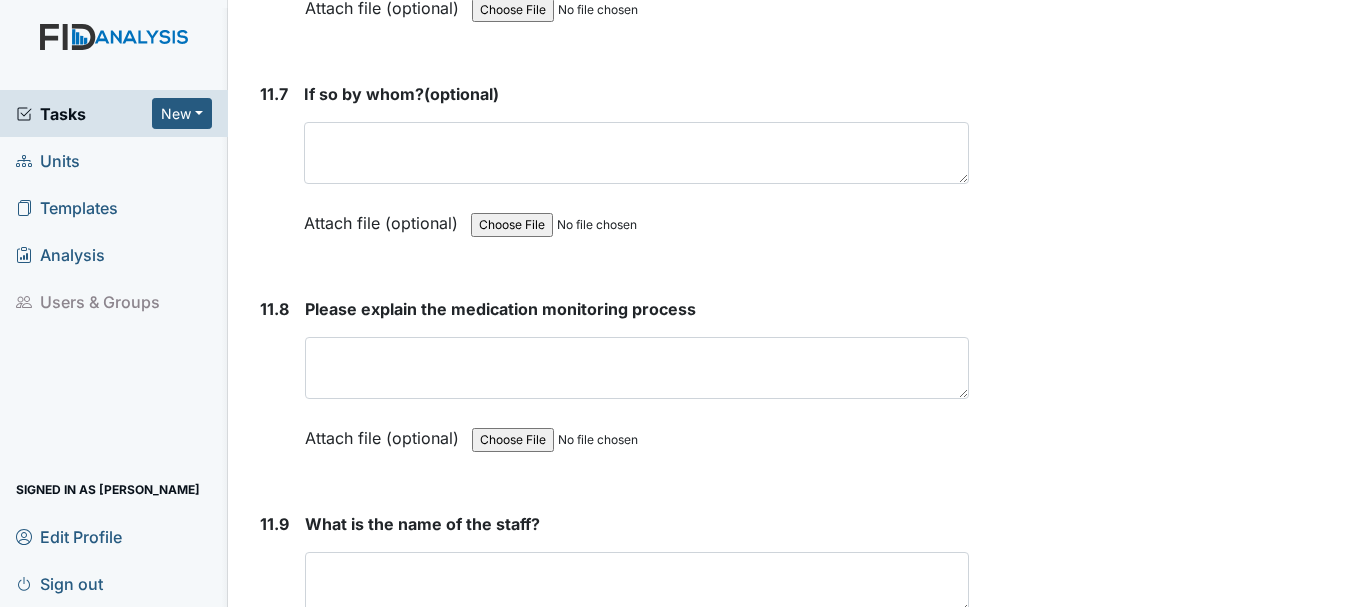 scroll, scrollTop: 34200, scrollLeft: 0, axis: vertical 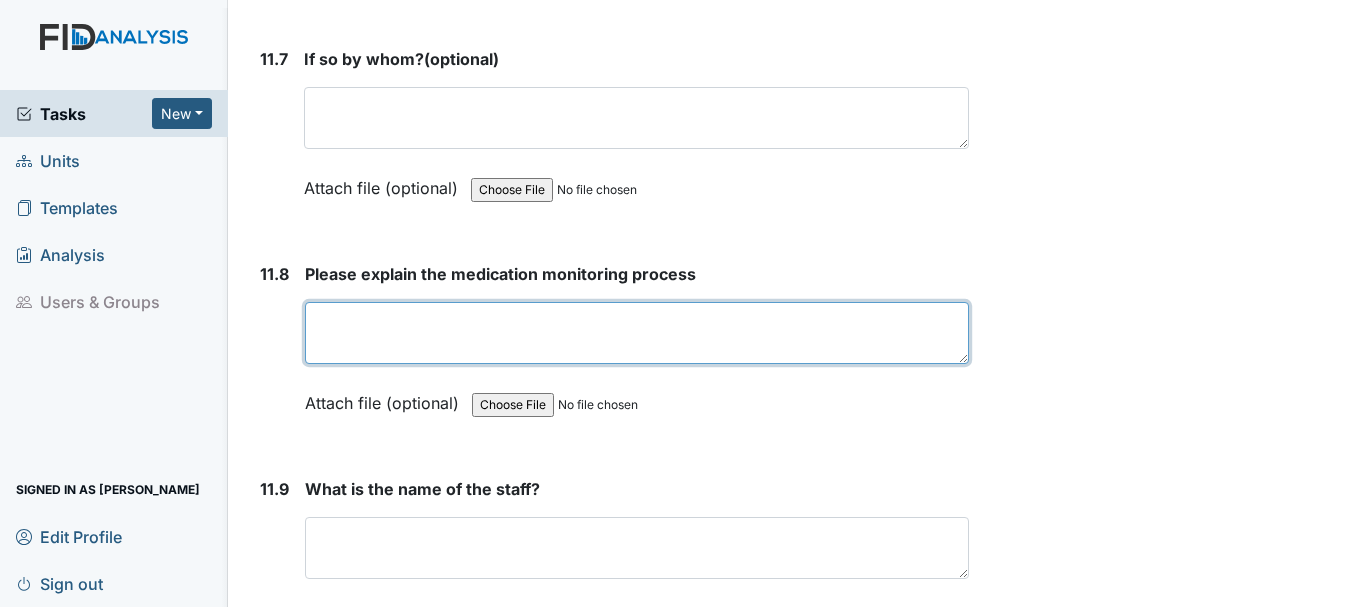 click at bounding box center (637, 333) 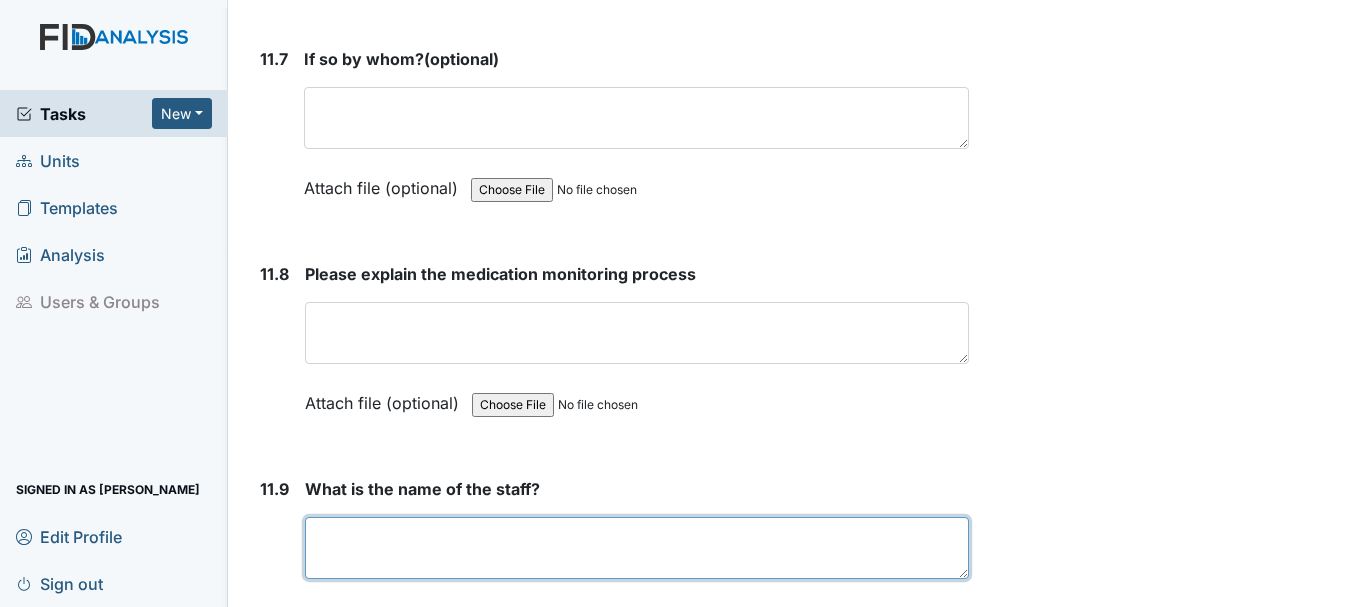 click at bounding box center [637, 548] 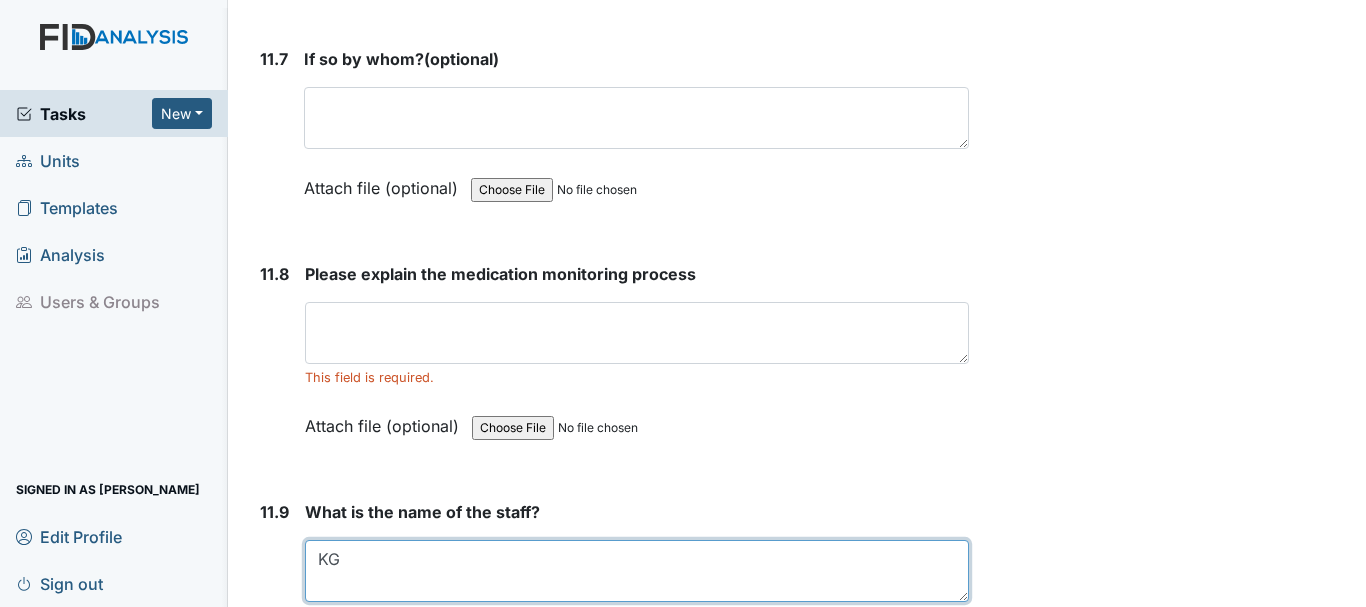 type on "KG" 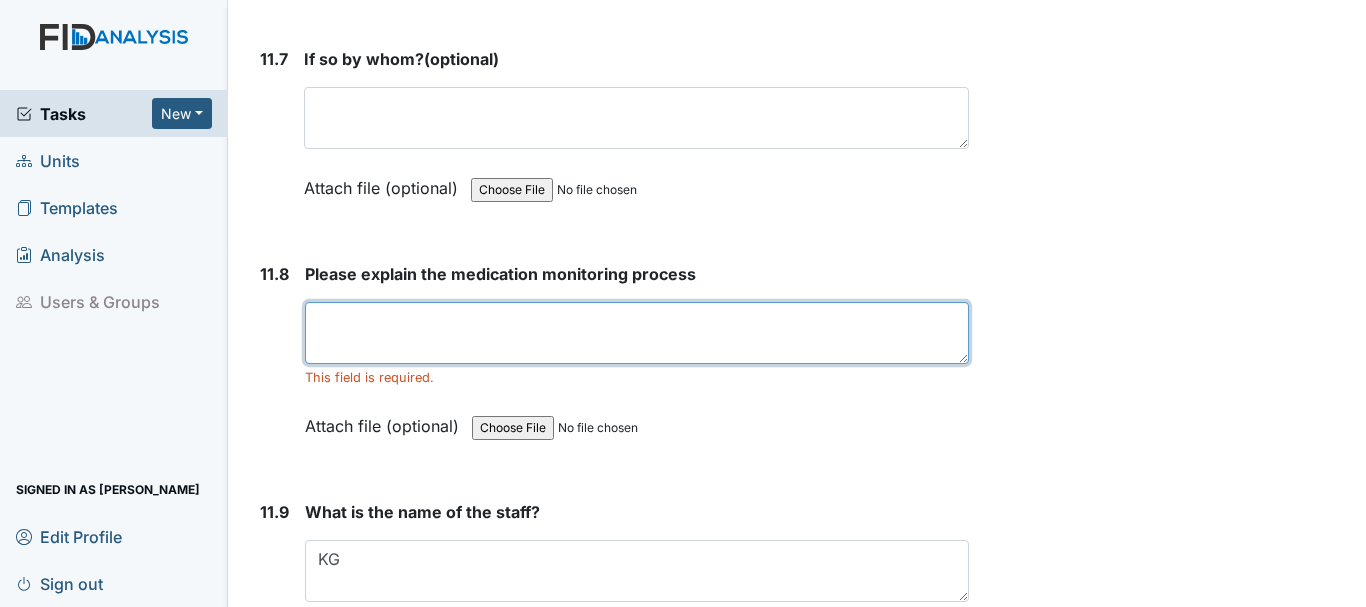 click at bounding box center (637, 333) 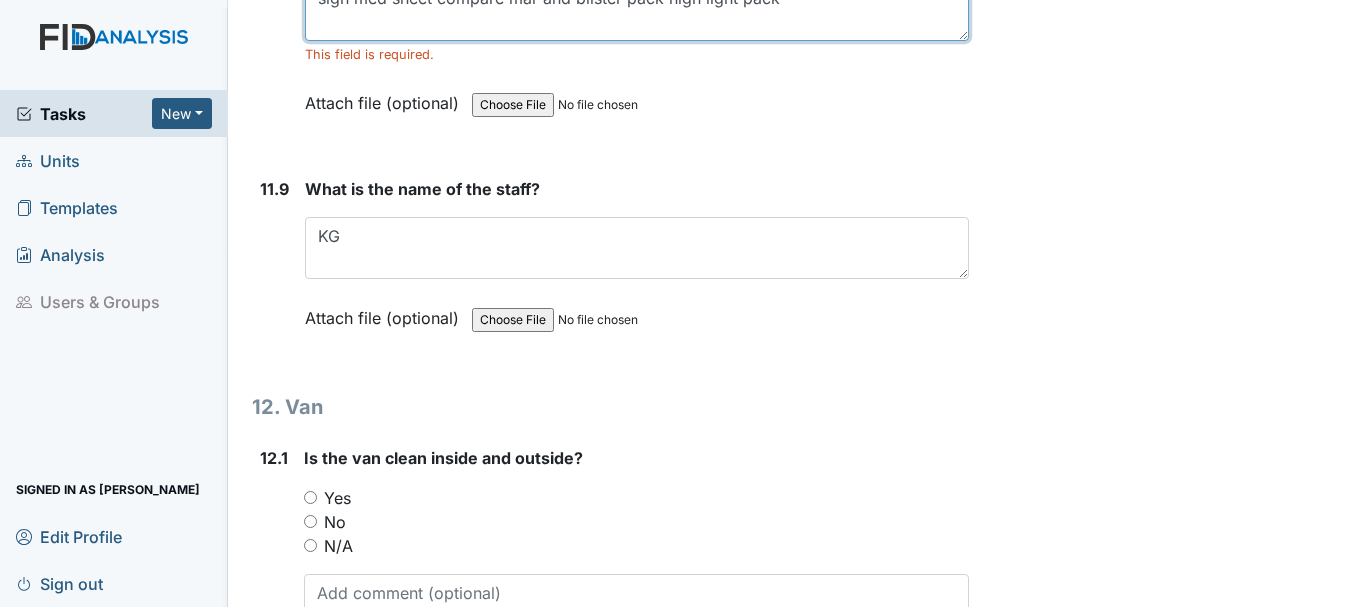 scroll, scrollTop: 34600, scrollLeft: 0, axis: vertical 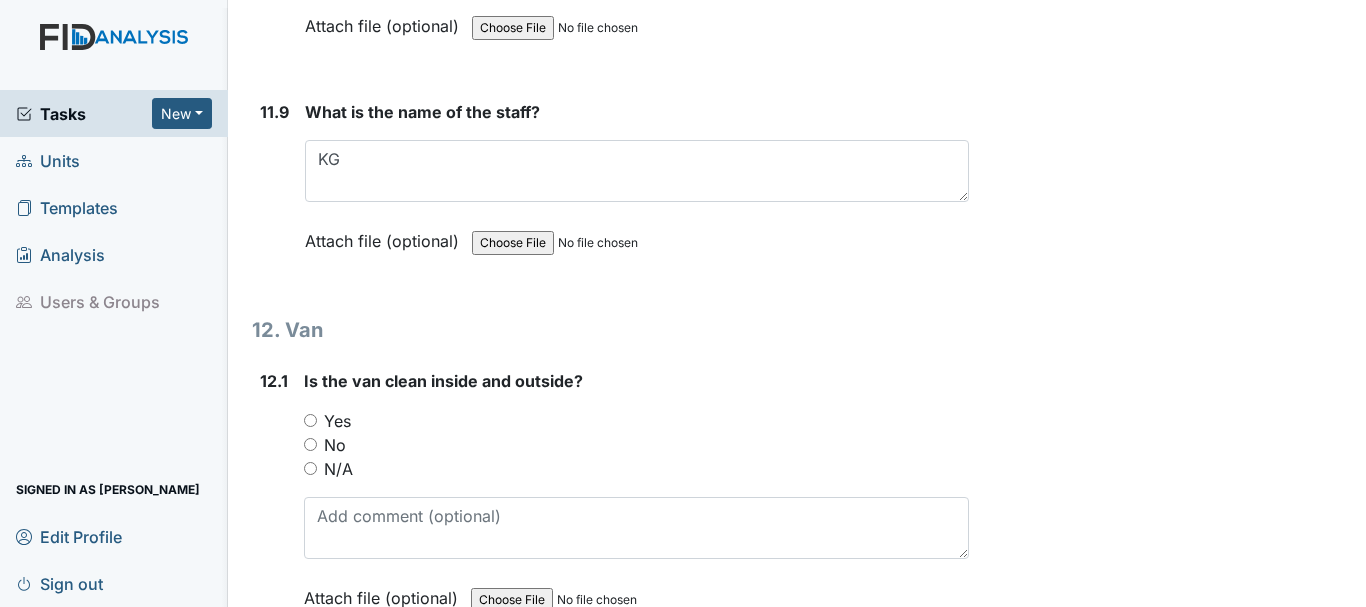 type on "sign med sheet compare mar and blister pack high light pack" 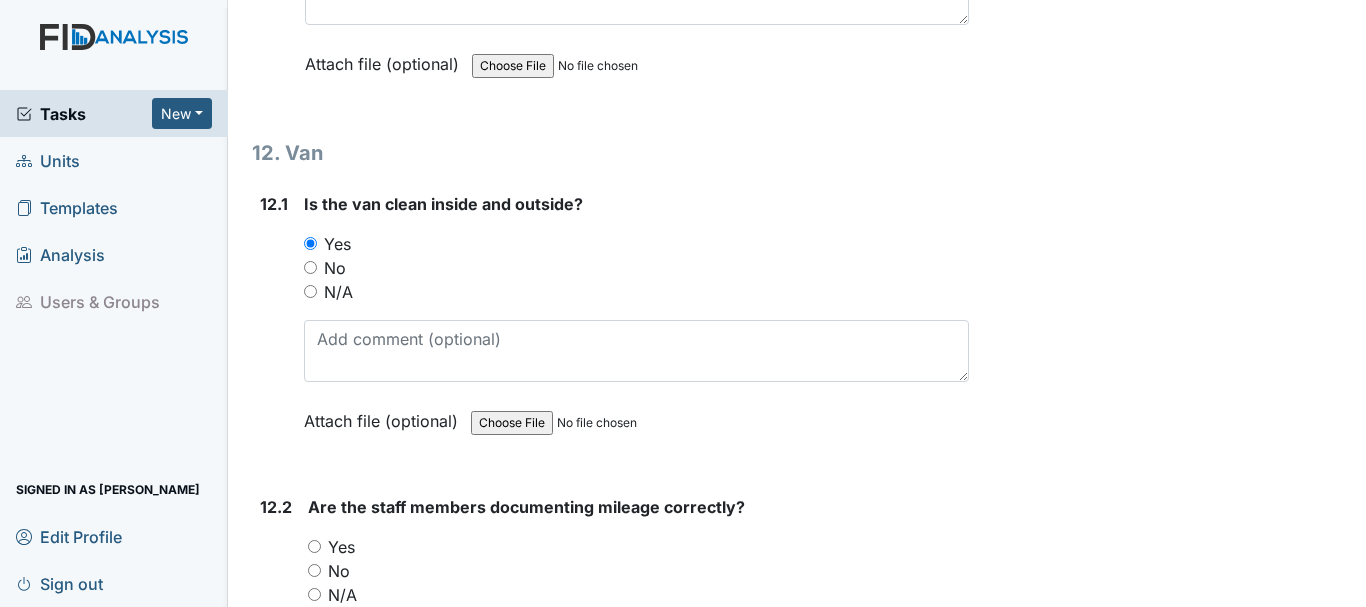 scroll, scrollTop: 34800, scrollLeft: 0, axis: vertical 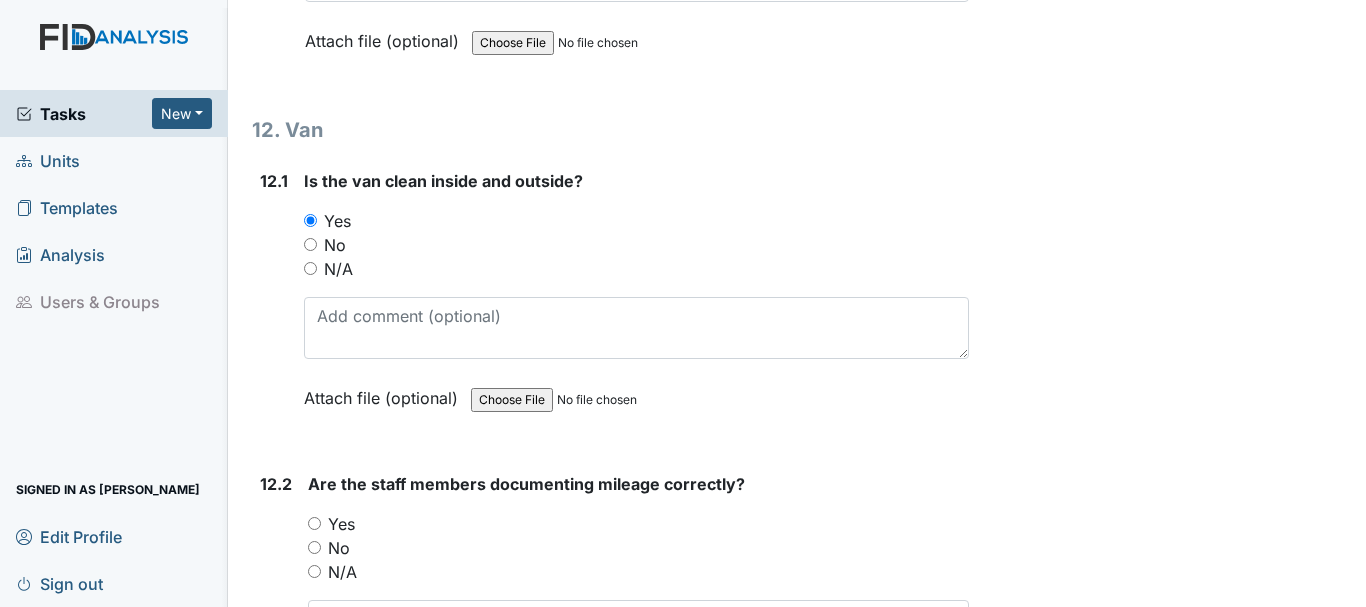 click on "Yes" at bounding box center [314, 523] 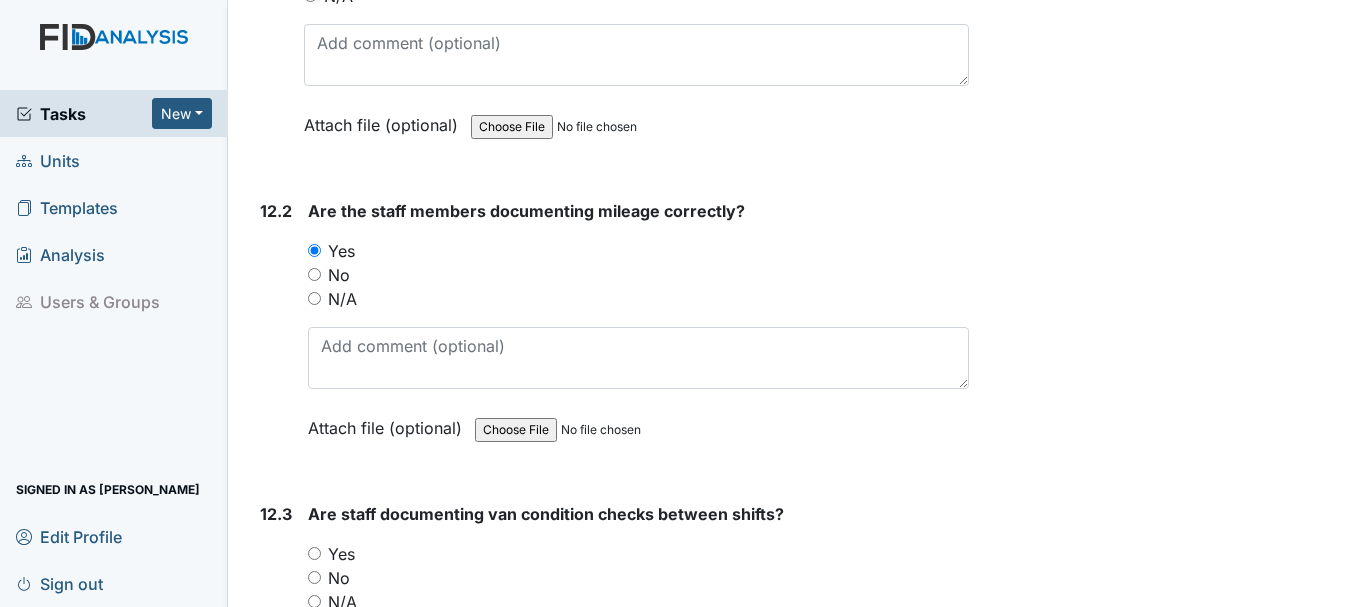 scroll, scrollTop: 35100, scrollLeft: 0, axis: vertical 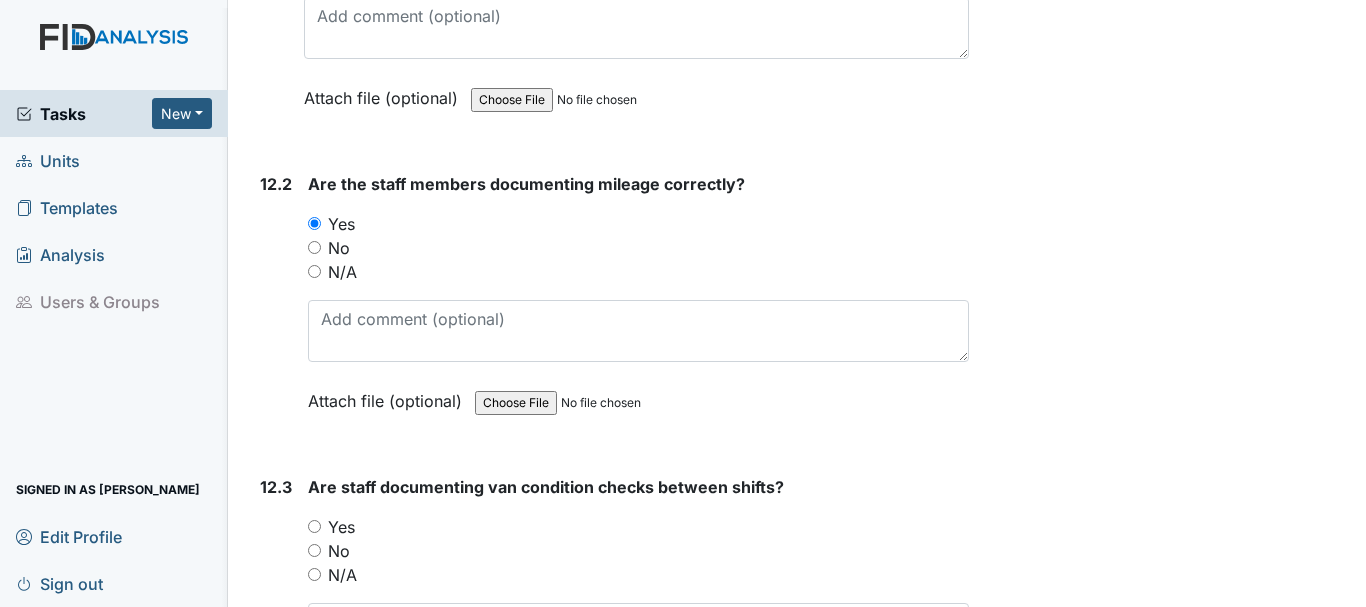 click on "Yes" at bounding box center (314, 526) 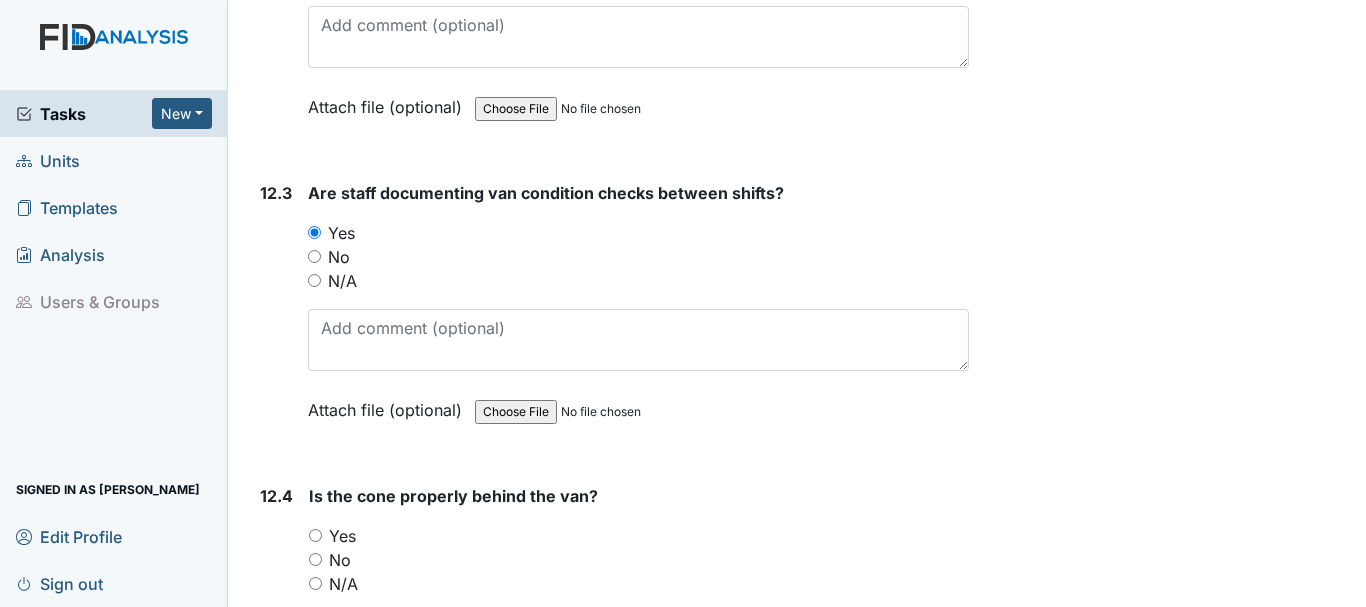 scroll, scrollTop: 35400, scrollLeft: 0, axis: vertical 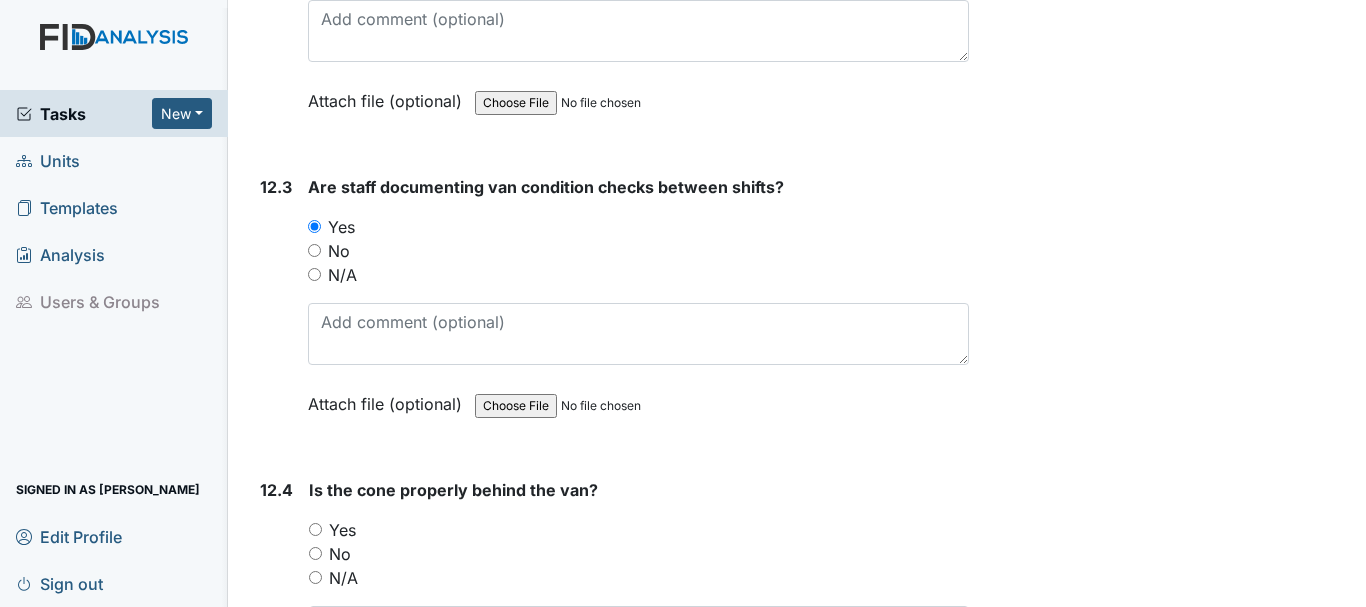 click on "Yes" at bounding box center [639, 530] 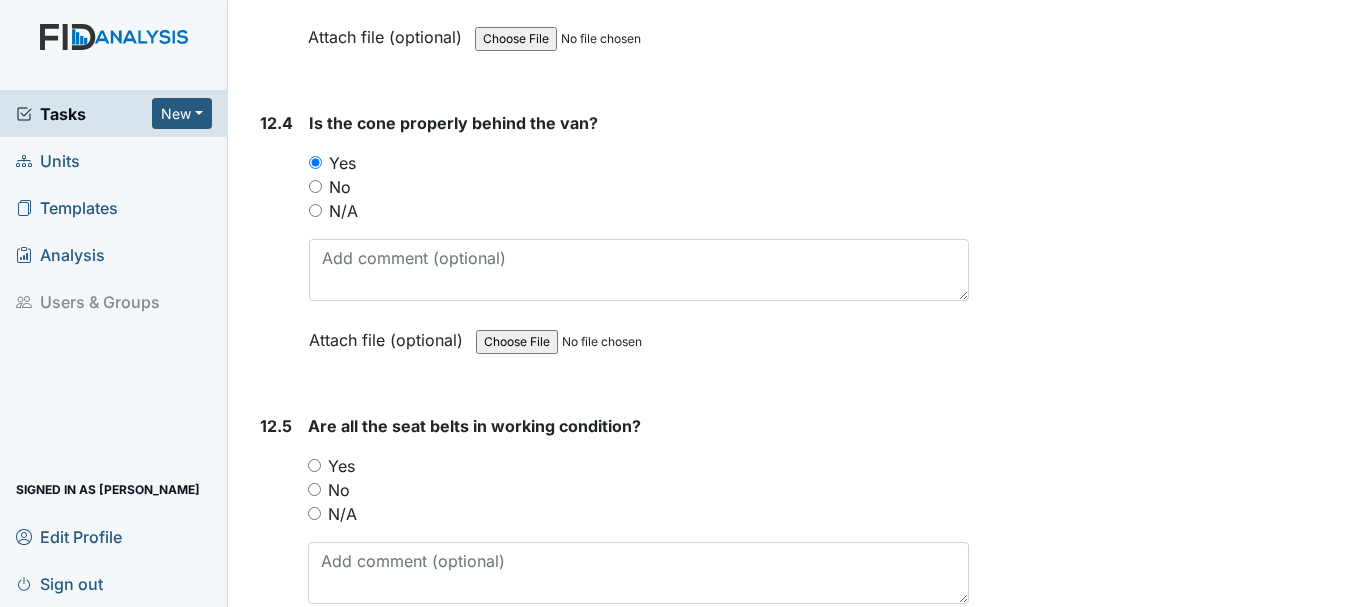 scroll, scrollTop: 35800, scrollLeft: 0, axis: vertical 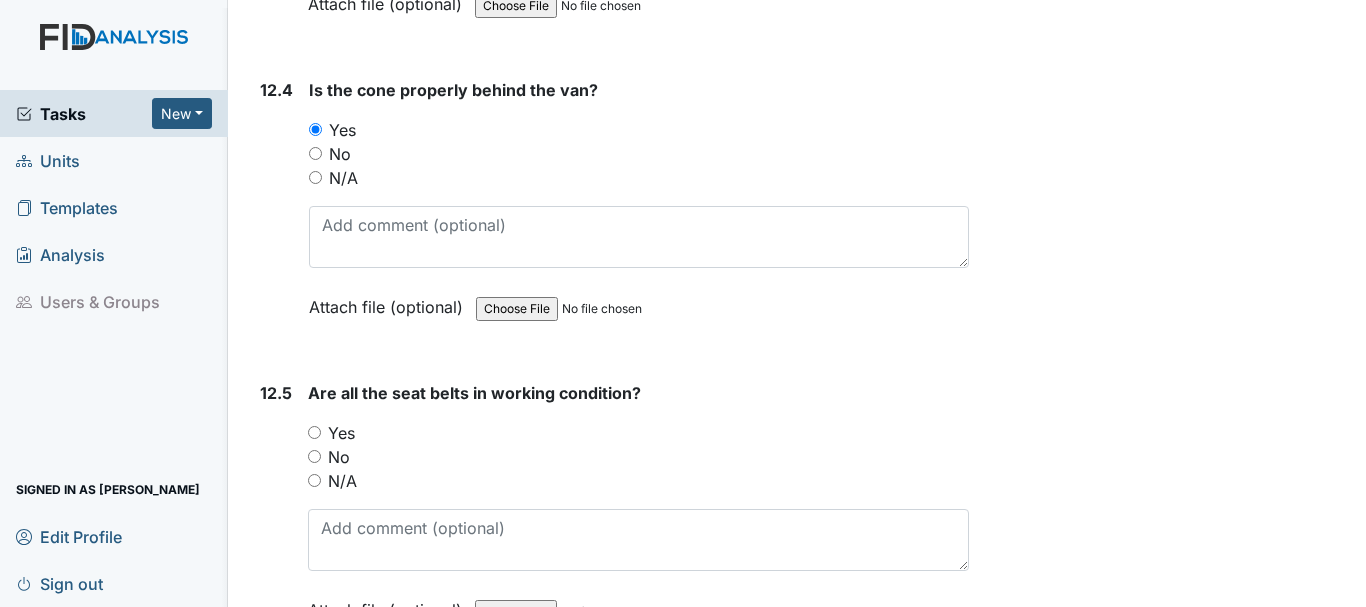click on "Yes" at bounding box center [314, 432] 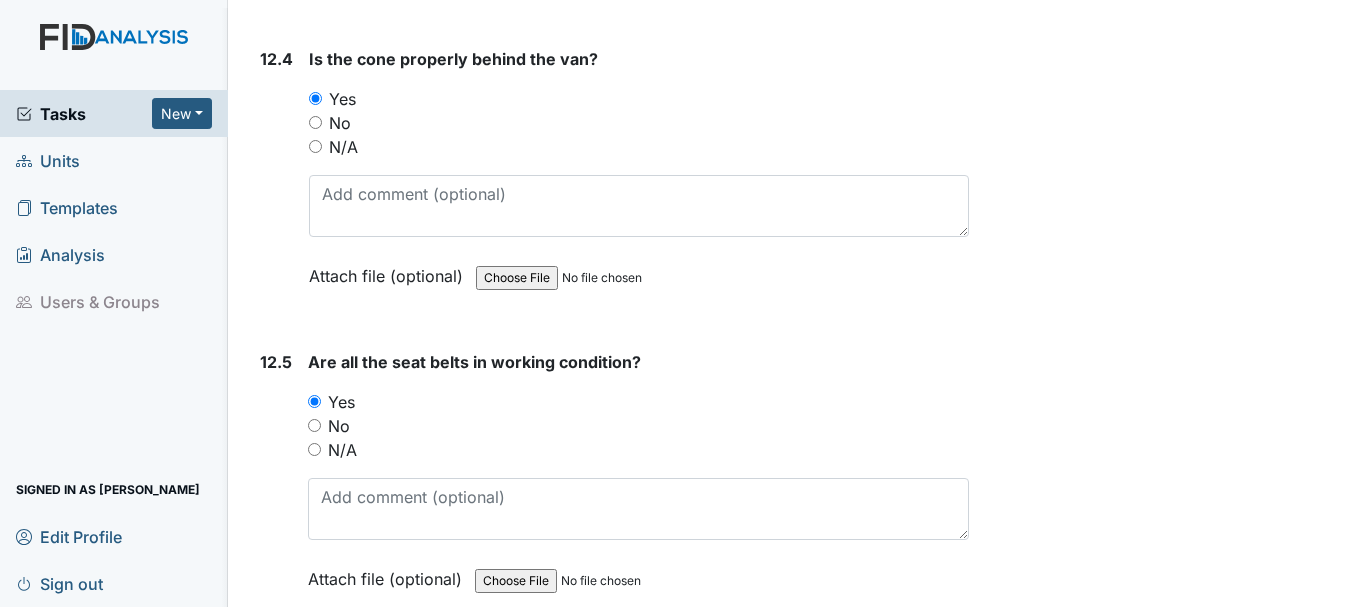 scroll, scrollTop: 35931, scrollLeft: 0, axis: vertical 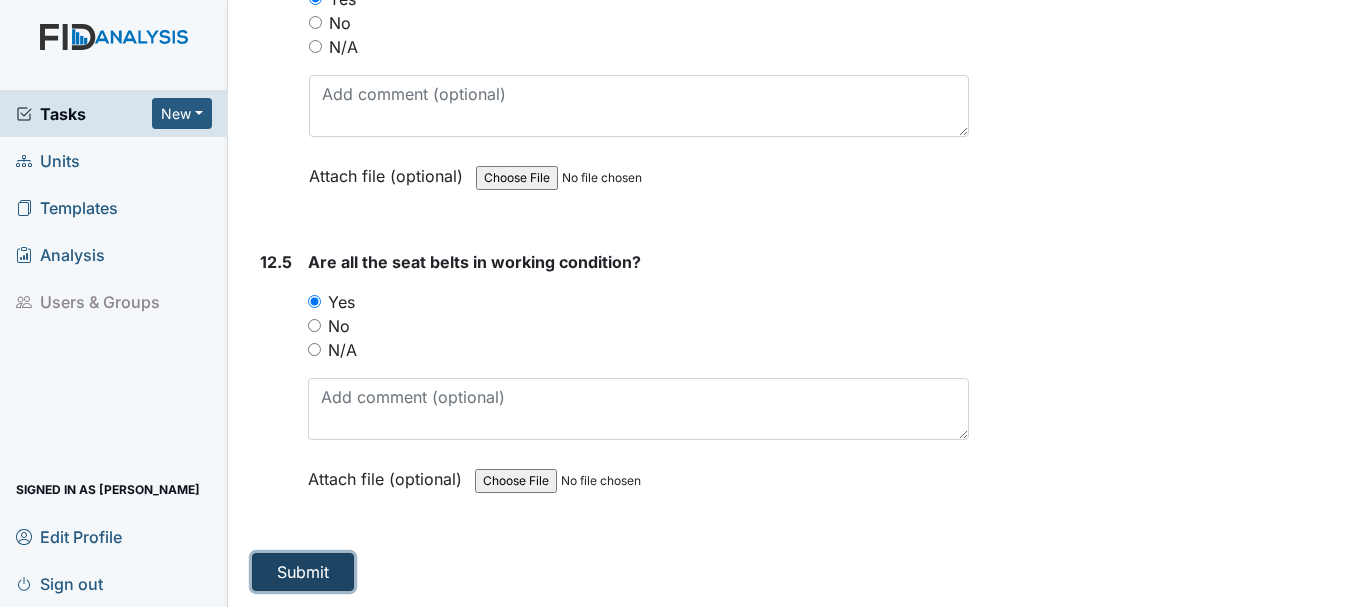 click on "Submit" at bounding box center [303, 572] 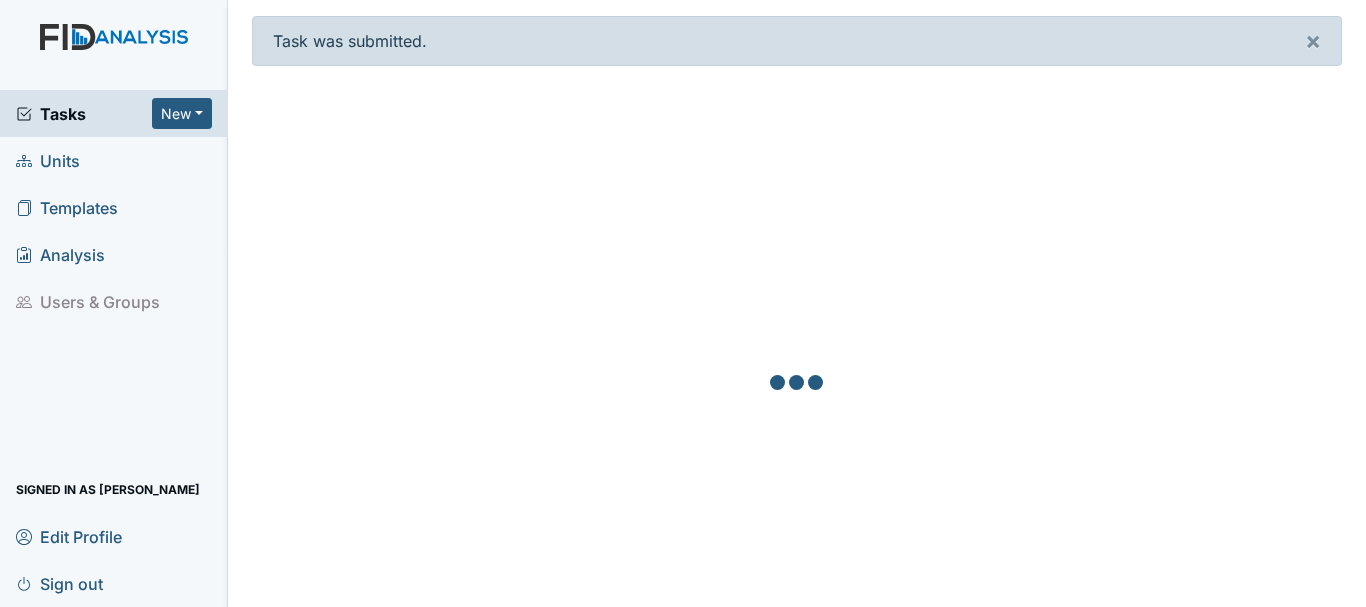scroll, scrollTop: 0, scrollLeft: 0, axis: both 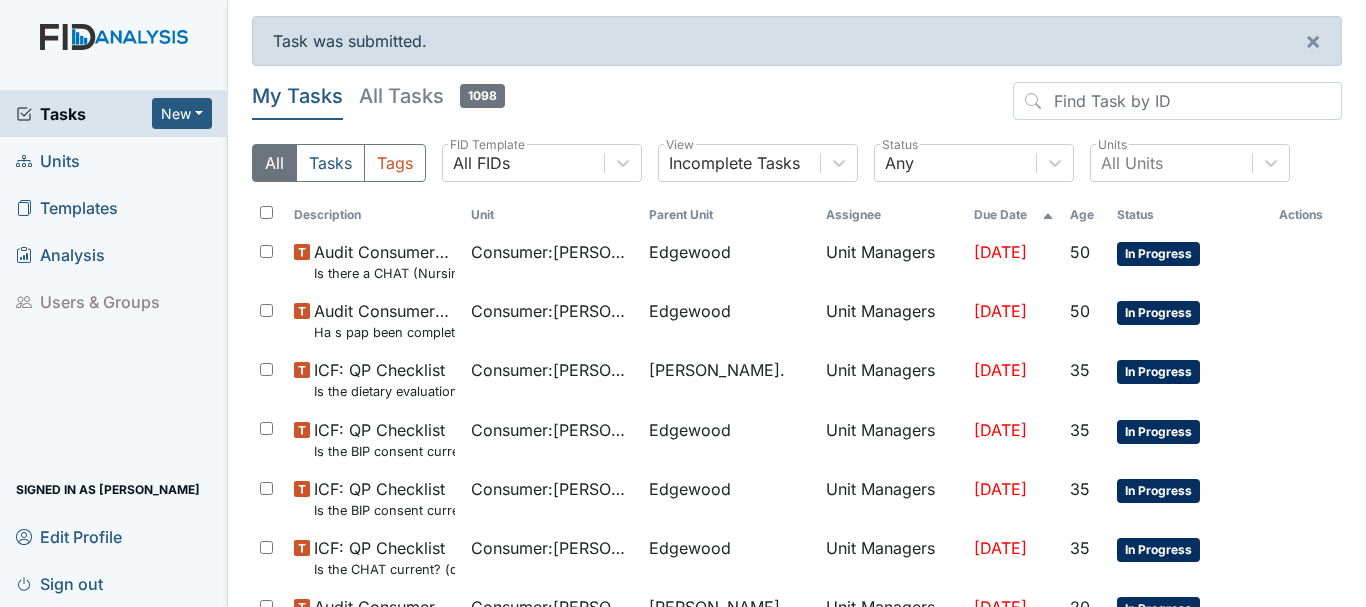 click on "Tasks" at bounding box center (84, 114) 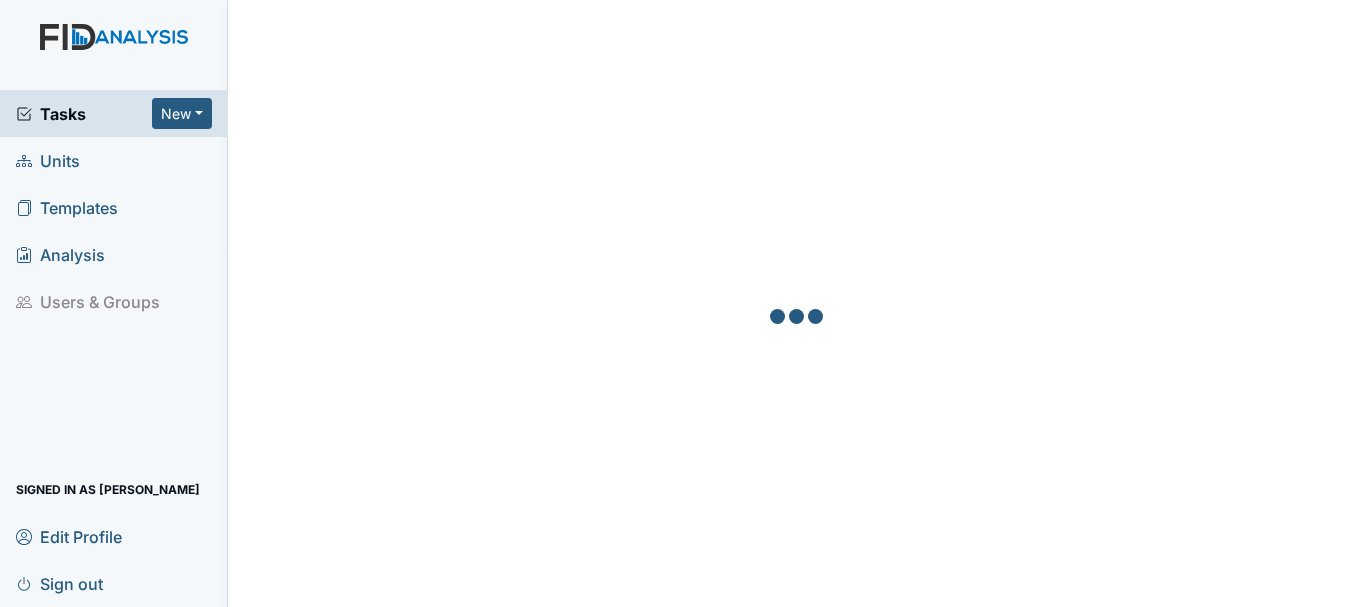 scroll, scrollTop: 0, scrollLeft: 0, axis: both 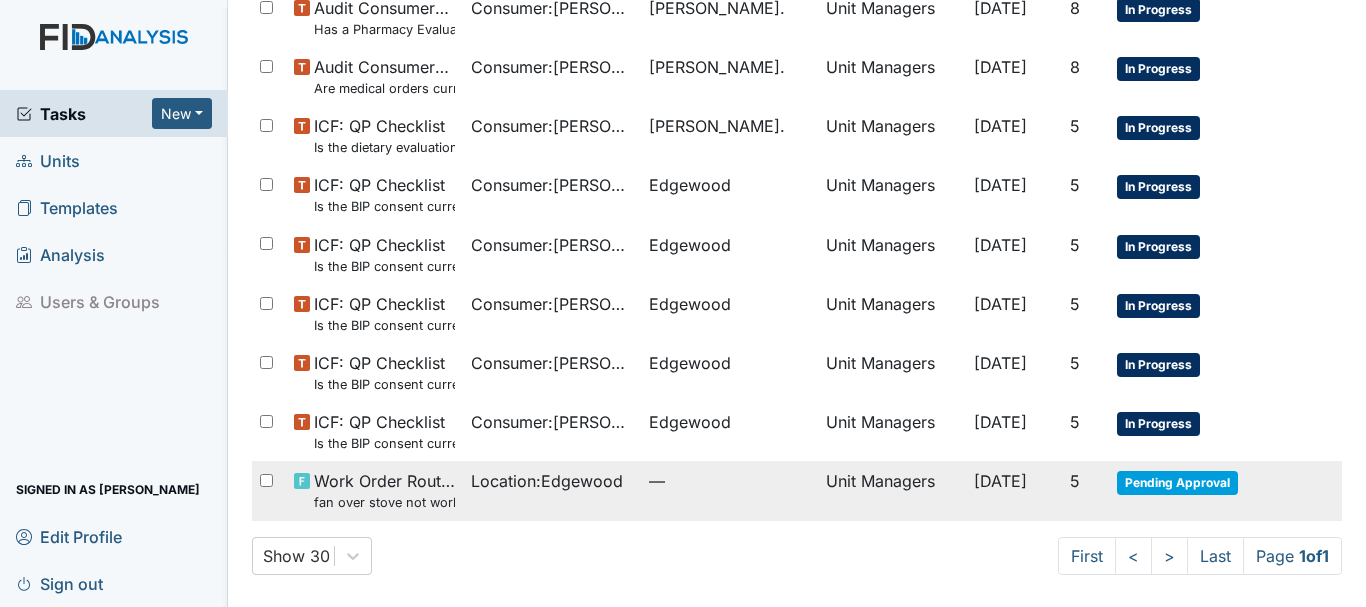 click on "Pending Approval" at bounding box center (1177, 483) 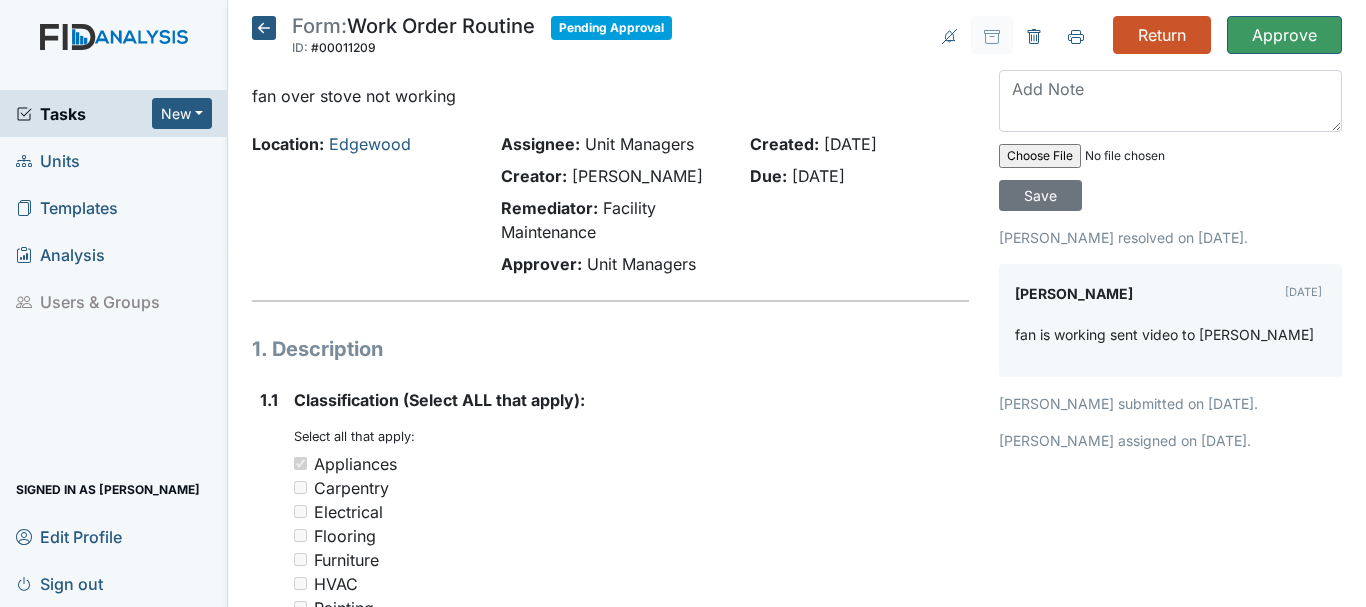 scroll, scrollTop: 0, scrollLeft: 0, axis: both 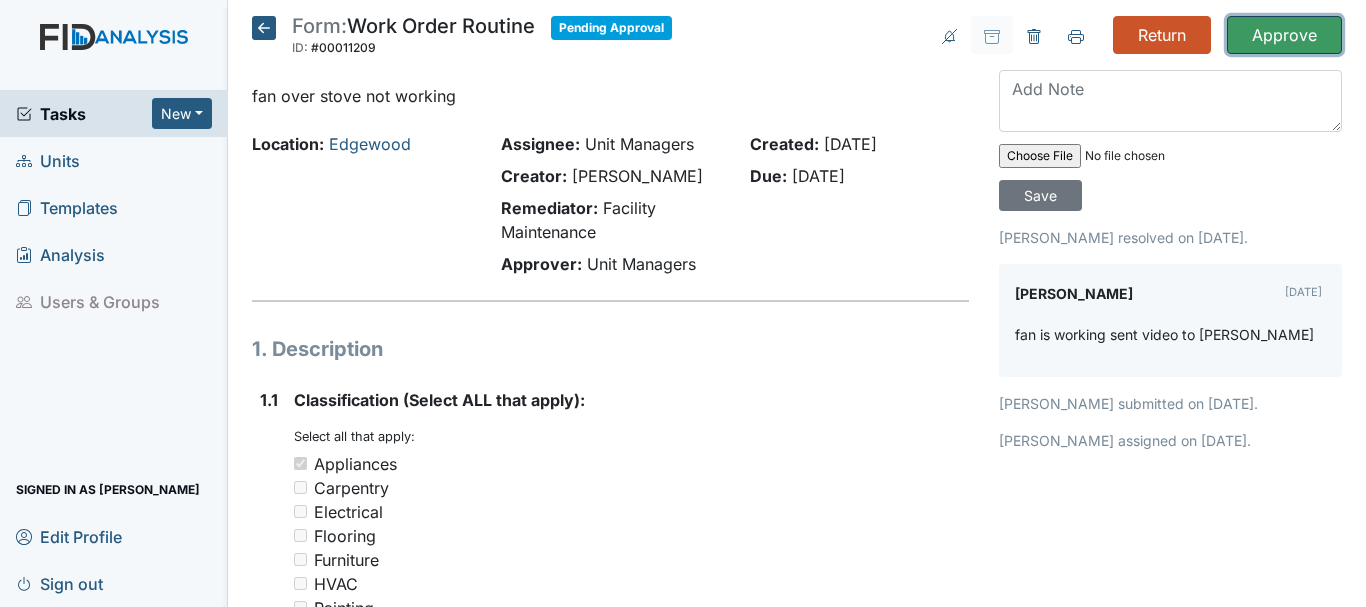 click on "Approve" at bounding box center (1284, 35) 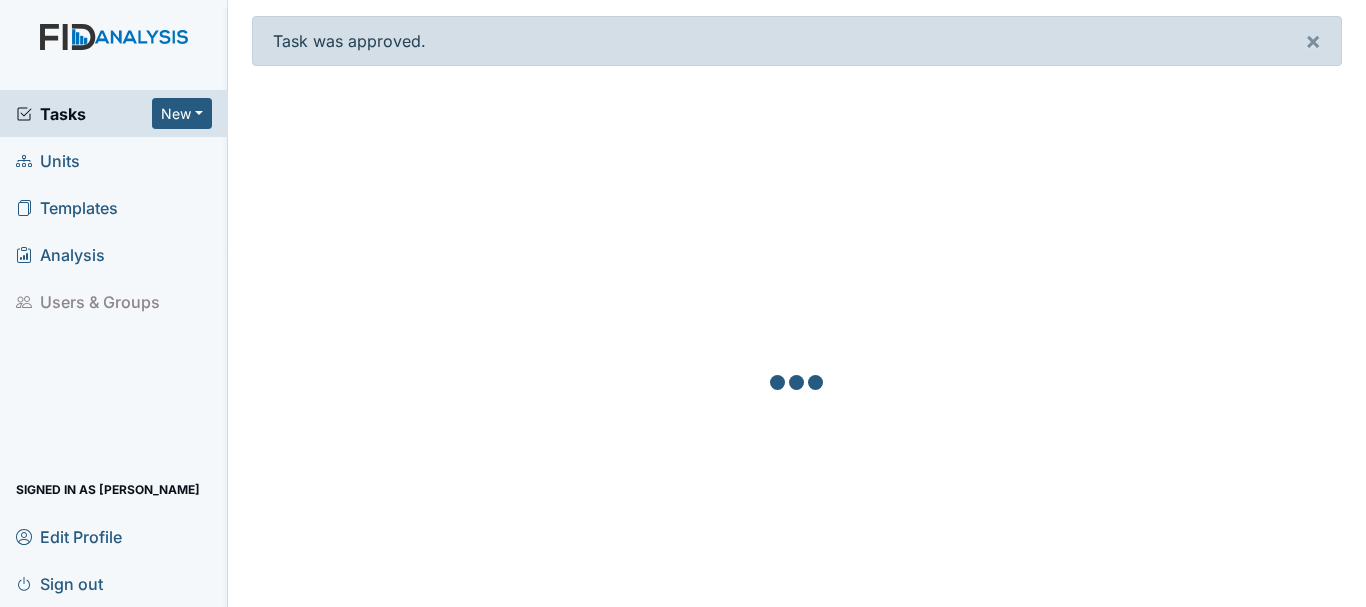 scroll, scrollTop: 0, scrollLeft: 0, axis: both 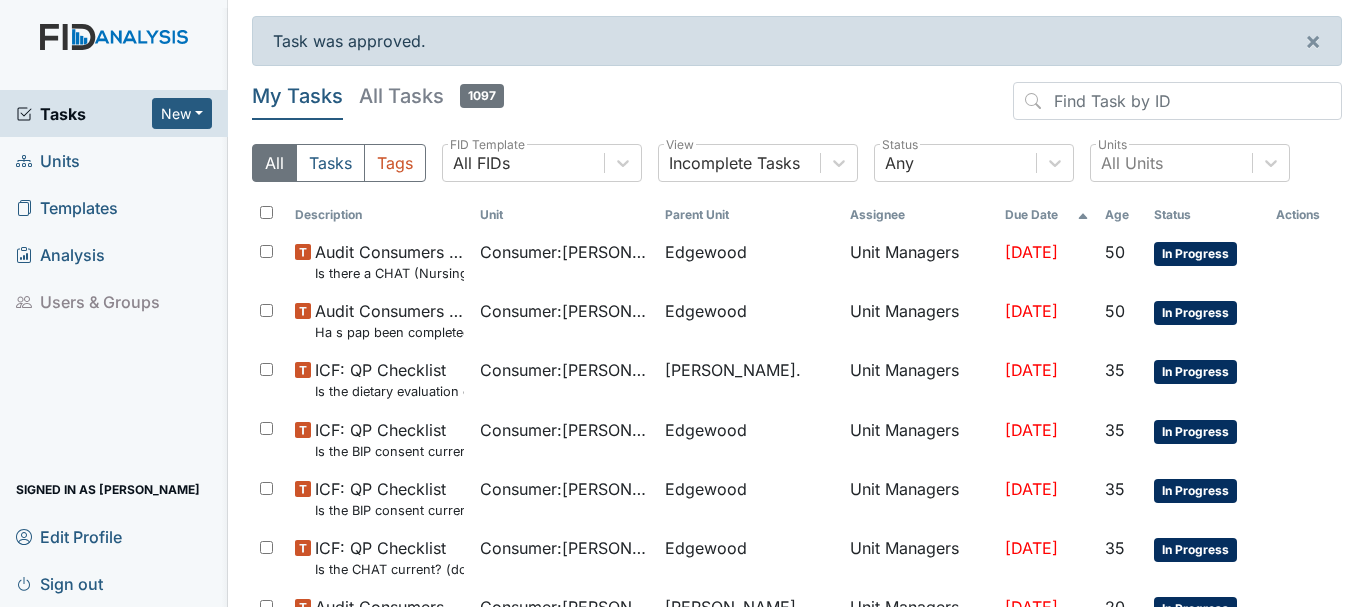 click on "Units" at bounding box center [48, 160] 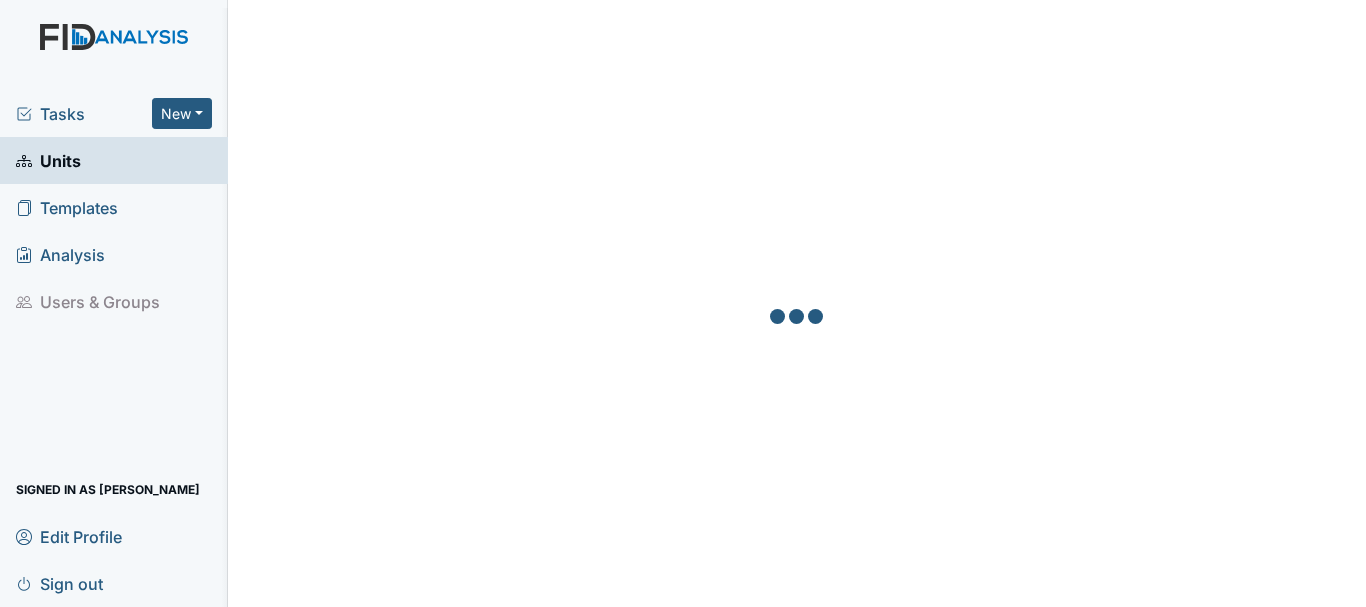 scroll, scrollTop: 0, scrollLeft: 0, axis: both 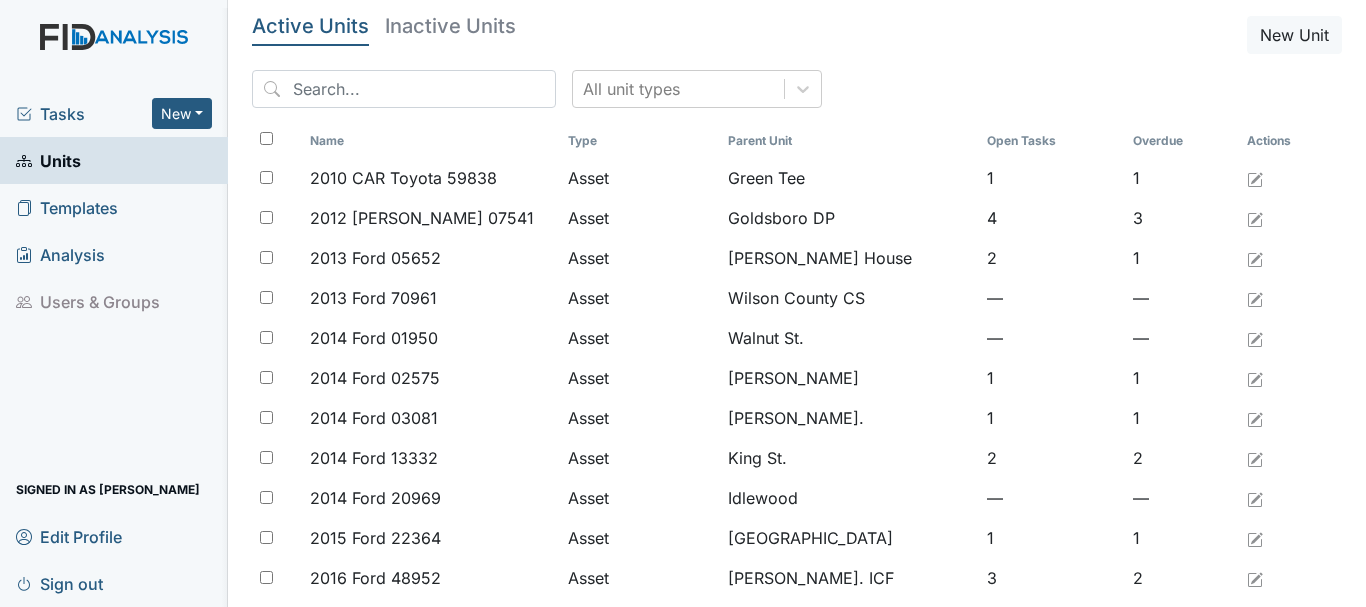 click on "Tasks" at bounding box center [84, 114] 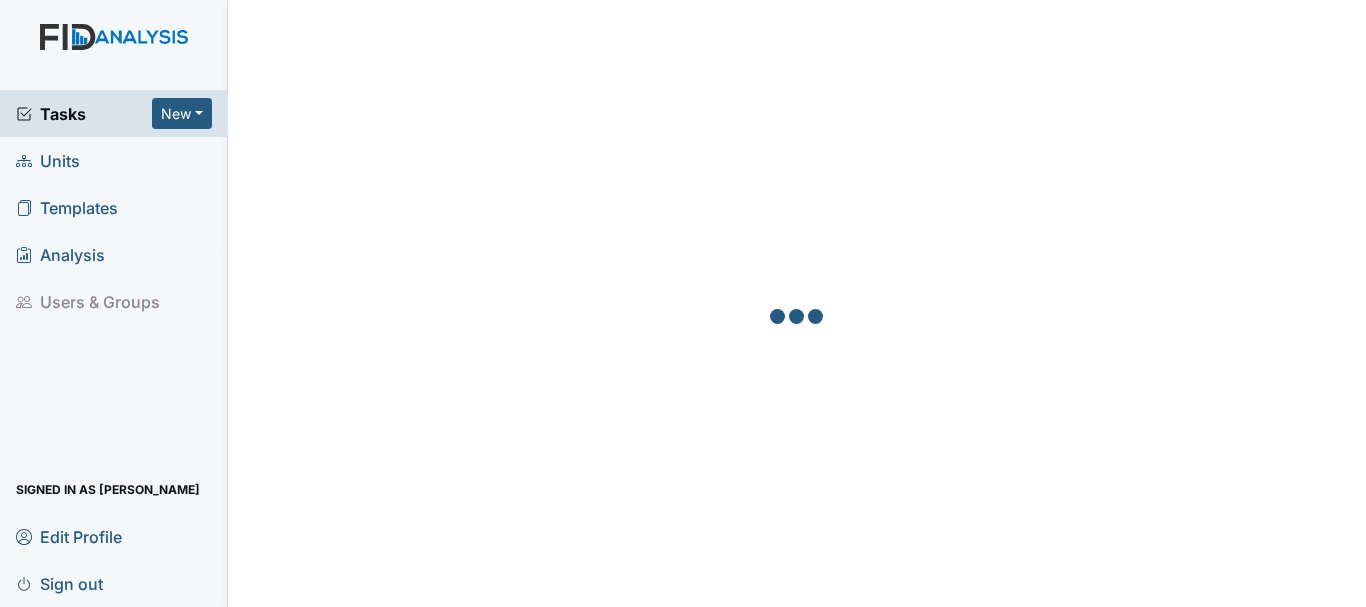 scroll, scrollTop: 0, scrollLeft: 0, axis: both 